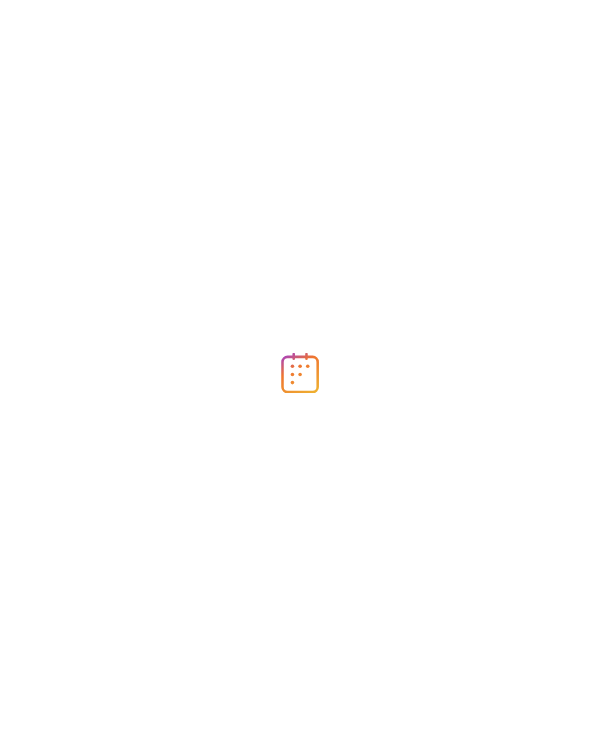 scroll, scrollTop: 0, scrollLeft: 0, axis: both 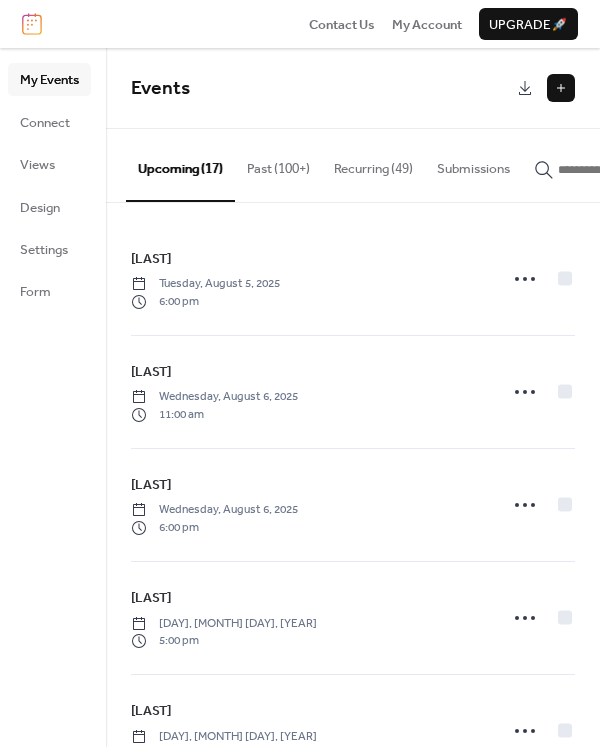 click at bounding box center (561, 88) 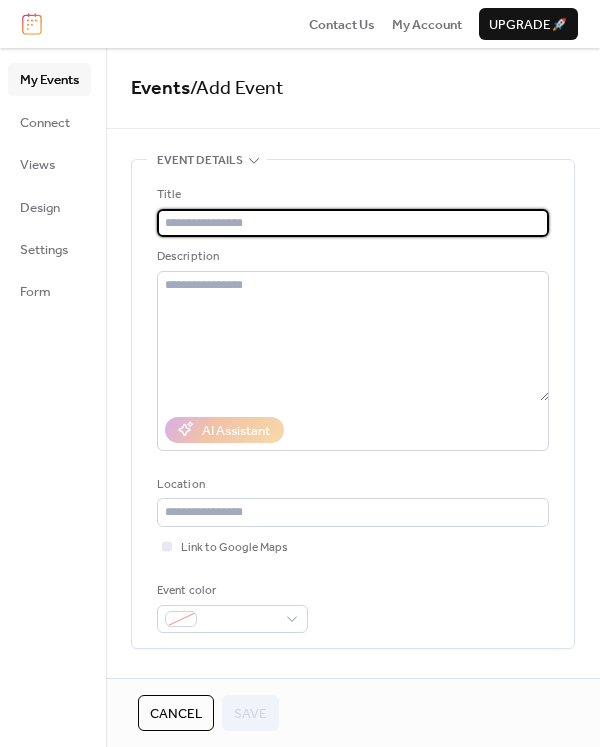 click at bounding box center [353, 223] 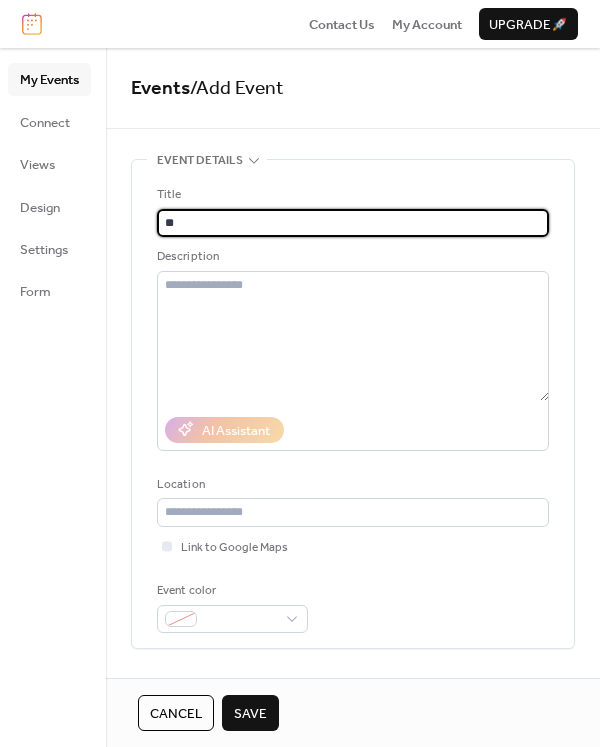 type on "*" 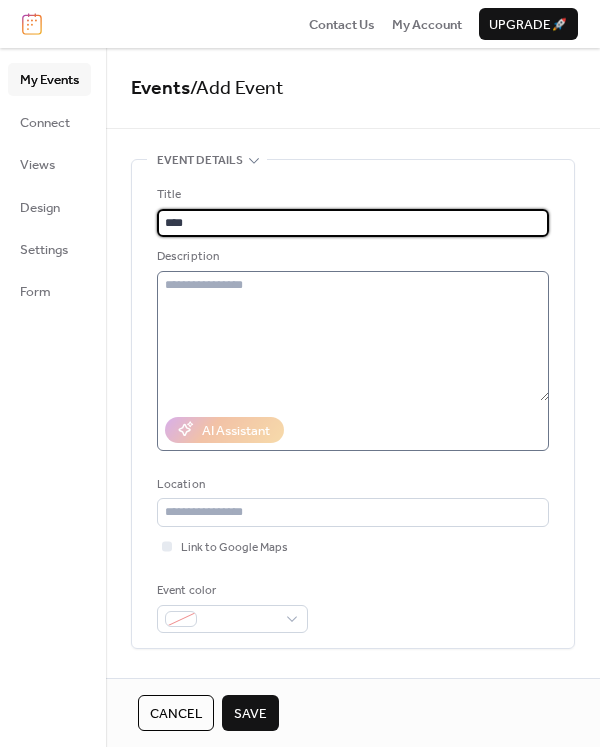 scroll, scrollTop: 1, scrollLeft: 0, axis: vertical 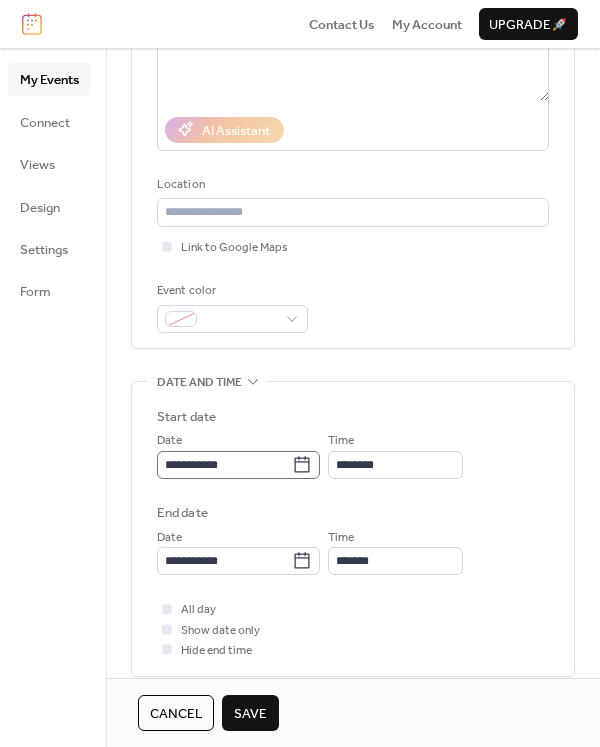 type on "****" 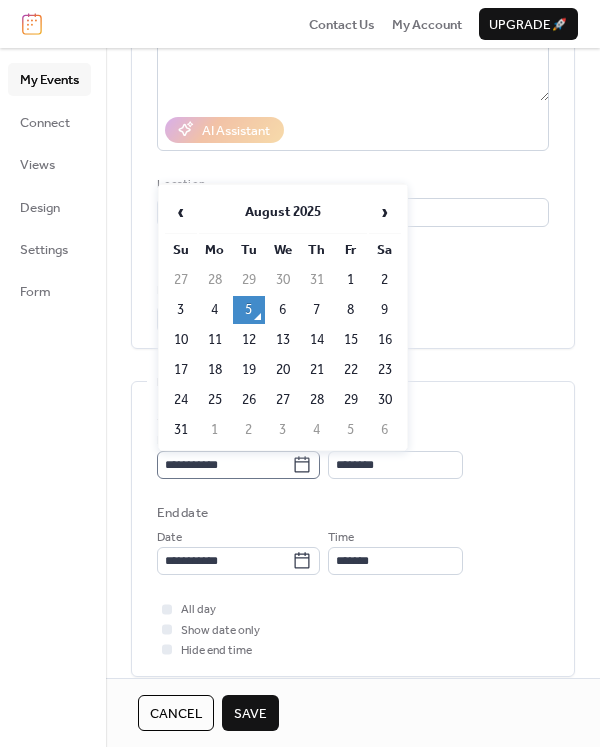 click 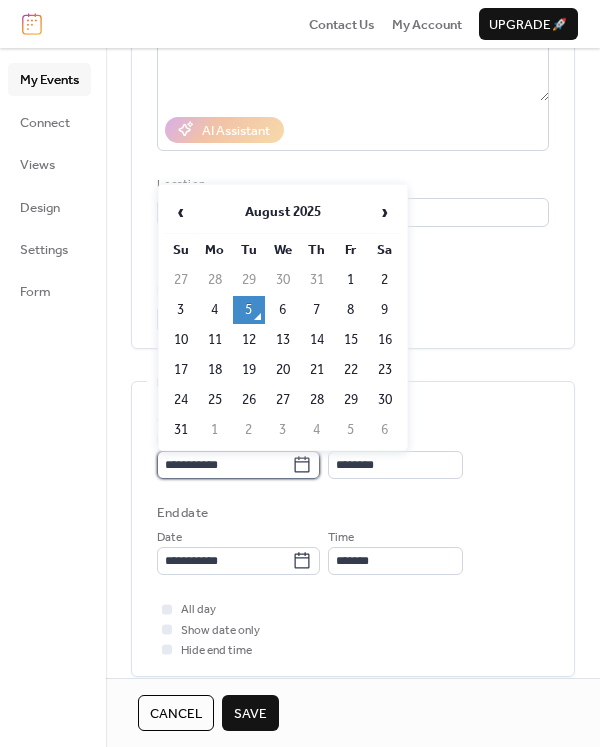 click on "**********" at bounding box center (224, 465) 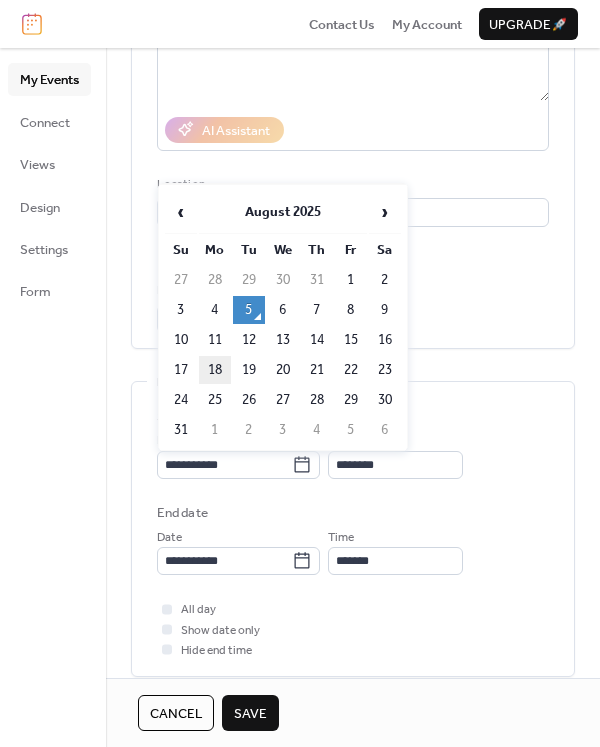 click on "18" at bounding box center [215, 370] 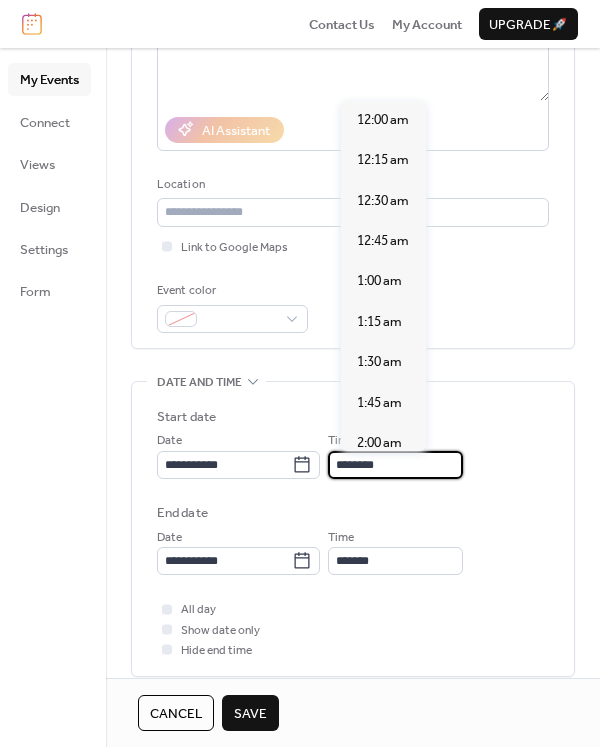click on "********" at bounding box center (395, 465) 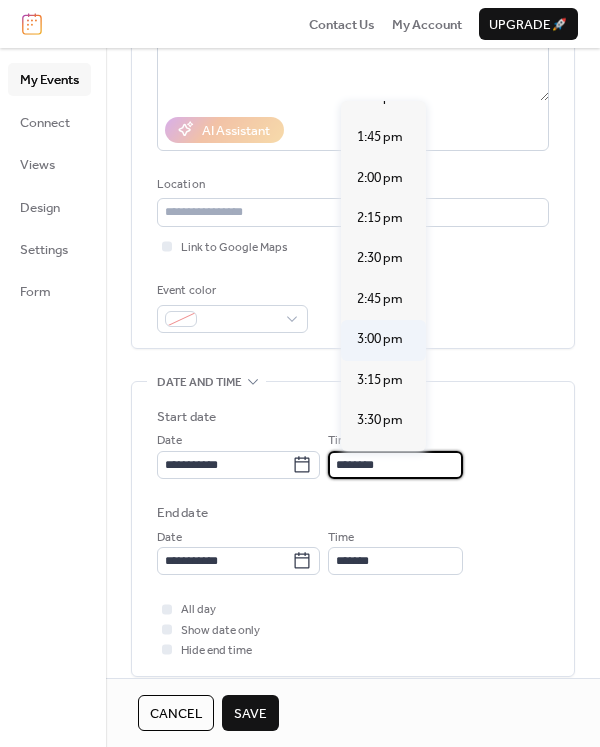 scroll, scrollTop: 2239, scrollLeft: 0, axis: vertical 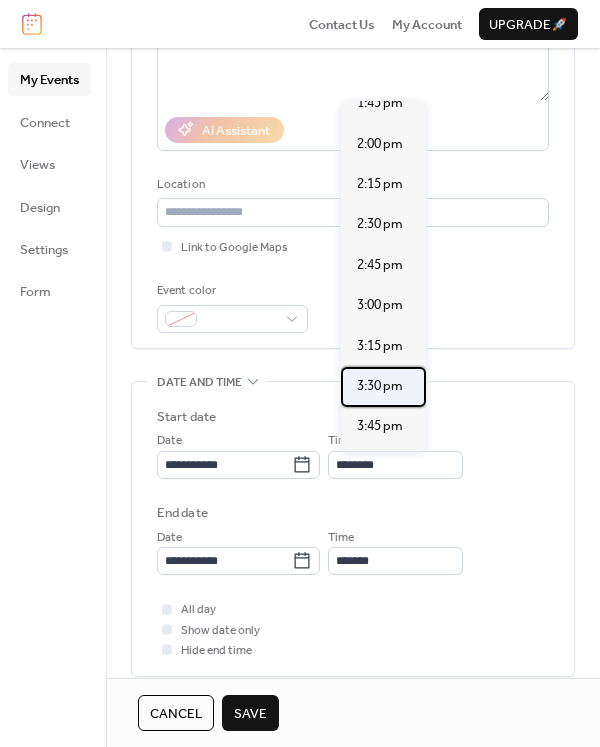 click on "3:30 pm" at bounding box center [380, 386] 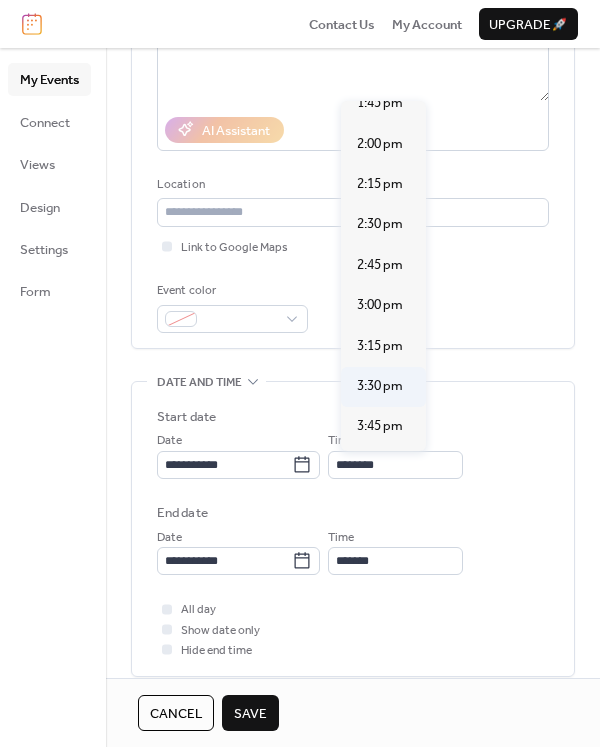 type on "*******" 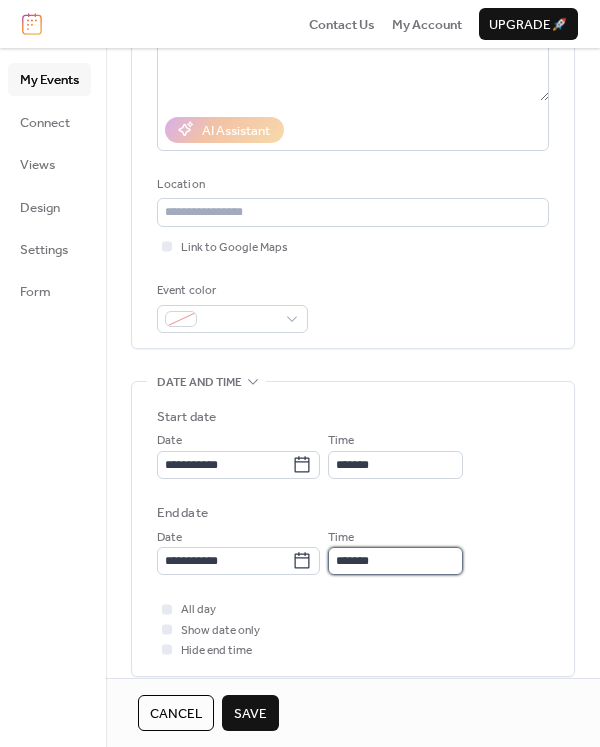 click on "*******" at bounding box center (395, 561) 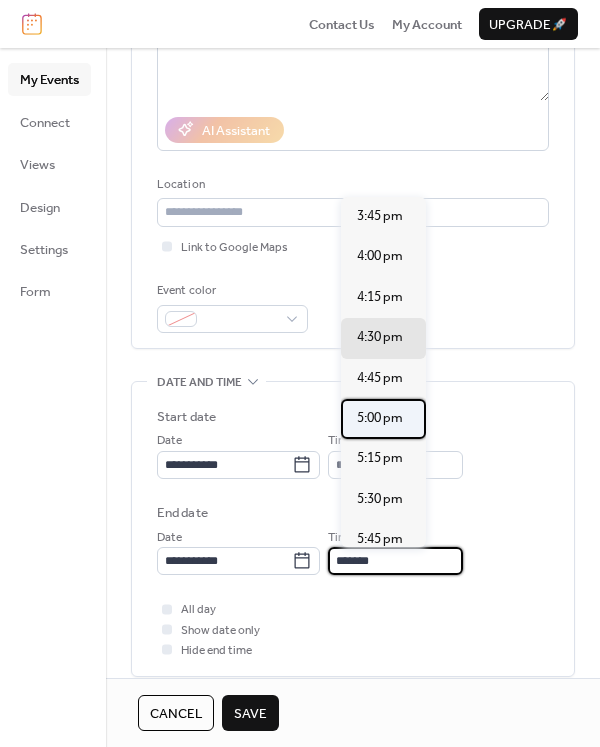 click on "5:00 pm" at bounding box center [380, 418] 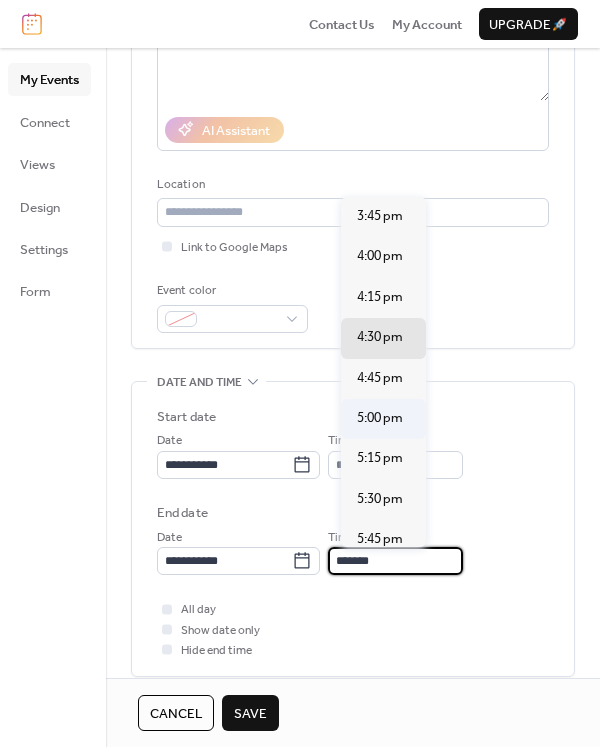 type on "*******" 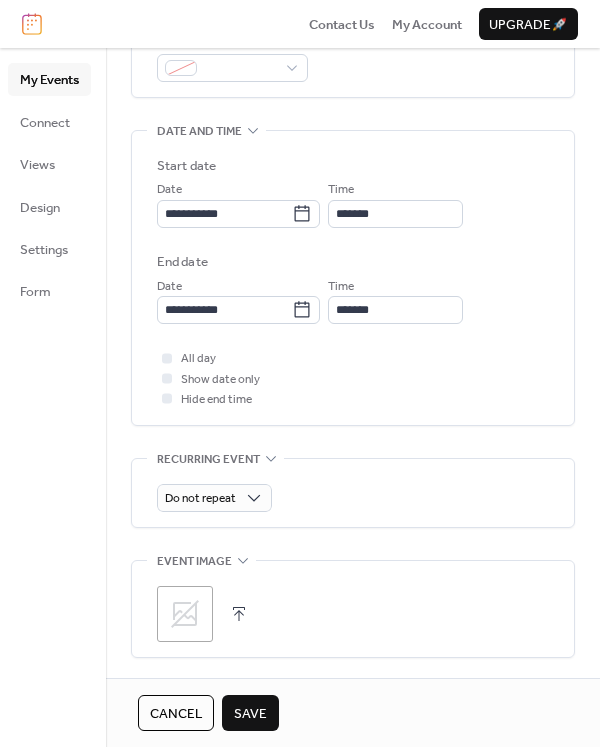scroll, scrollTop: 600, scrollLeft: 0, axis: vertical 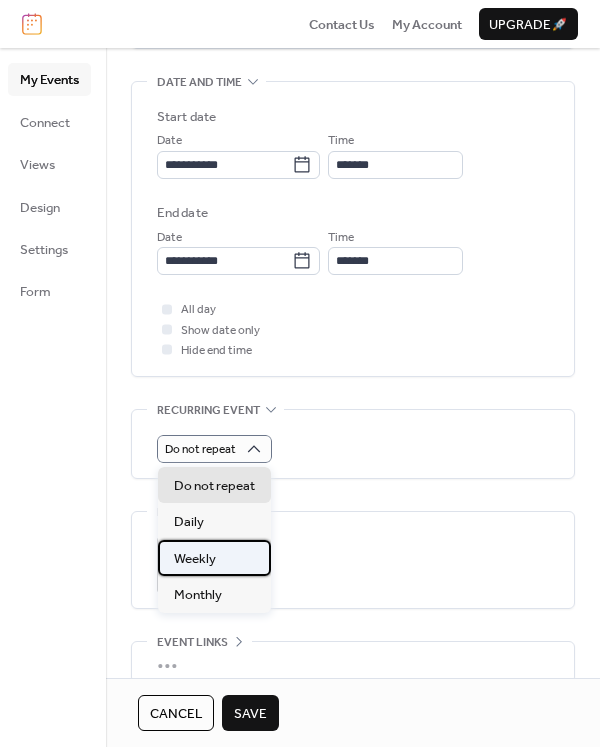 click on "Weekly" at bounding box center (214, 558) 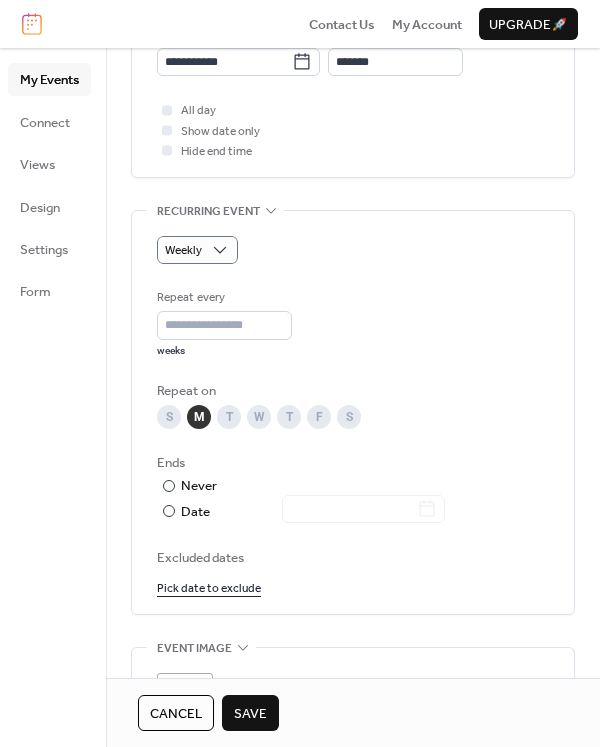 scroll, scrollTop: 800, scrollLeft: 0, axis: vertical 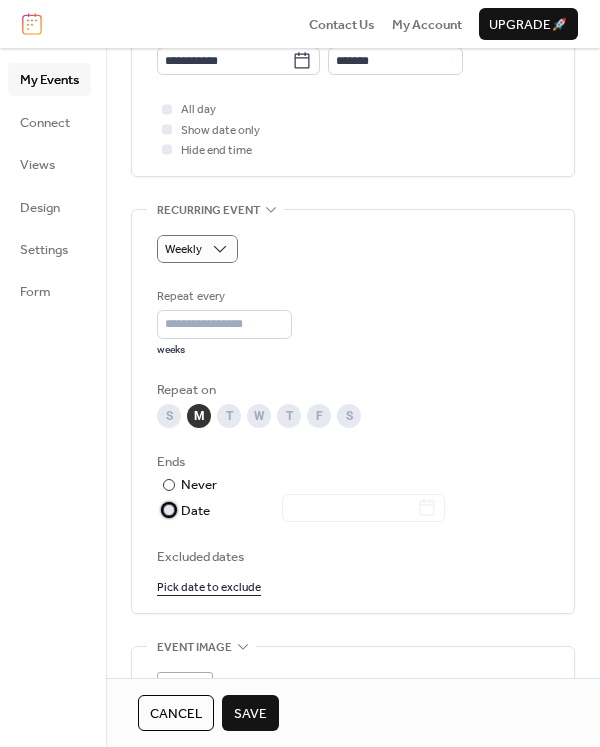 click at bounding box center (351, 509) 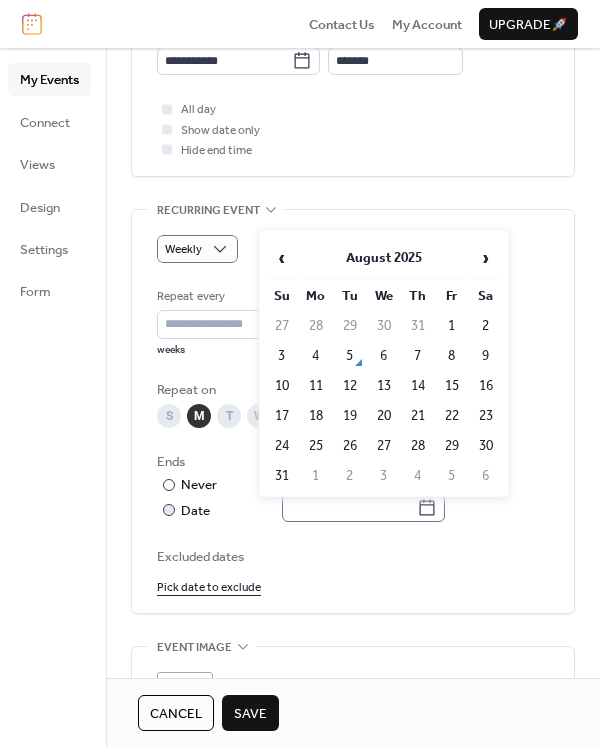 click 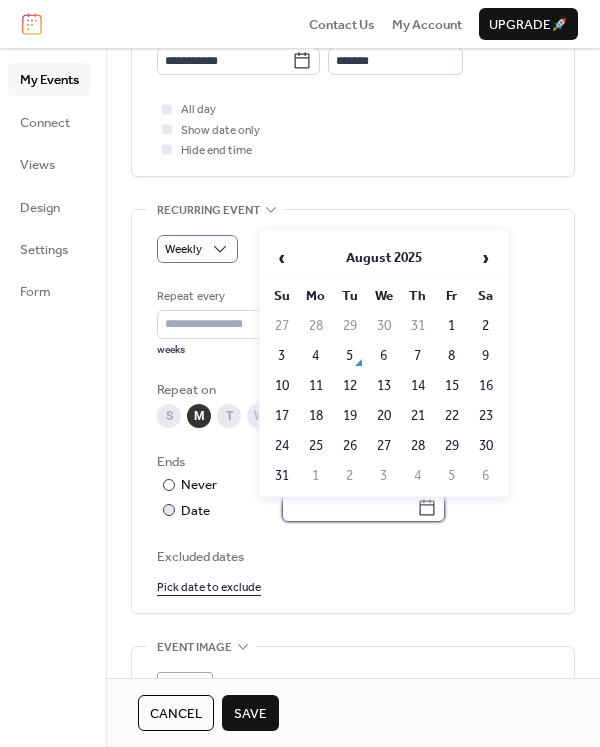 click at bounding box center (349, 508) 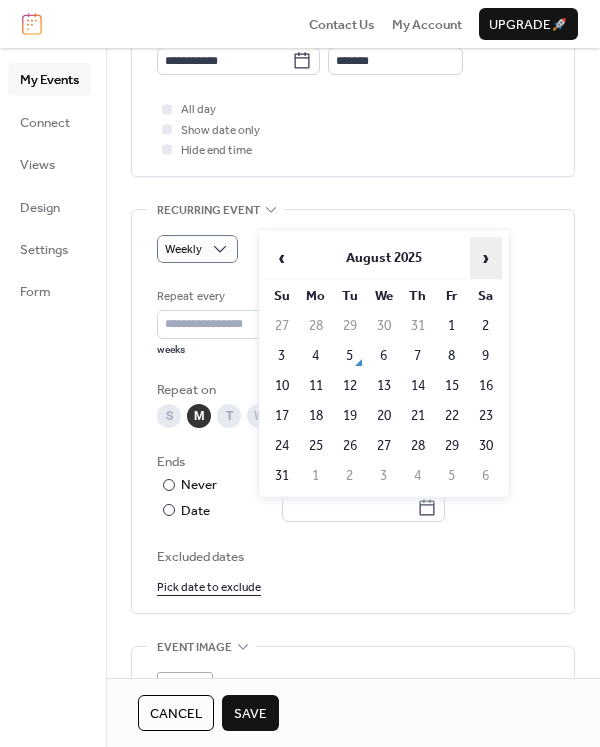 click on "›" at bounding box center [486, 258] 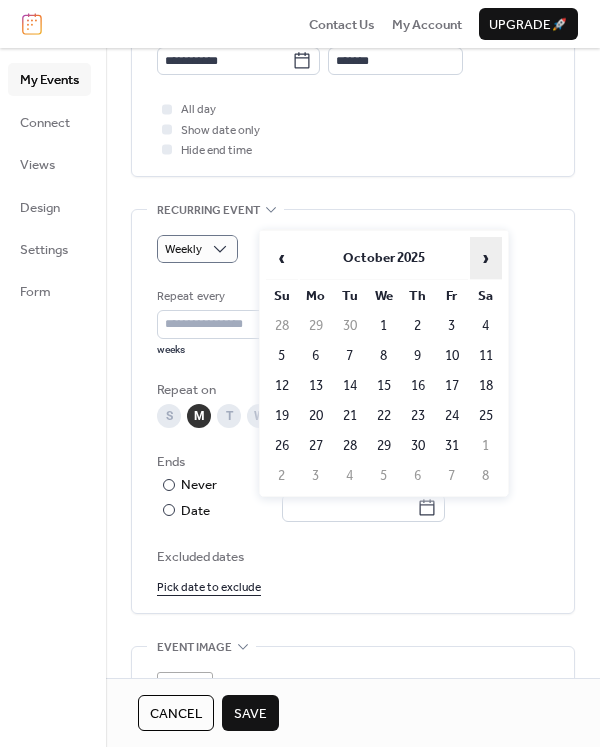 click on "›" at bounding box center (486, 258) 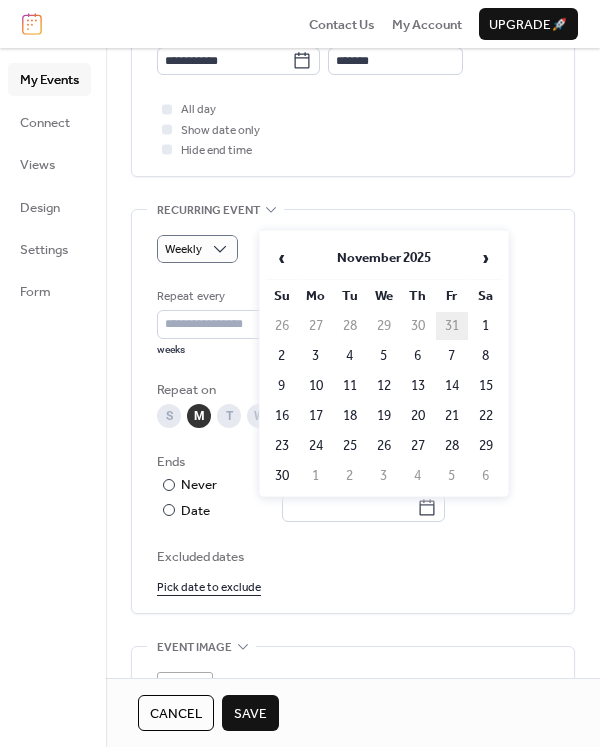 click on "31" at bounding box center (452, 326) 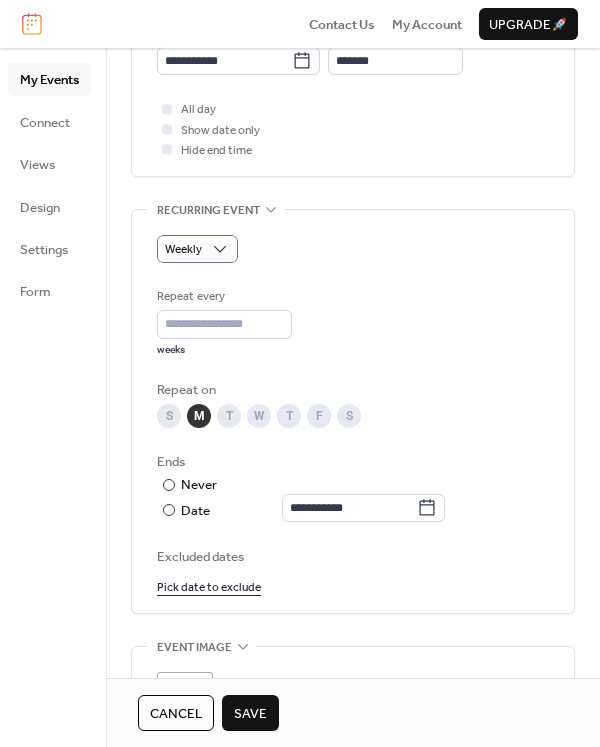click on "Save" at bounding box center [250, 714] 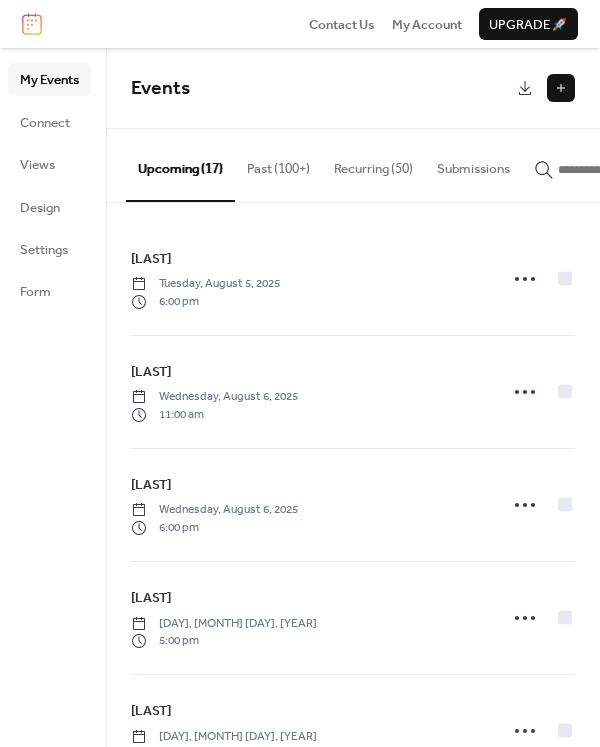 click at bounding box center (561, 88) 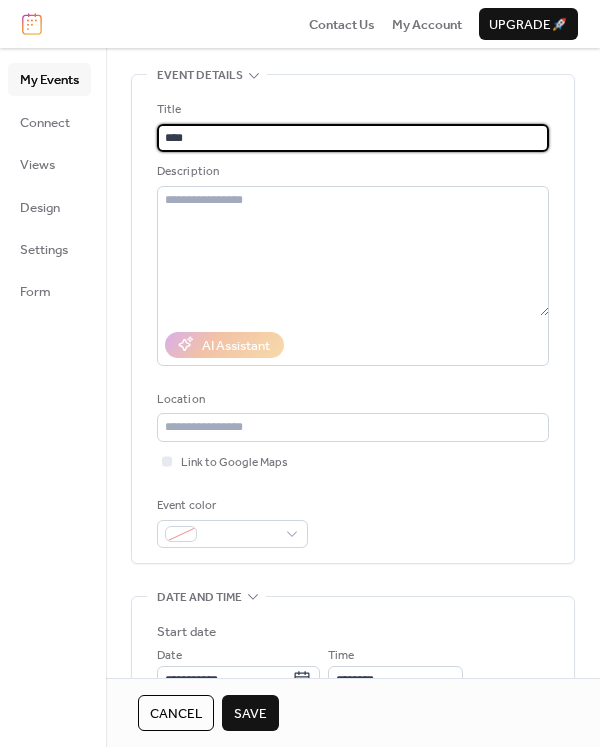 scroll, scrollTop: 300, scrollLeft: 0, axis: vertical 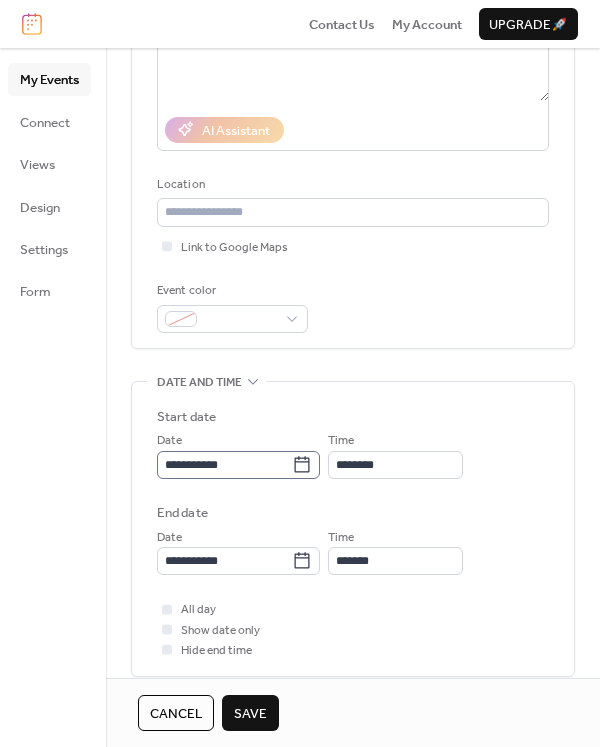type on "****" 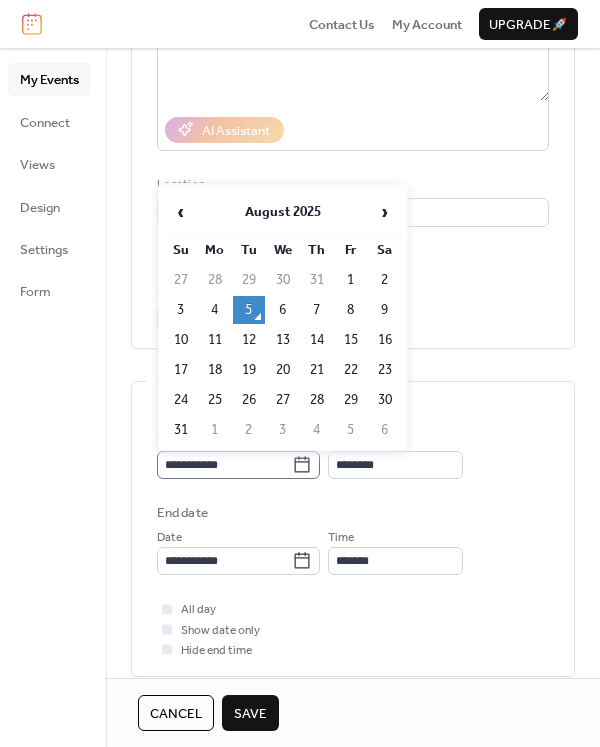 click 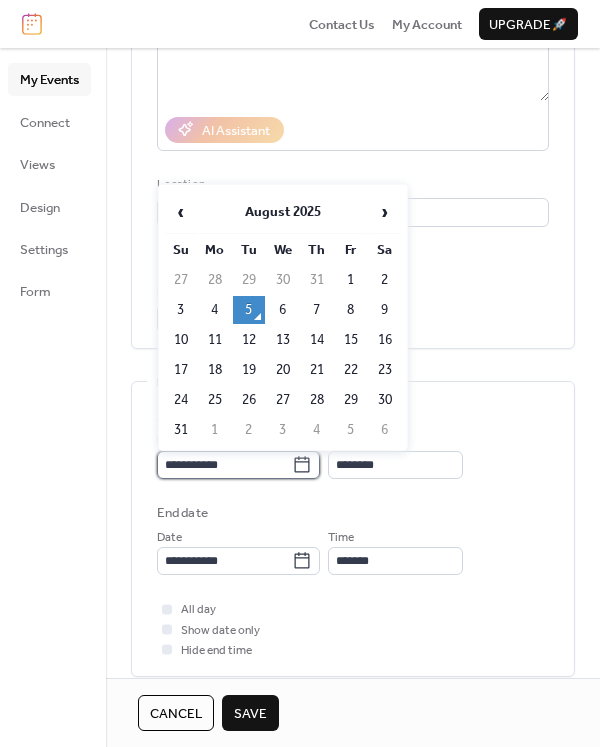 click on "**********" at bounding box center [224, 465] 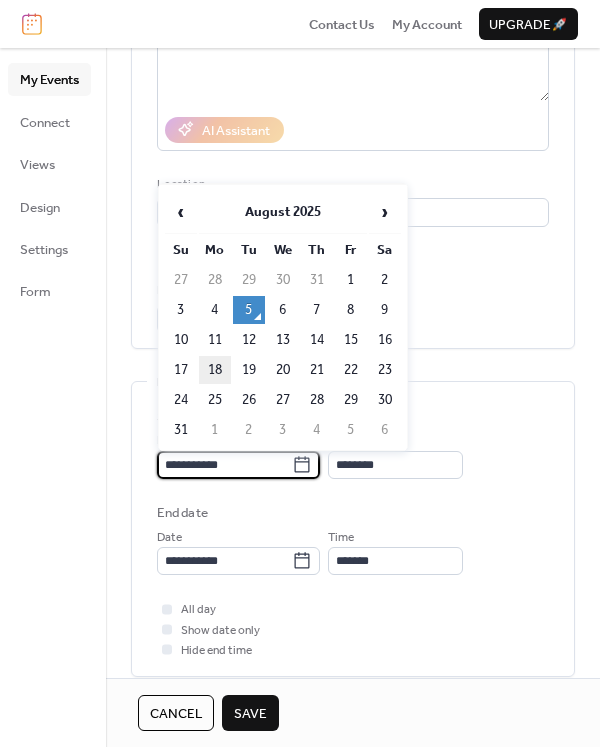 click on "18" at bounding box center [215, 370] 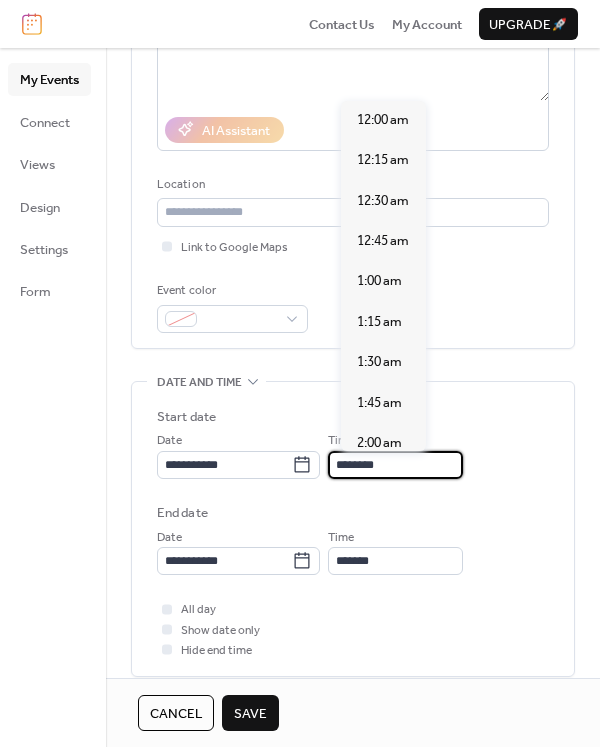 click on "********" at bounding box center (395, 465) 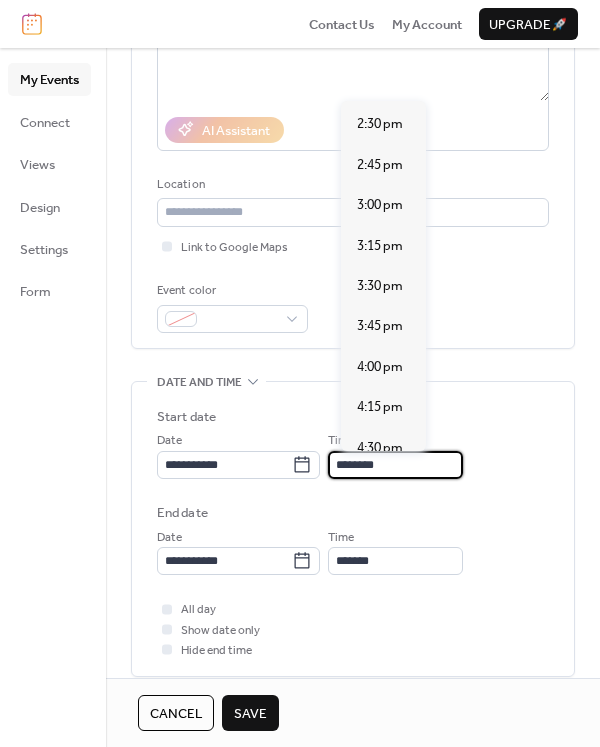 scroll, scrollTop: 2539, scrollLeft: 0, axis: vertical 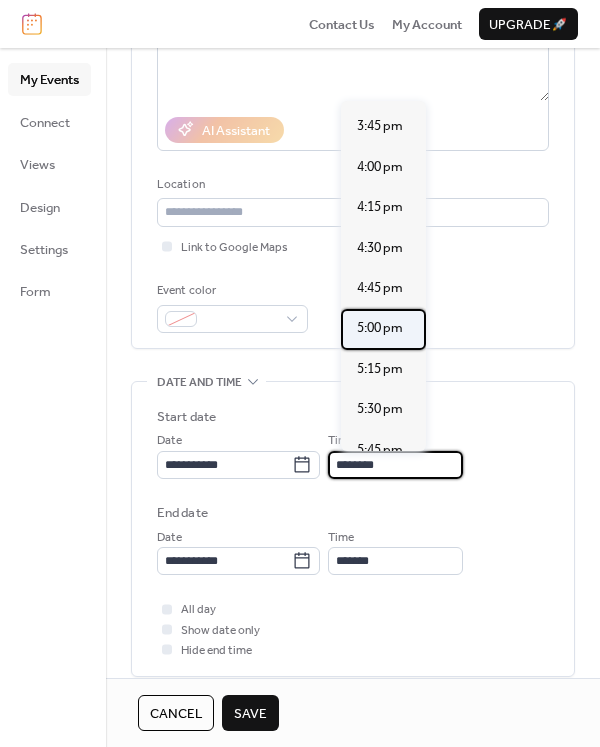 click on "5:00 pm" at bounding box center [380, 328] 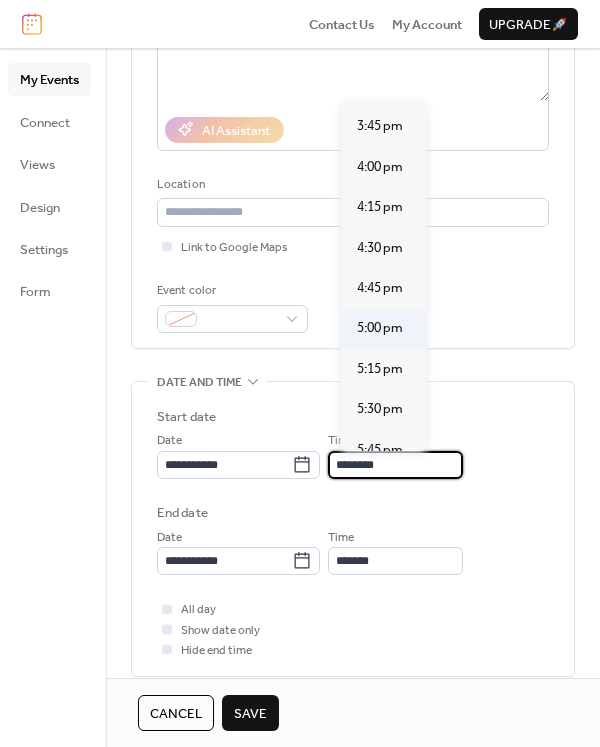 type on "*******" 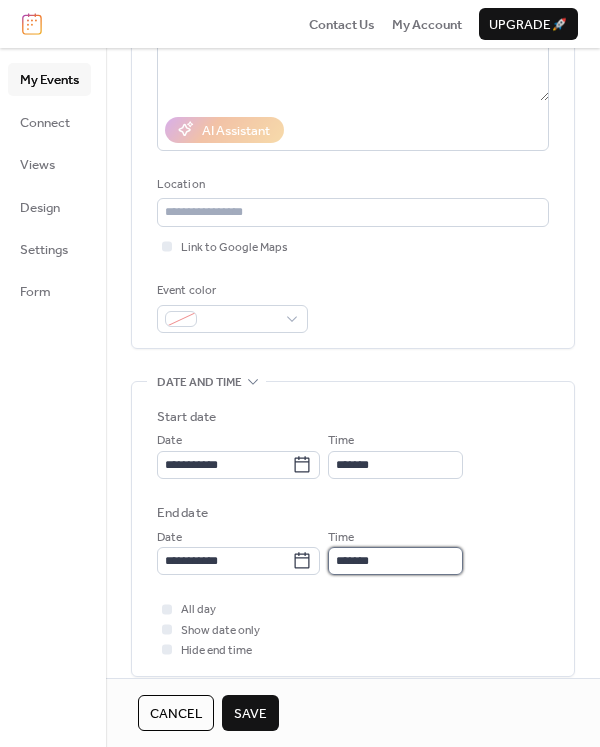 click on "*******" at bounding box center (395, 561) 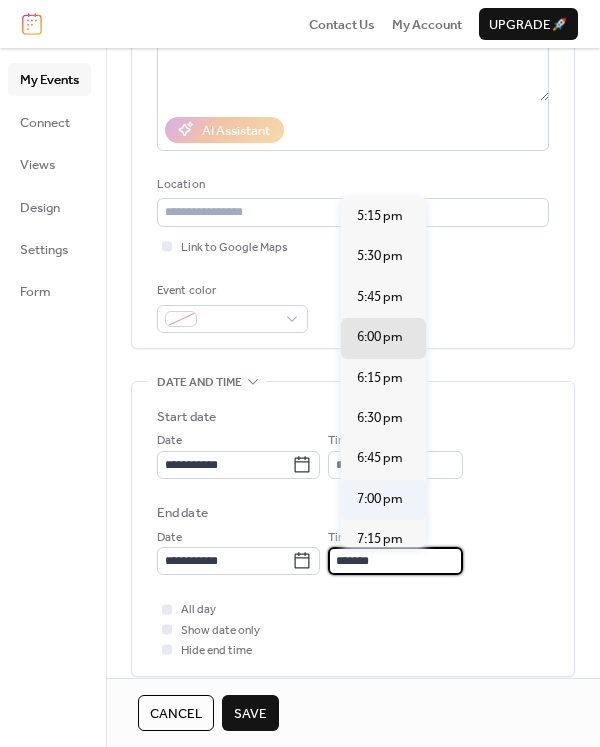 scroll, scrollTop: 100, scrollLeft: 0, axis: vertical 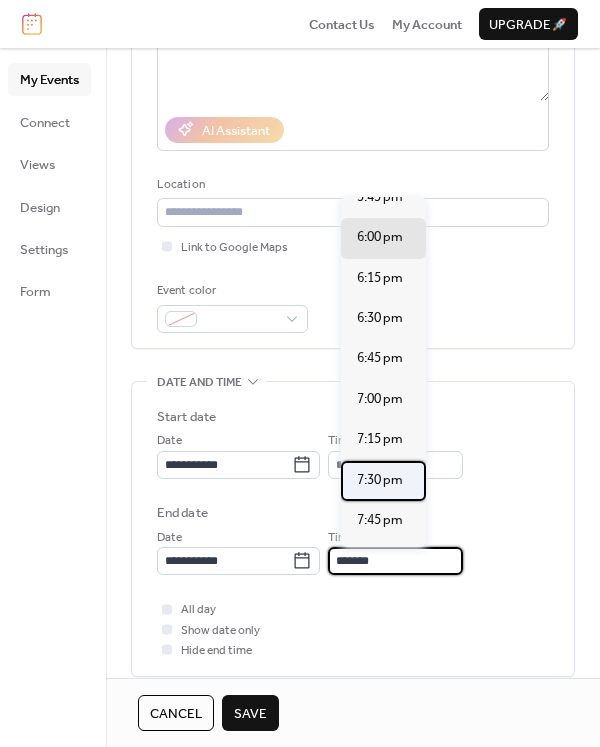 click on "7:30 pm" at bounding box center [380, 480] 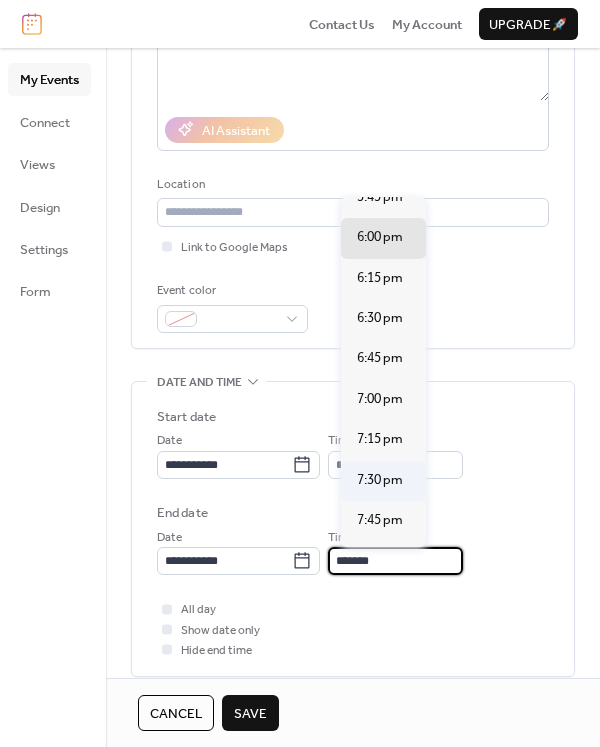 type on "*******" 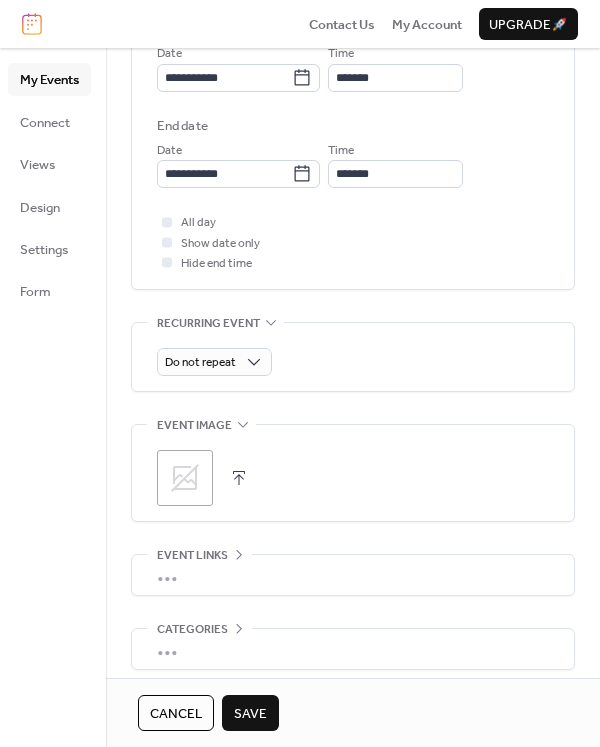 scroll, scrollTop: 773, scrollLeft: 0, axis: vertical 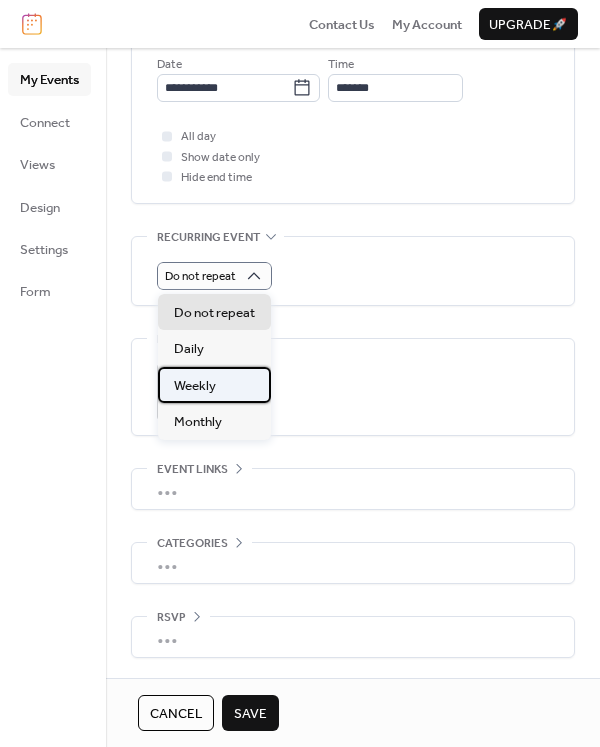 click on "Weekly" at bounding box center [214, 385] 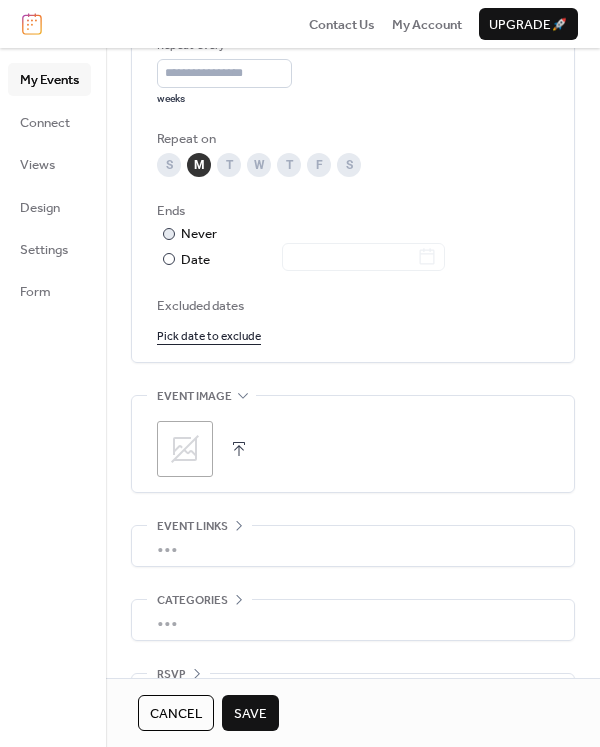 scroll, scrollTop: 1108, scrollLeft: 0, axis: vertical 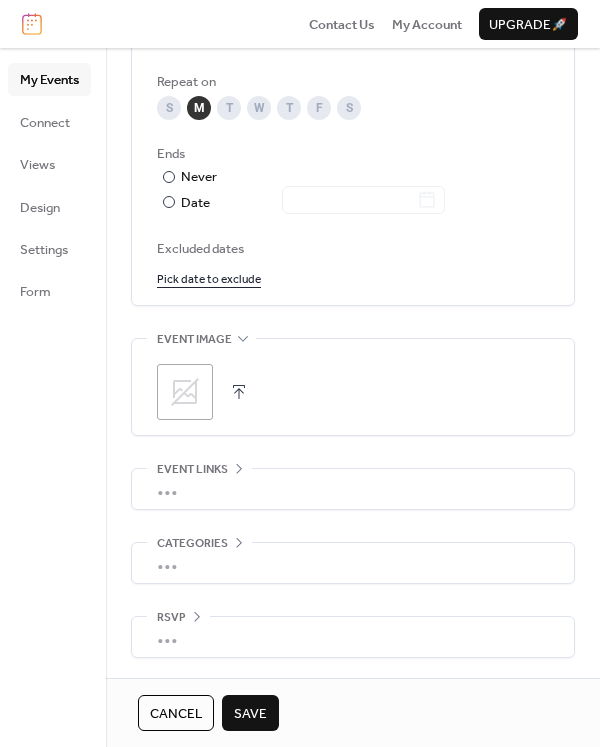 click on "Save" at bounding box center (250, 714) 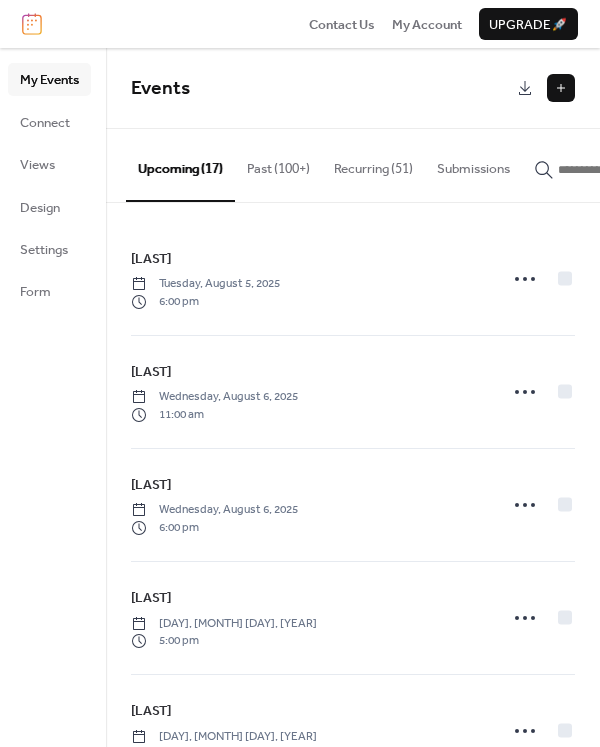 click at bounding box center [561, 88] 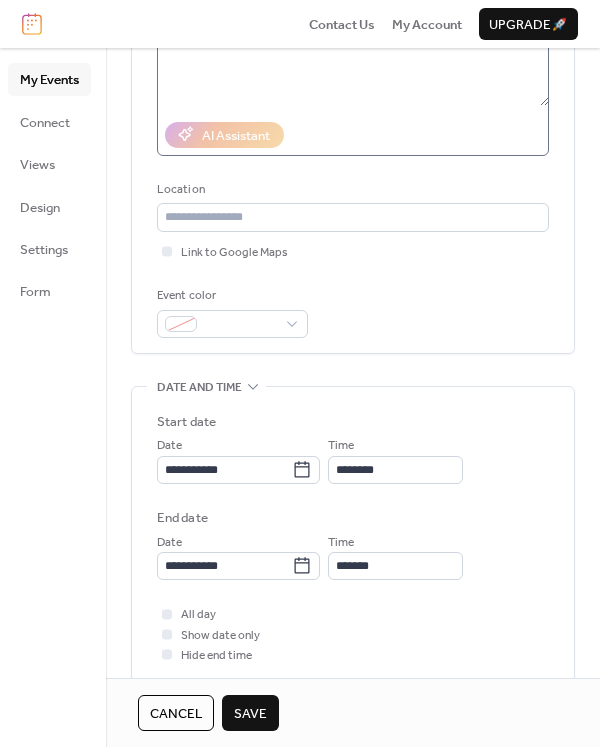 scroll, scrollTop: 300, scrollLeft: 0, axis: vertical 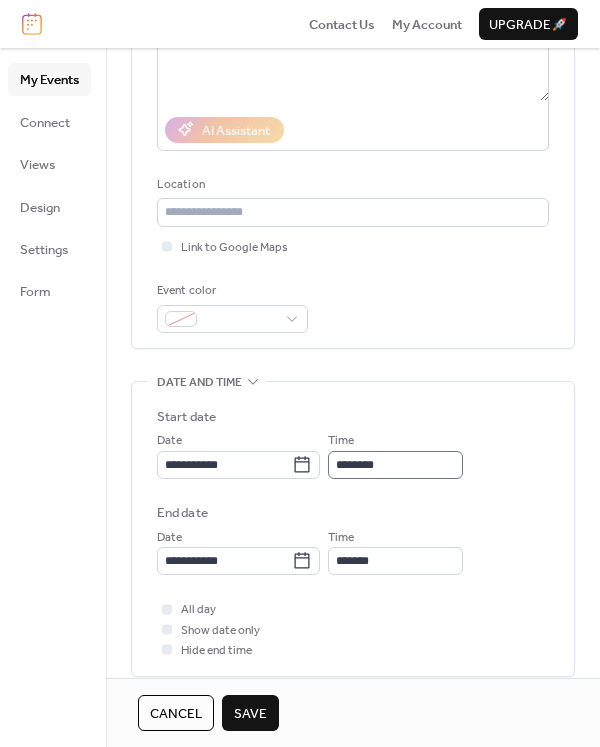type on "******" 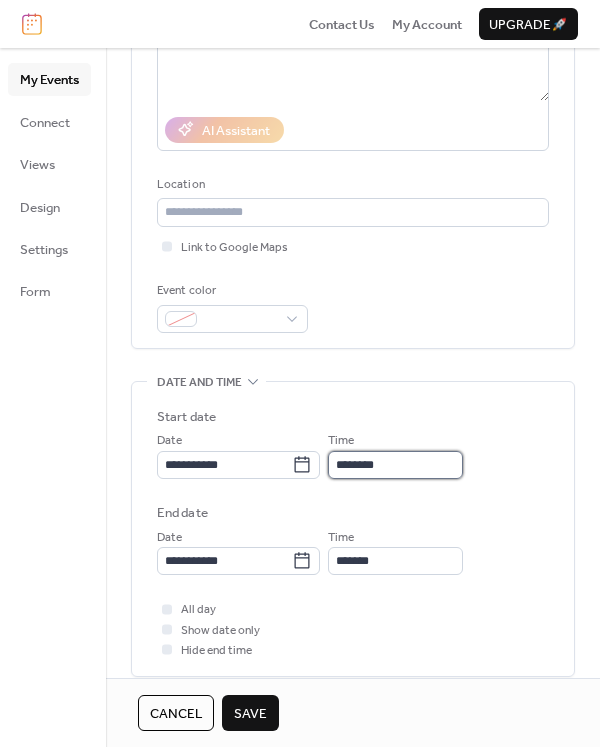 click on "********" at bounding box center [395, 465] 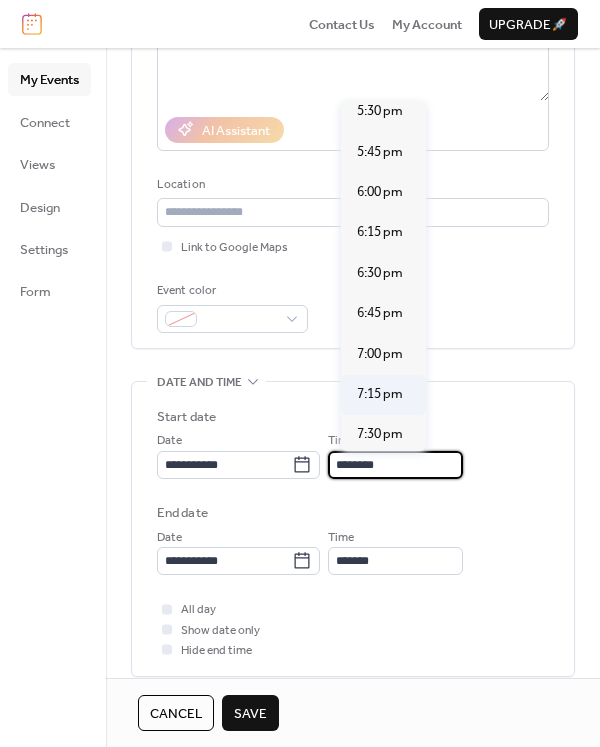 scroll, scrollTop: 2839, scrollLeft: 0, axis: vertical 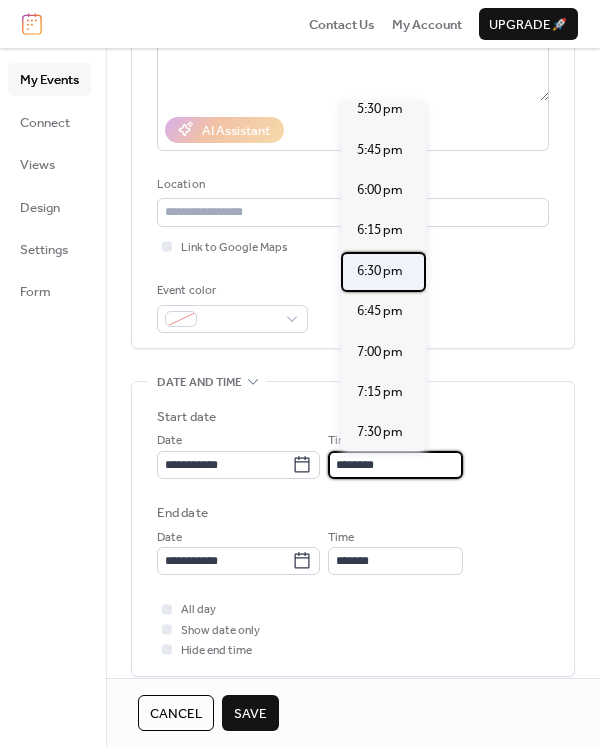 click on "6:30 pm" at bounding box center (380, 271) 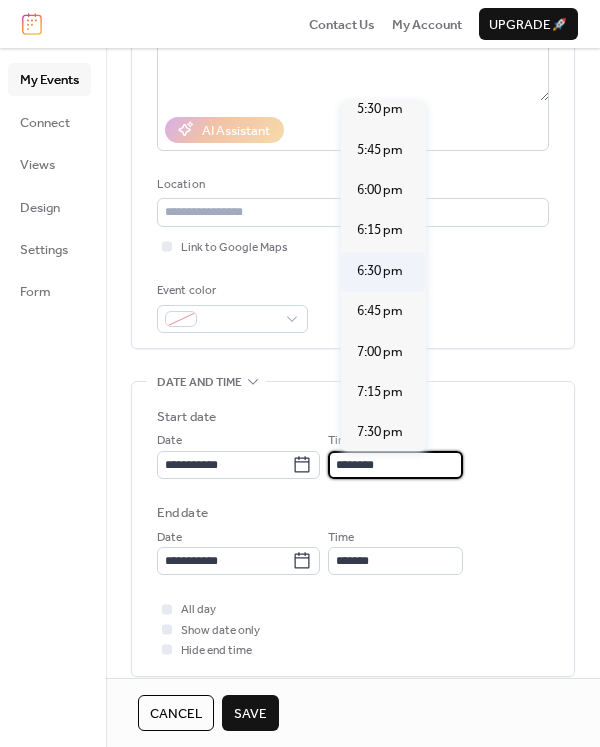 type on "*******" 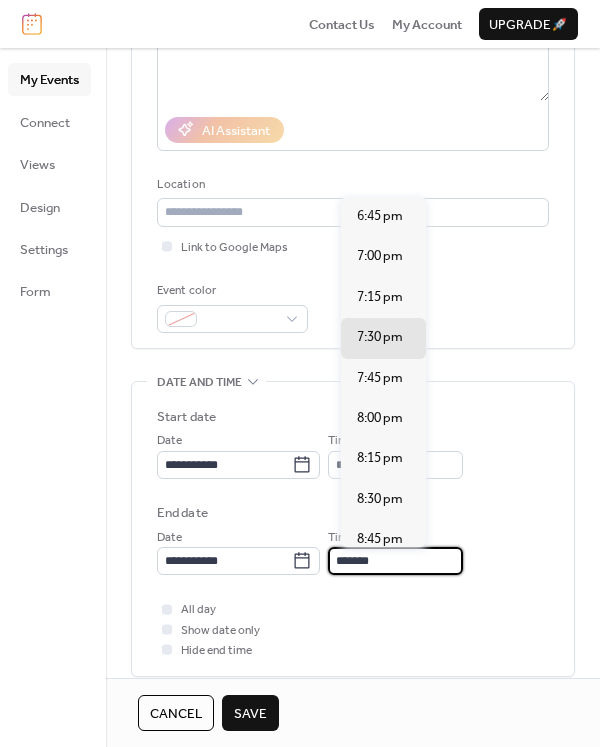 click on "*******" at bounding box center (395, 561) 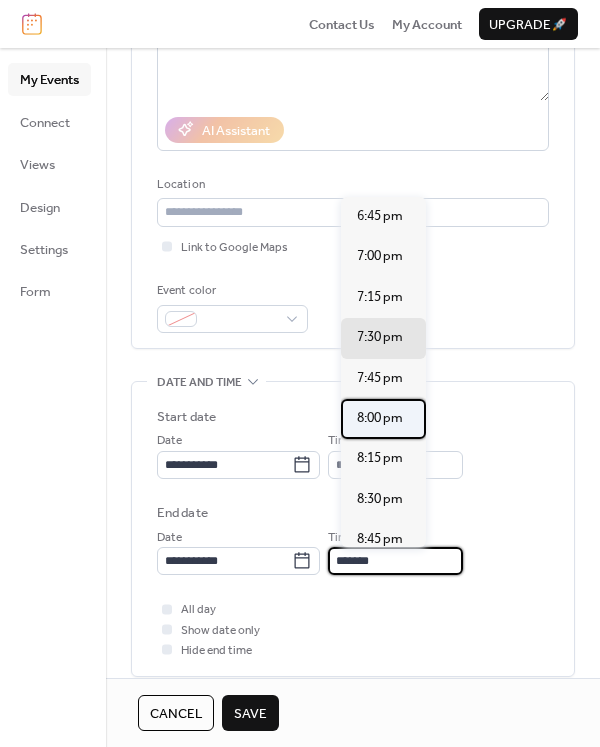 click on "8:00 pm" at bounding box center (380, 418) 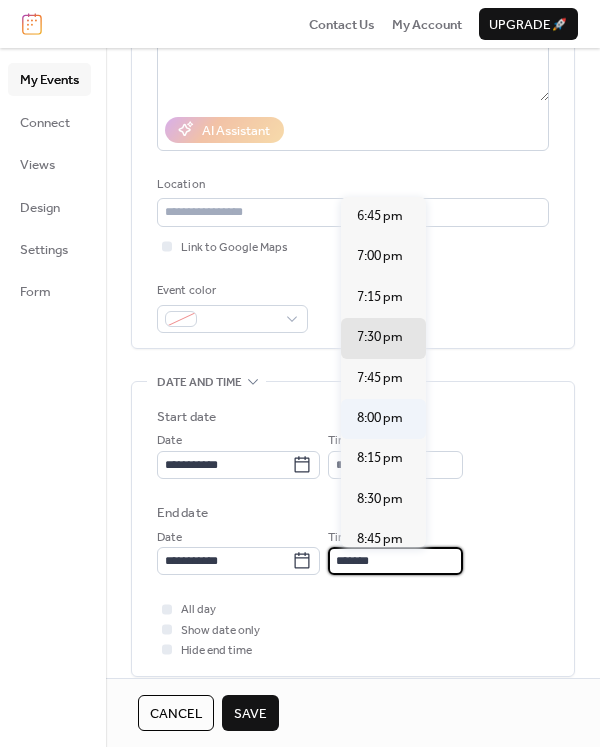 type on "*******" 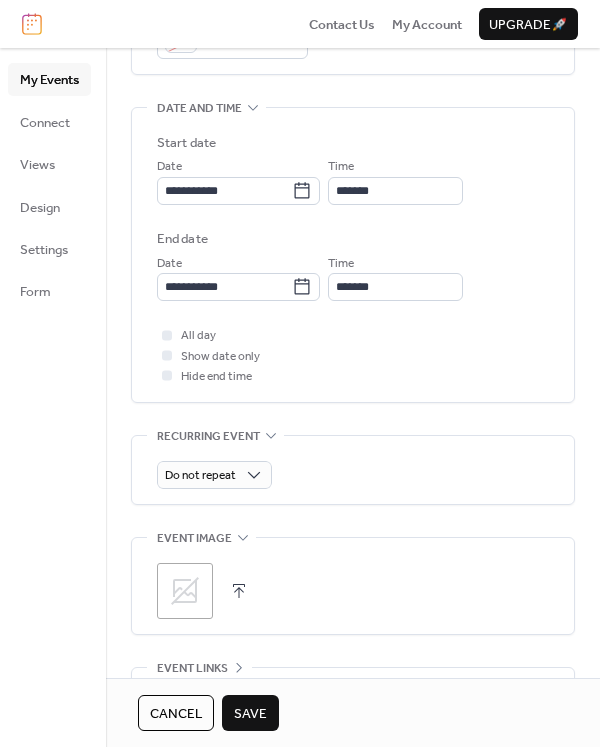 scroll, scrollTop: 773, scrollLeft: 0, axis: vertical 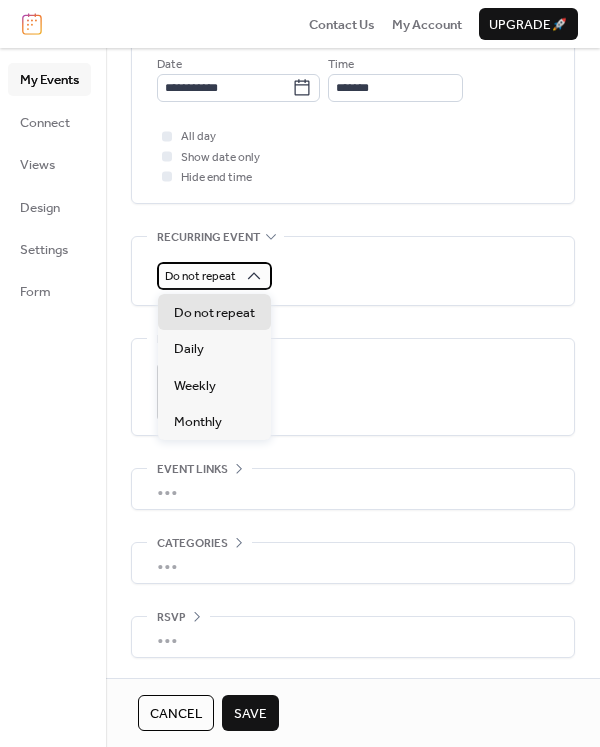 click on "Do not repeat" at bounding box center [200, 276] 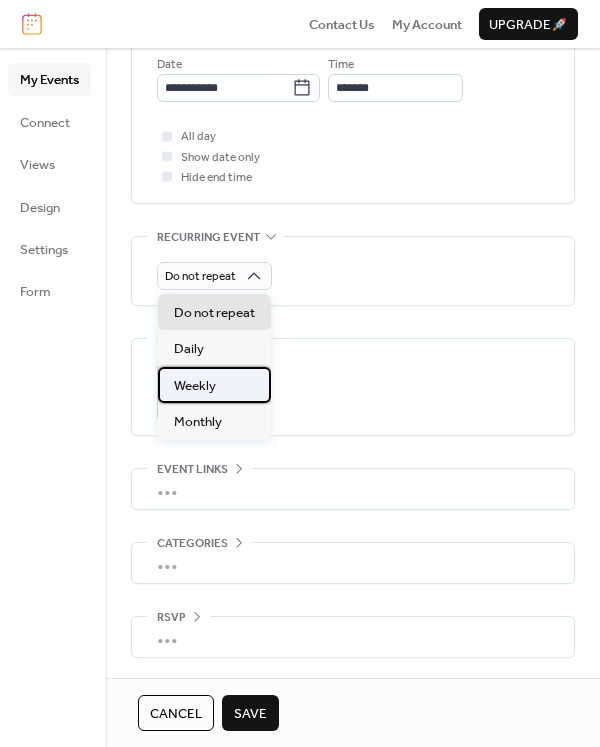 click on "Weekly" at bounding box center (214, 385) 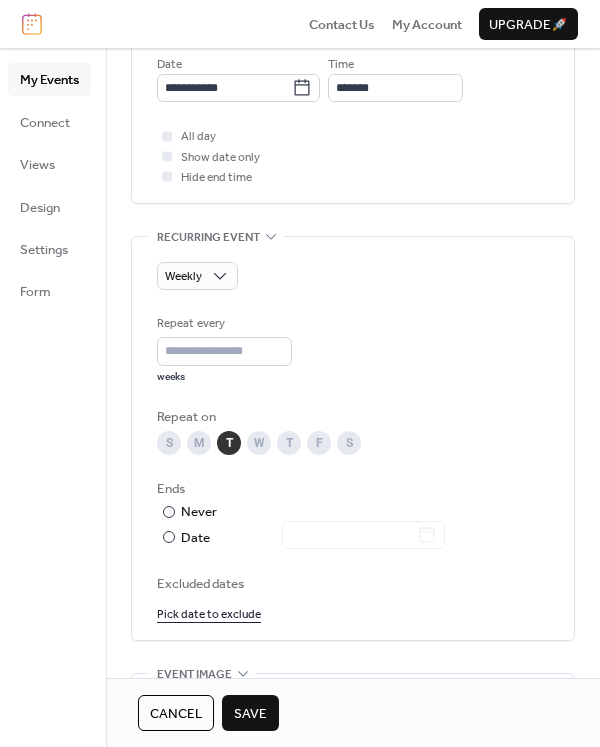 click on "M" at bounding box center (199, 443) 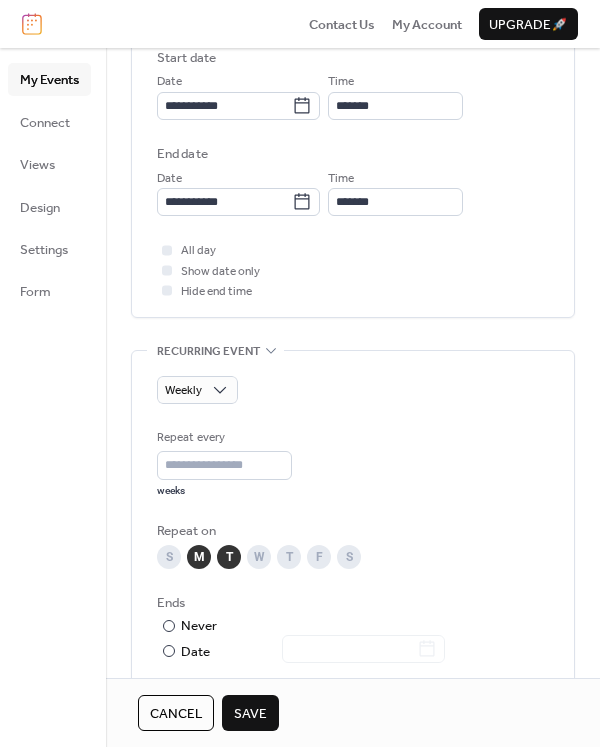 scroll, scrollTop: 573, scrollLeft: 0, axis: vertical 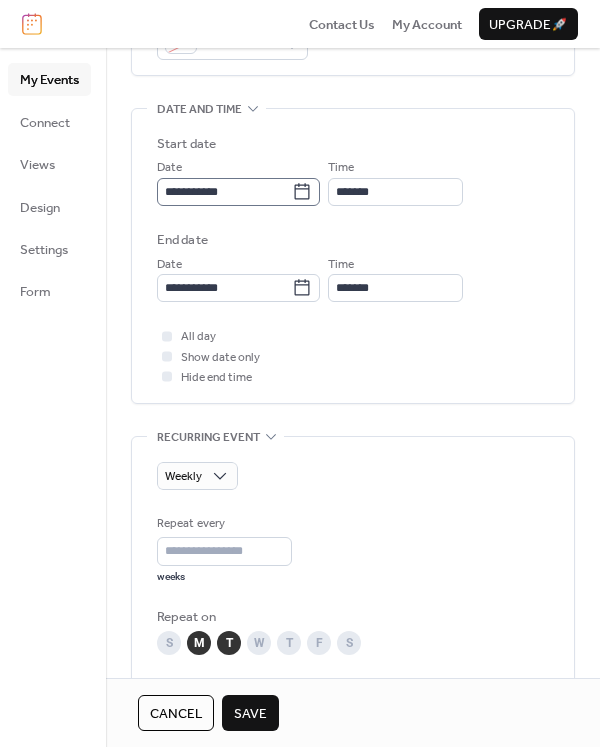 click 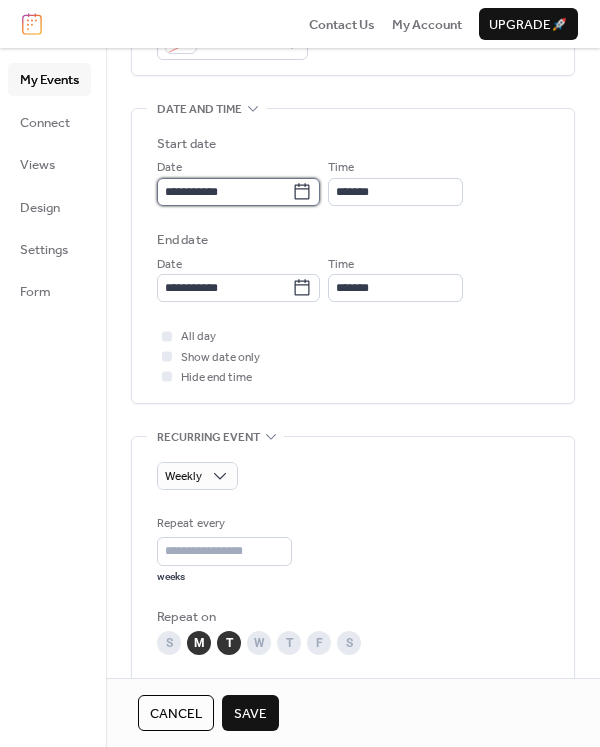 click on "**********" at bounding box center [224, 192] 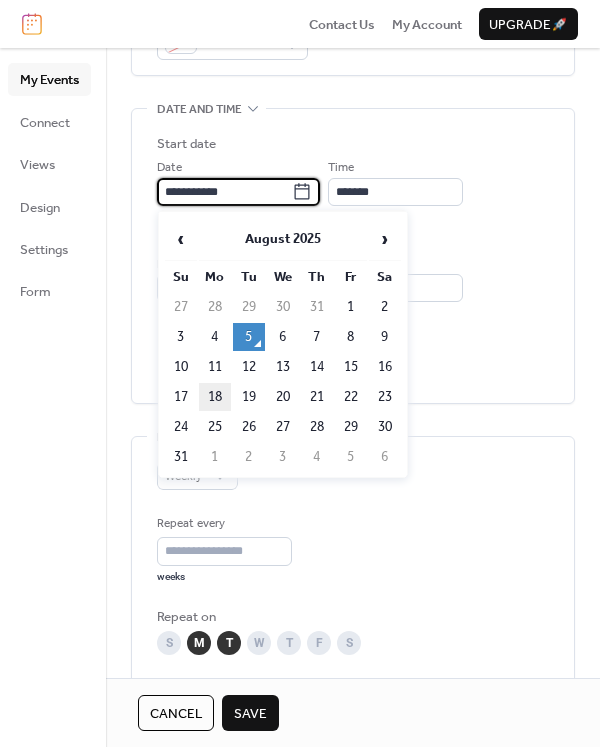 click on "18" at bounding box center (215, 397) 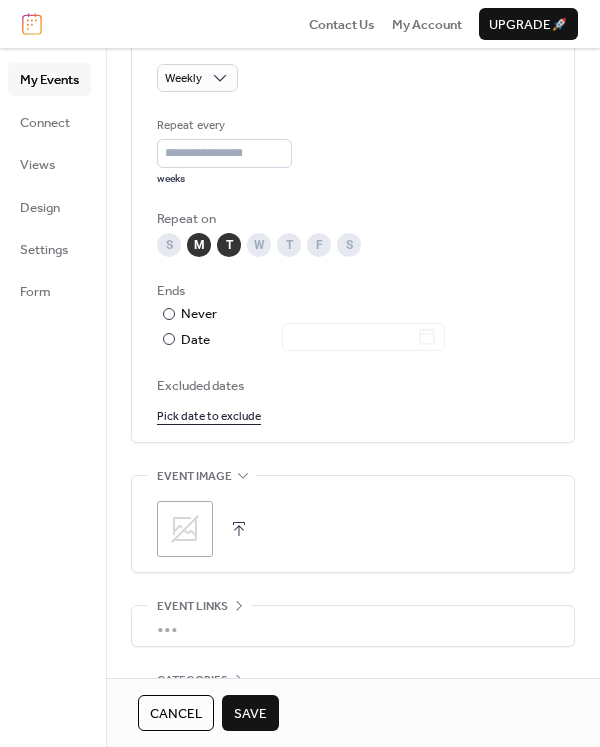 scroll, scrollTop: 973, scrollLeft: 0, axis: vertical 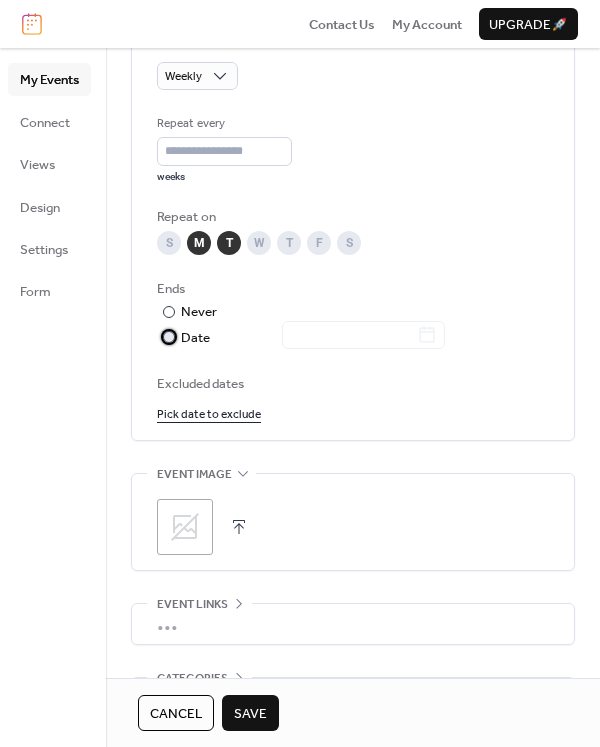 click at bounding box center (169, 337) 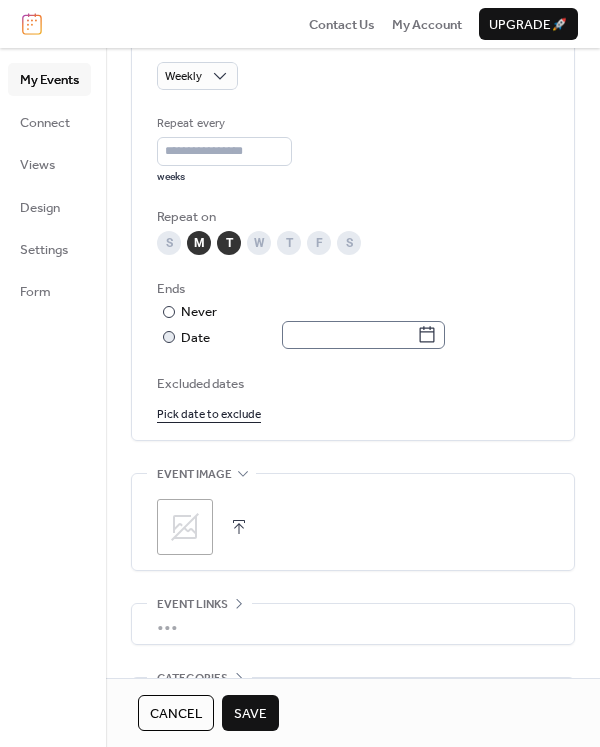 click 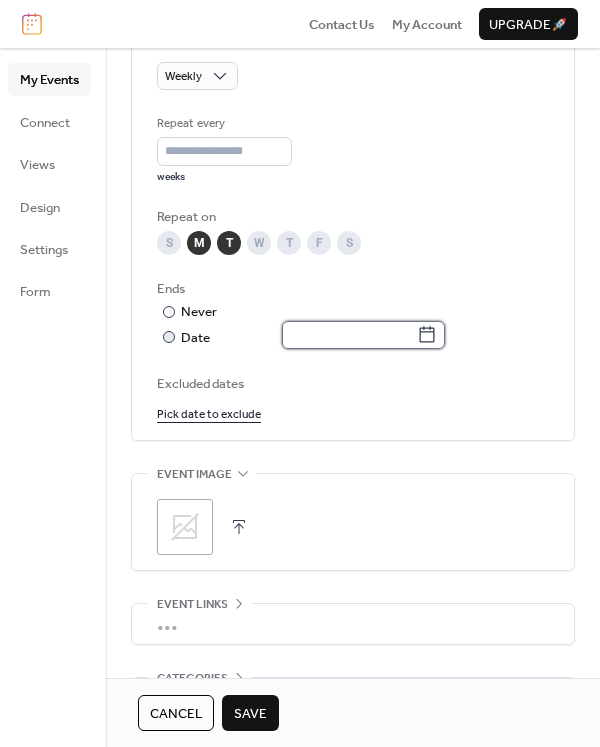click at bounding box center (349, 335) 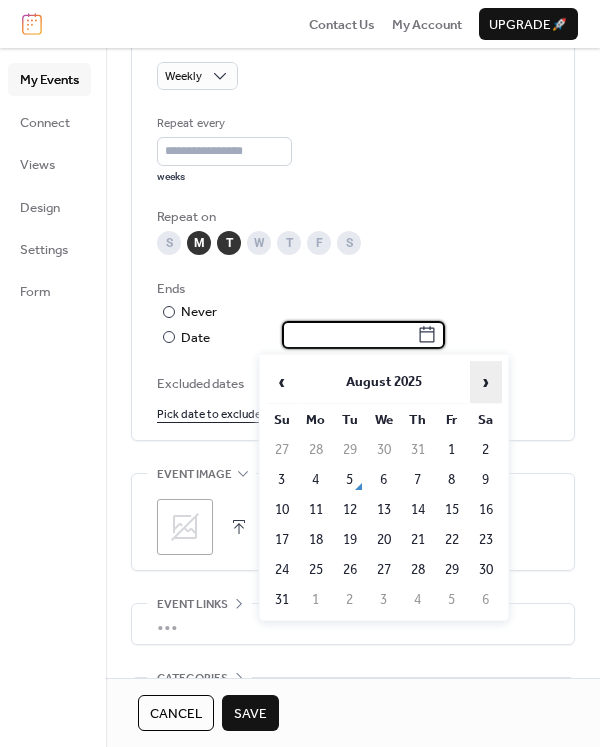 click on "›" at bounding box center [486, 382] 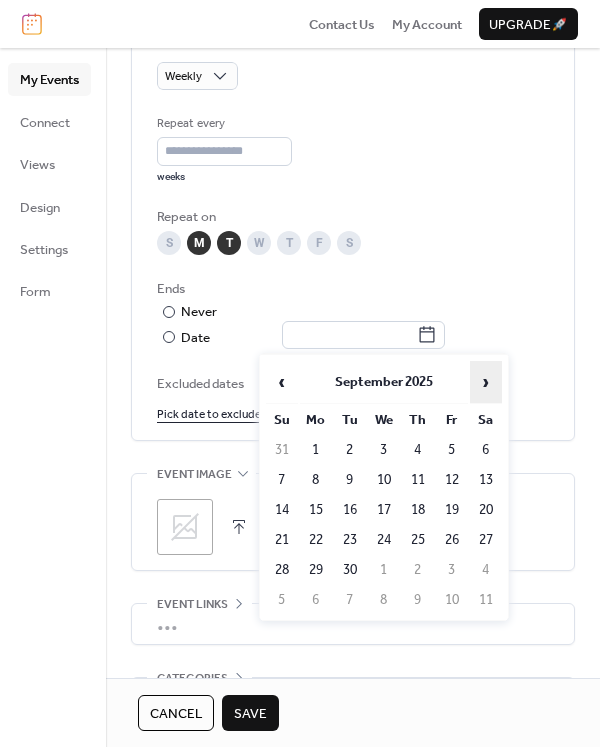 click on "›" at bounding box center [486, 382] 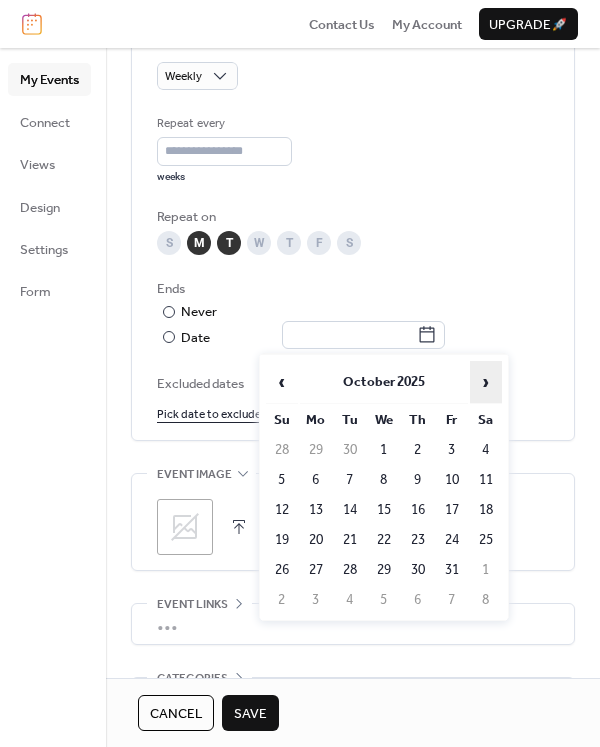 click on "›" at bounding box center [486, 382] 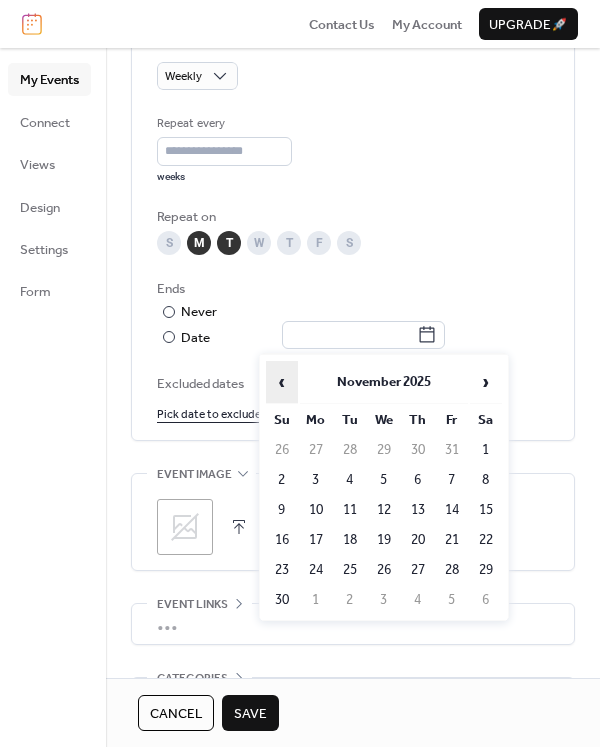 click on "‹" at bounding box center (282, 382) 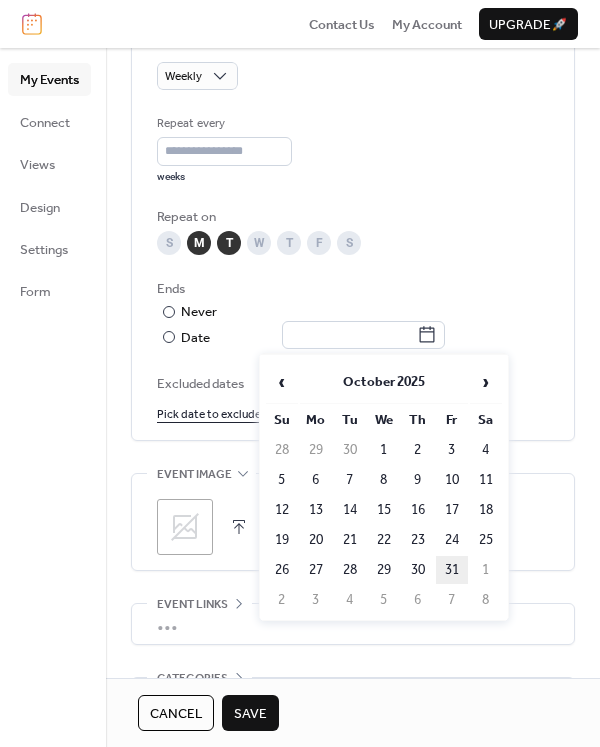 click on "31" at bounding box center [452, 570] 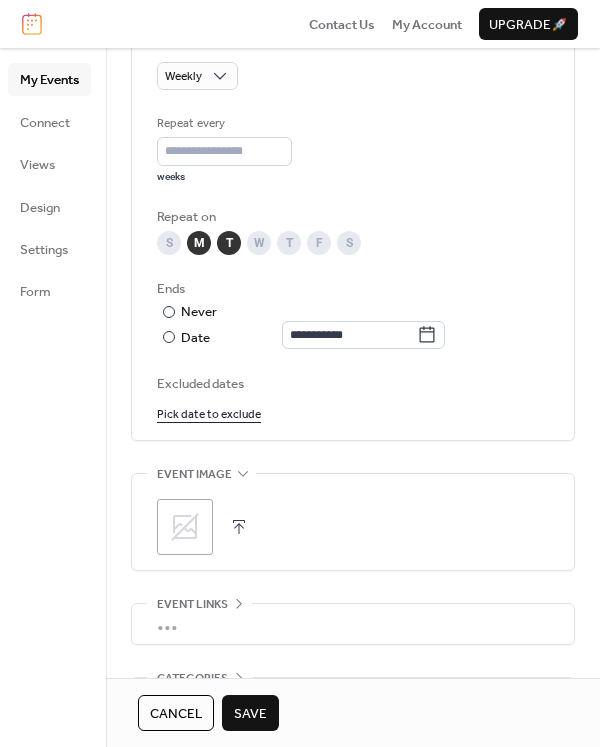click on "Save" at bounding box center [250, 714] 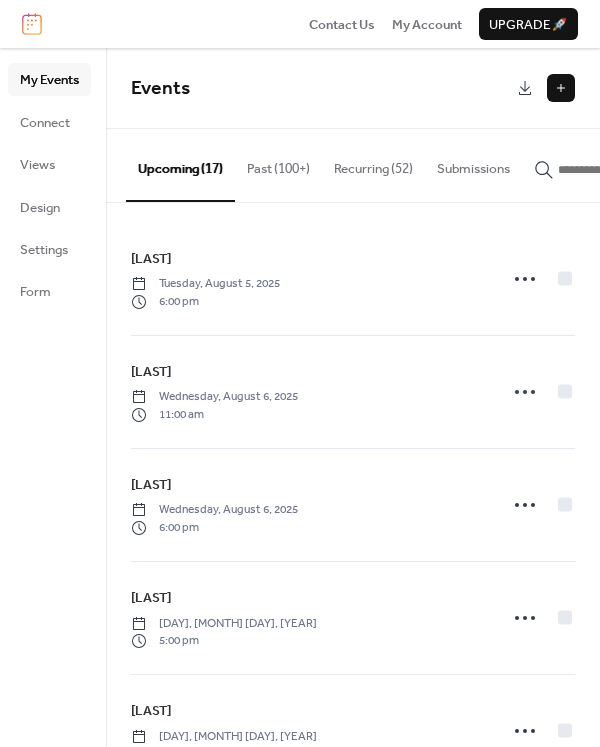 click on "Recurring (52)" at bounding box center (373, 164) 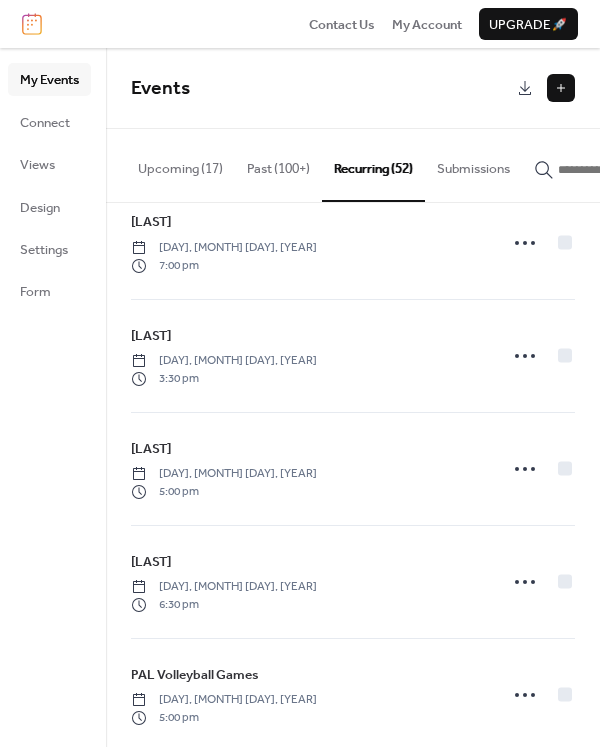 scroll, scrollTop: 5083, scrollLeft: 0, axis: vertical 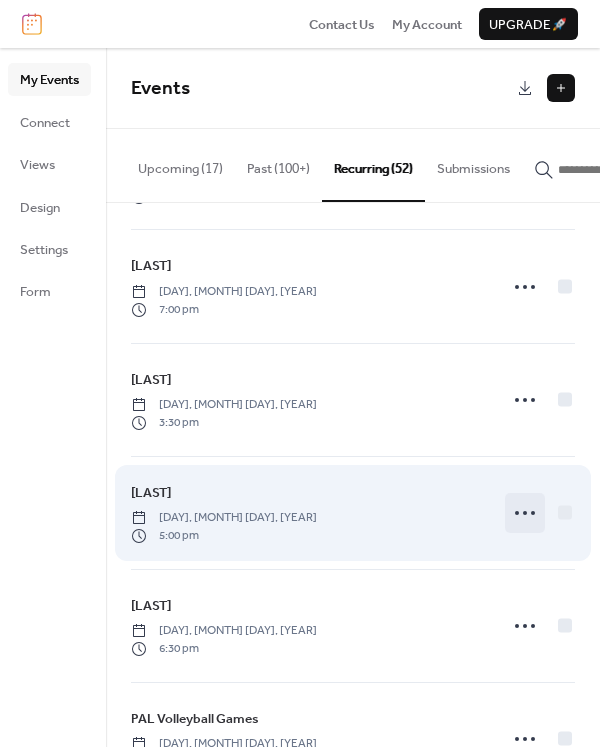 click 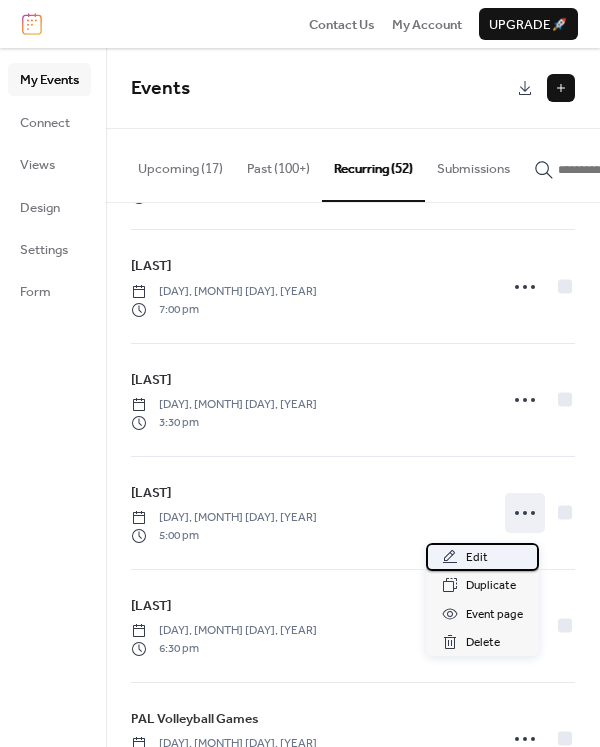 click on "Edit" at bounding box center (477, 558) 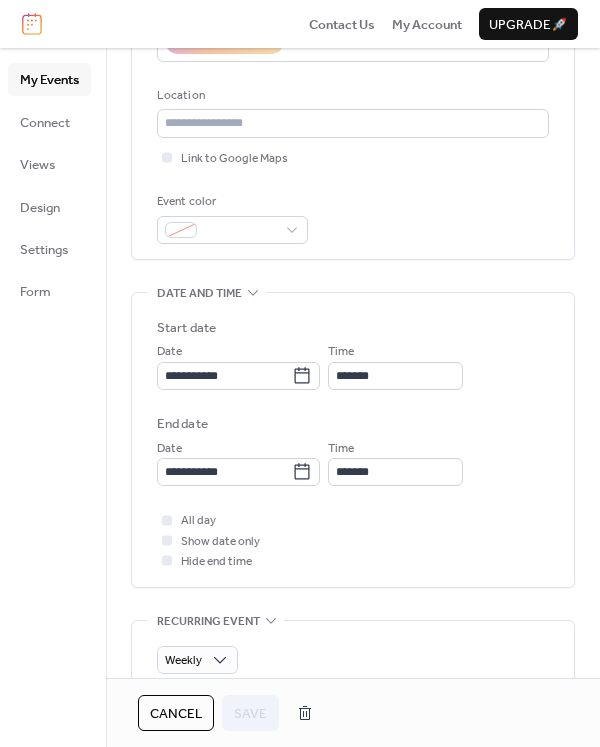 scroll, scrollTop: 400, scrollLeft: 0, axis: vertical 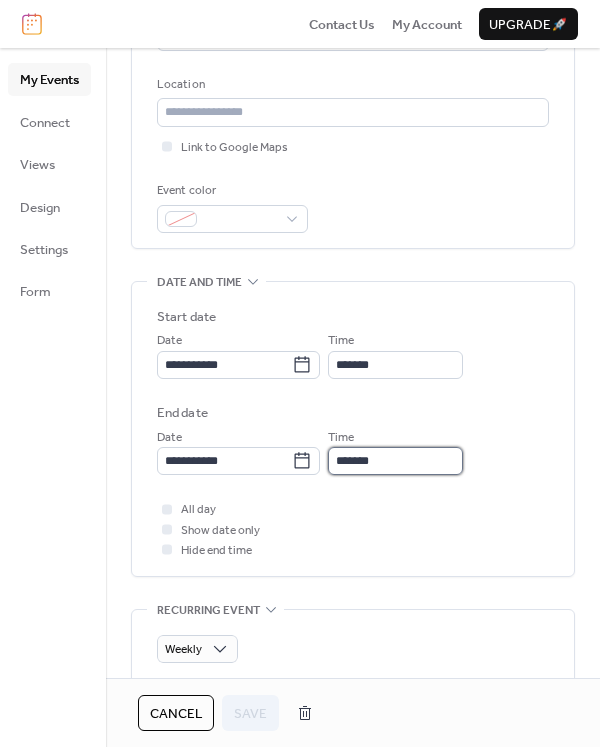 click on "*******" at bounding box center (395, 461) 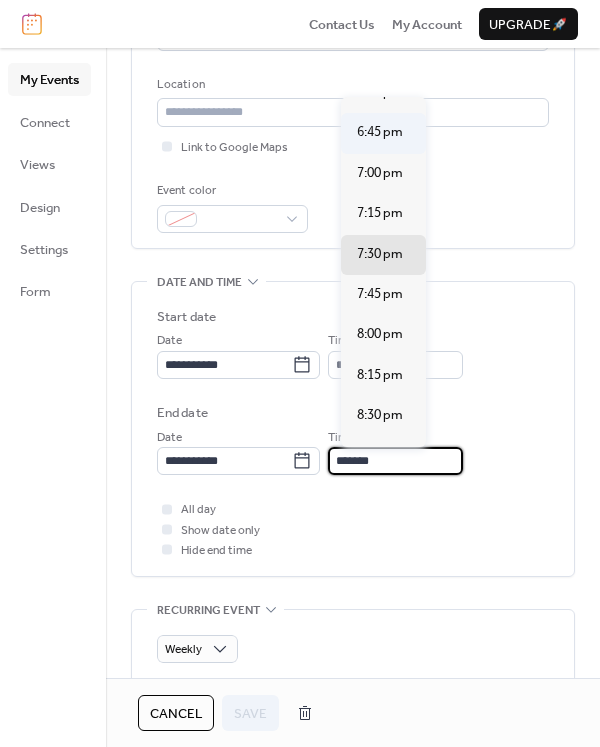 scroll, scrollTop: 163, scrollLeft: 0, axis: vertical 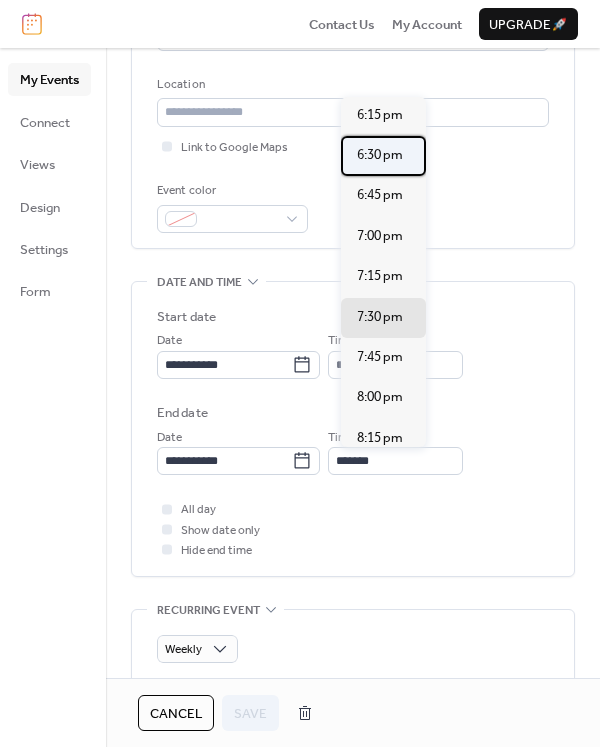click on "6:30 pm" at bounding box center [380, 155] 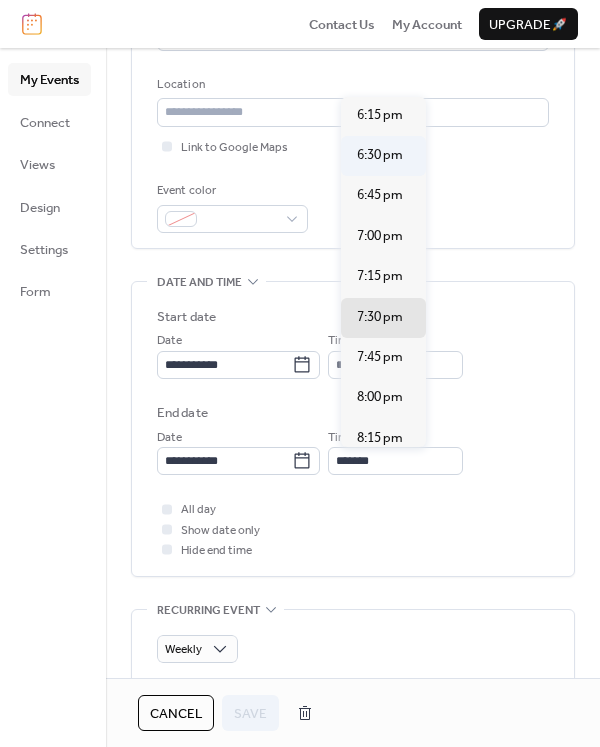 type on "*******" 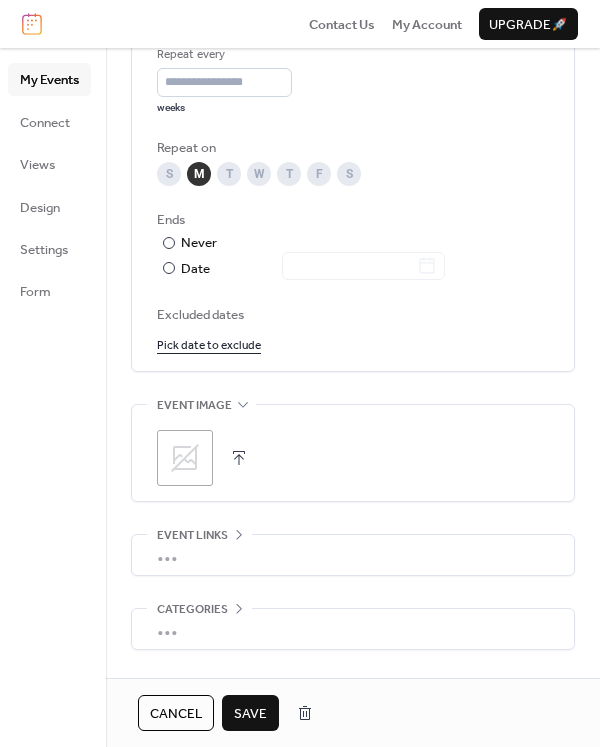 scroll, scrollTop: 1008, scrollLeft: 0, axis: vertical 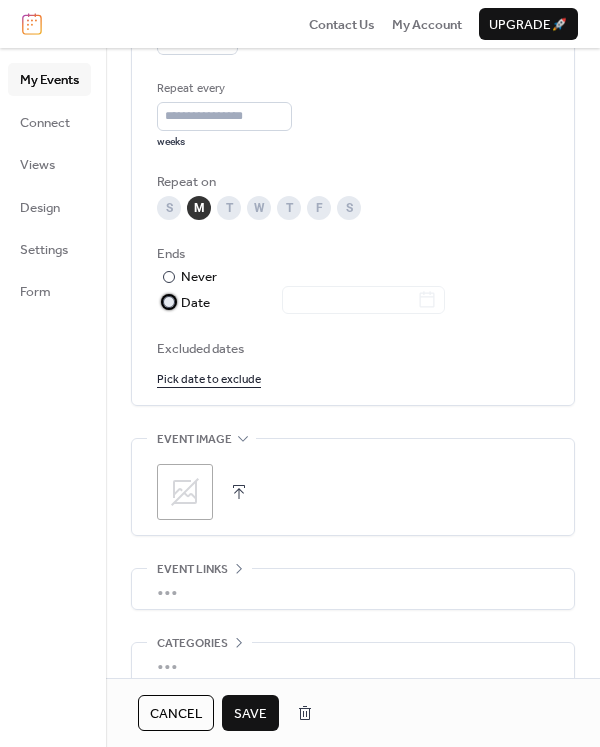 click on "Date" at bounding box center [313, 303] 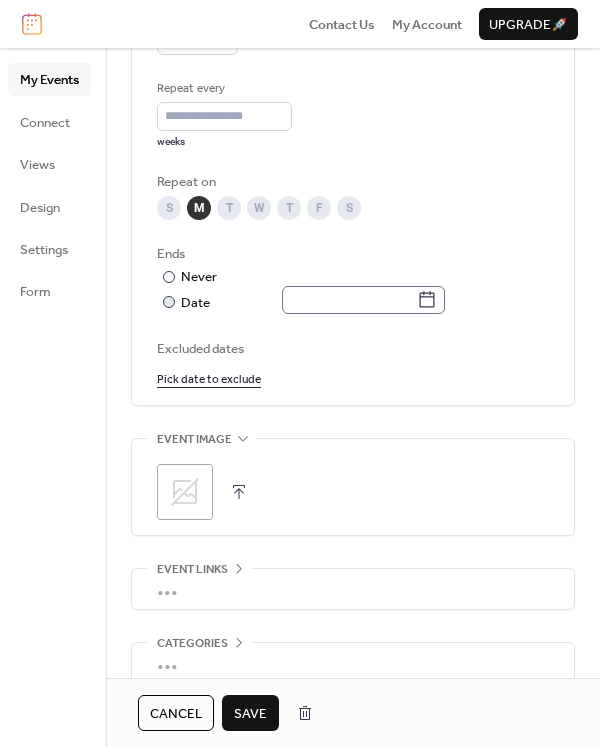 click 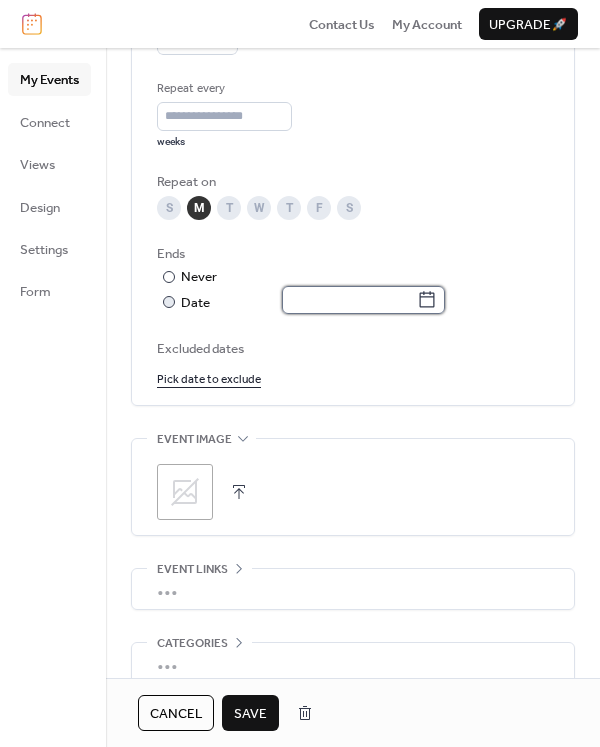 click at bounding box center (349, 300) 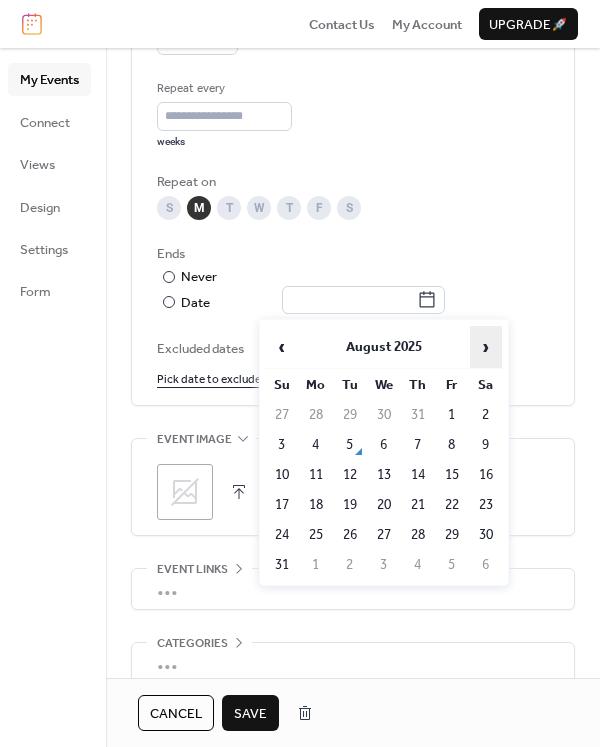 click on "›" at bounding box center [486, 347] 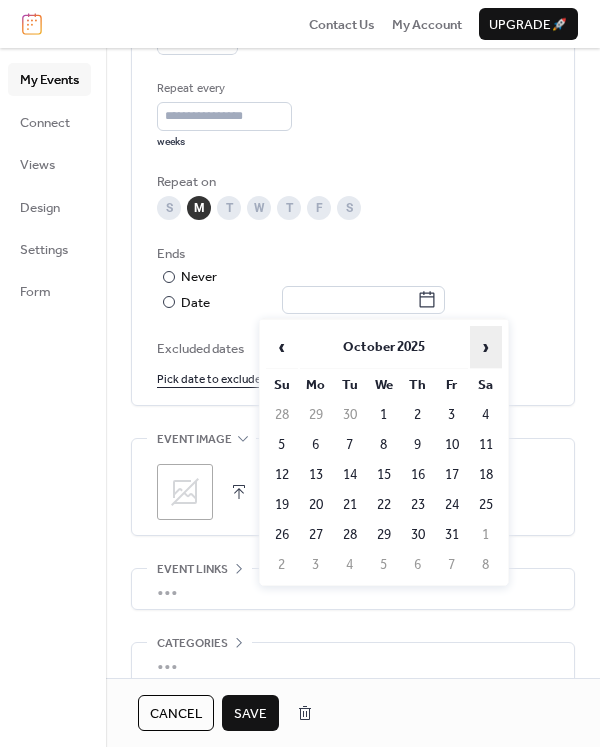 click on "›" at bounding box center [486, 347] 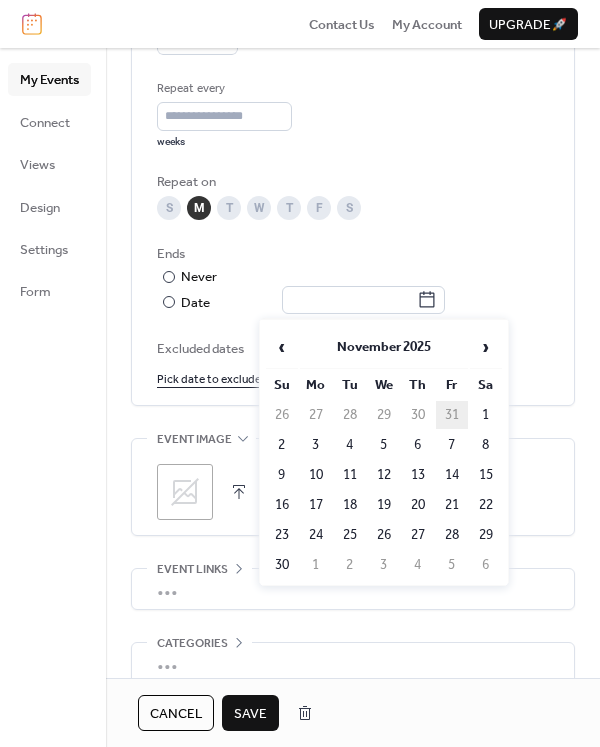 click on "31" at bounding box center [452, 415] 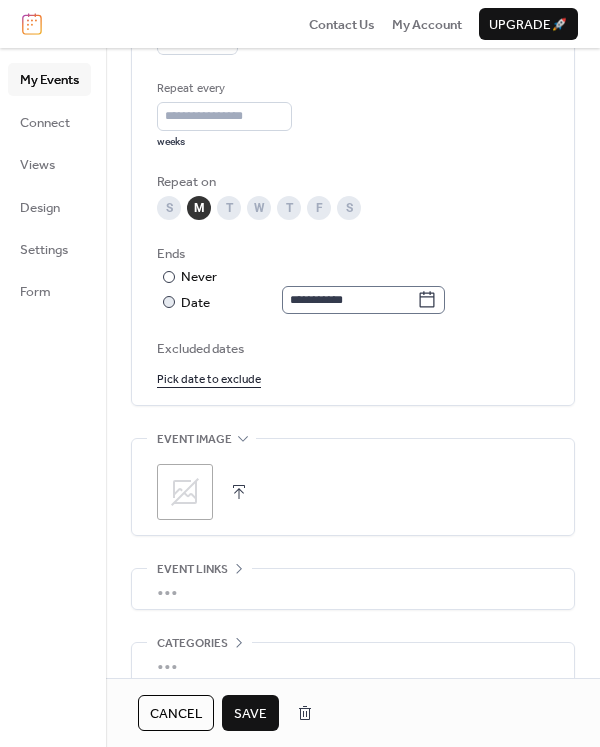 click 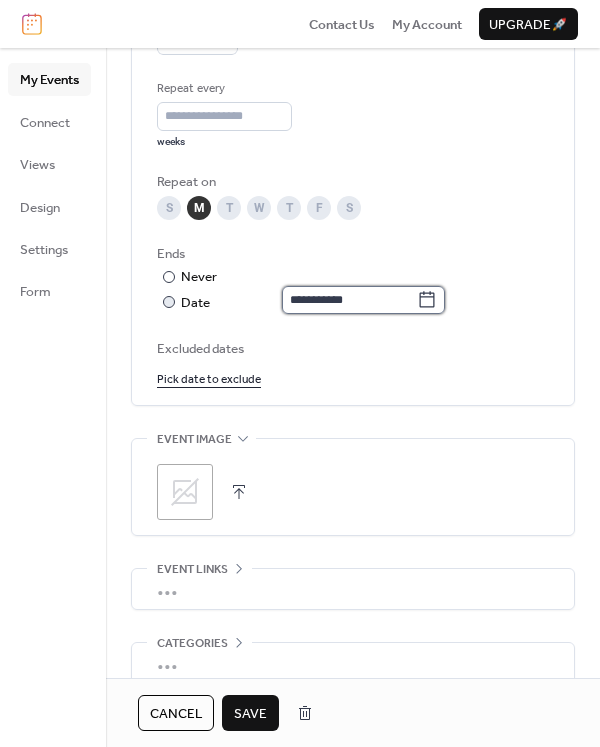 click on "**********" at bounding box center [349, 300] 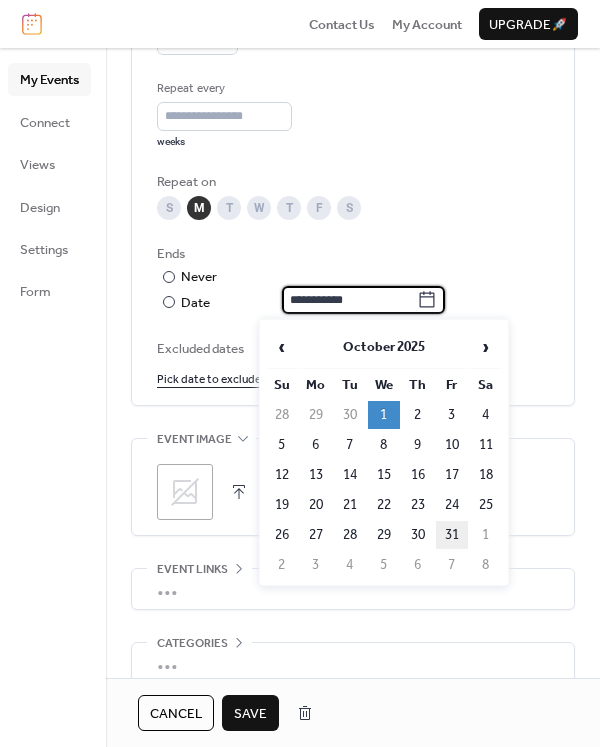 click on "31" at bounding box center [452, 535] 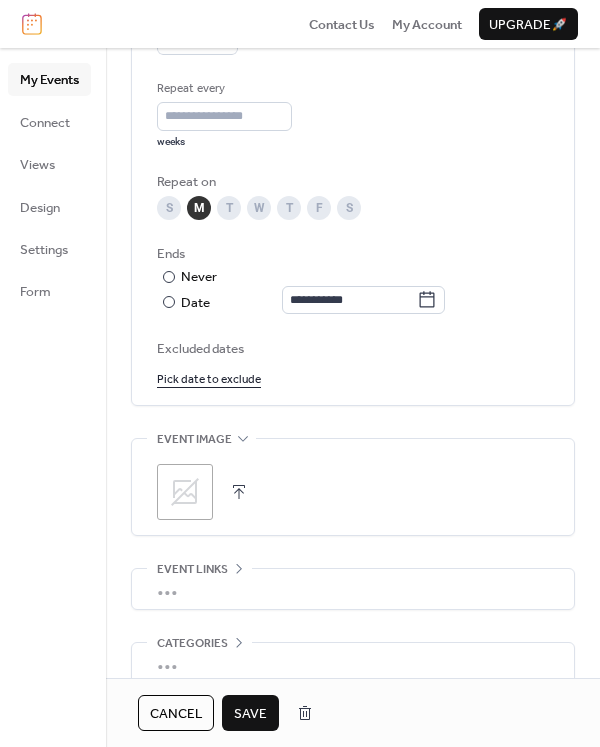 click on "Save" at bounding box center [250, 713] 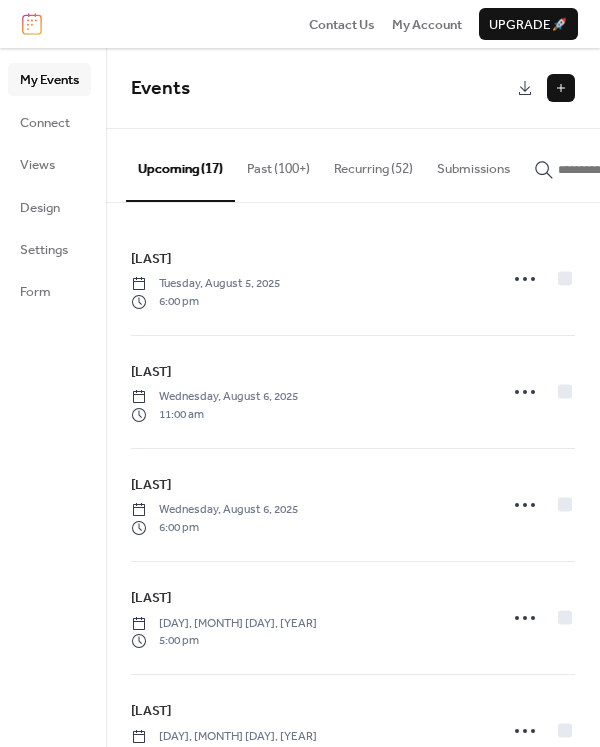 click at bounding box center (561, 88) 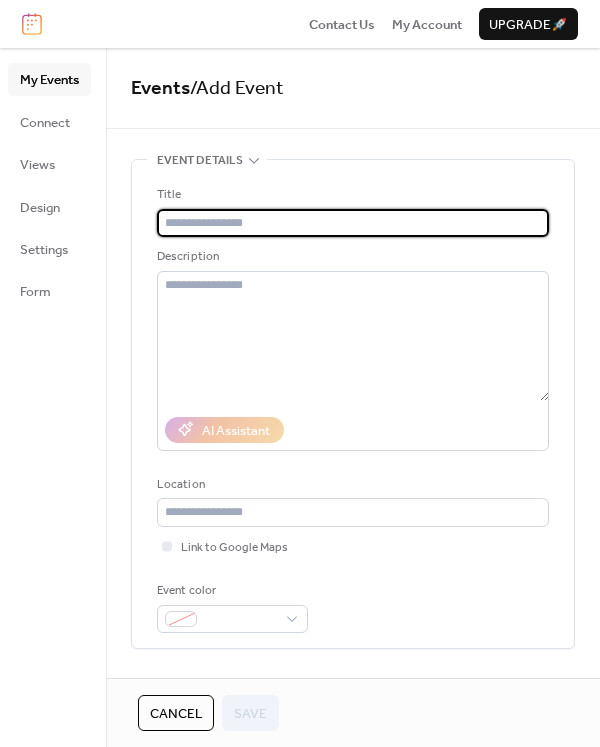 click at bounding box center (353, 223) 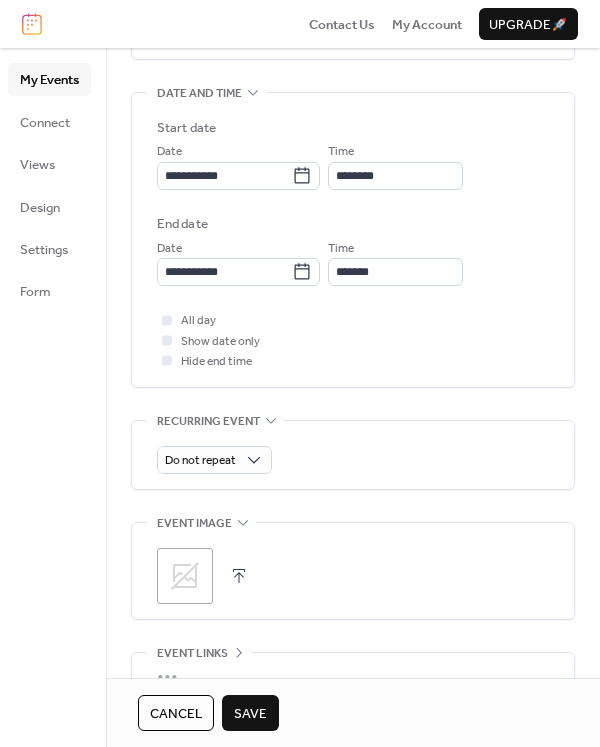 scroll, scrollTop: 600, scrollLeft: 0, axis: vertical 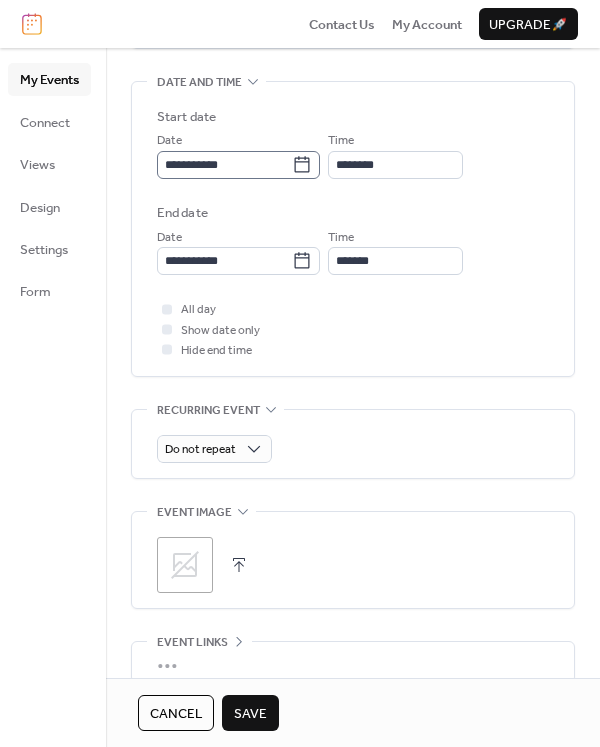 type on "******" 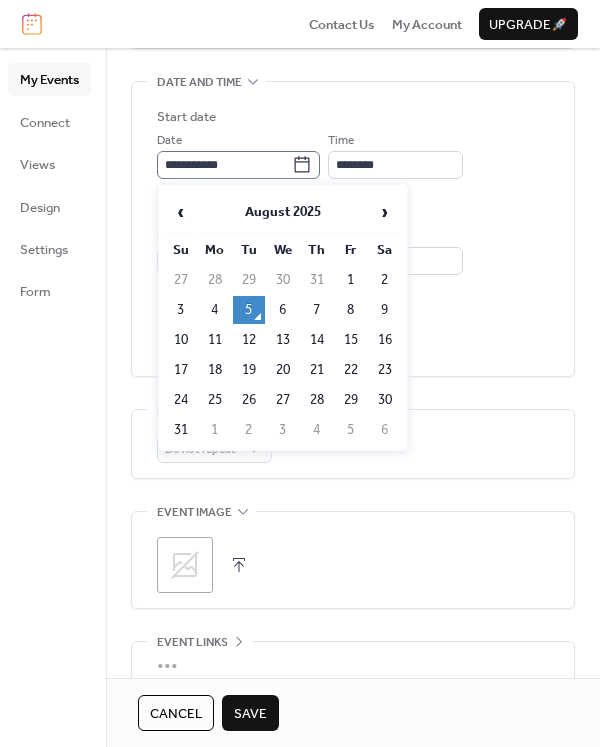 click 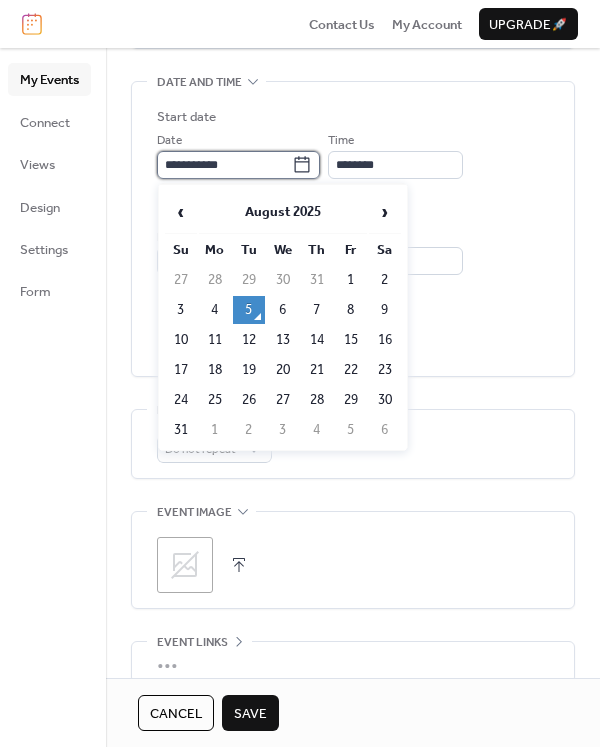 click on "**********" at bounding box center [224, 165] 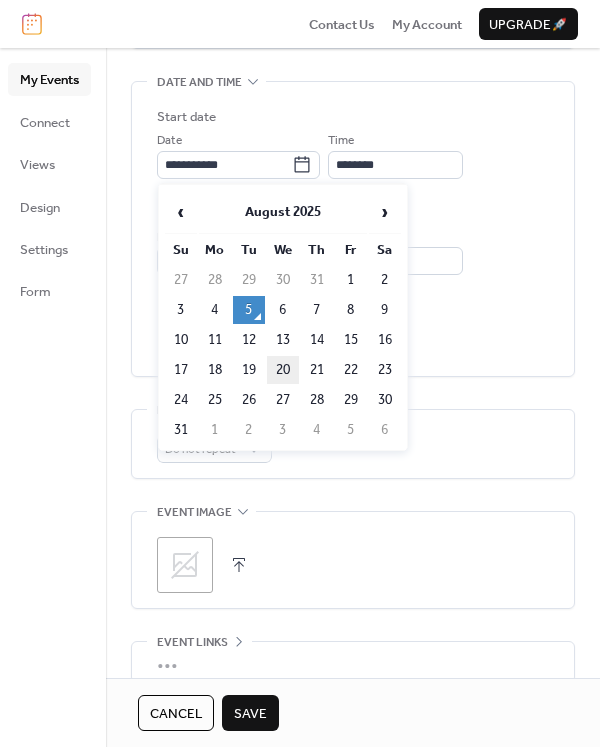 click on "20" at bounding box center [283, 370] 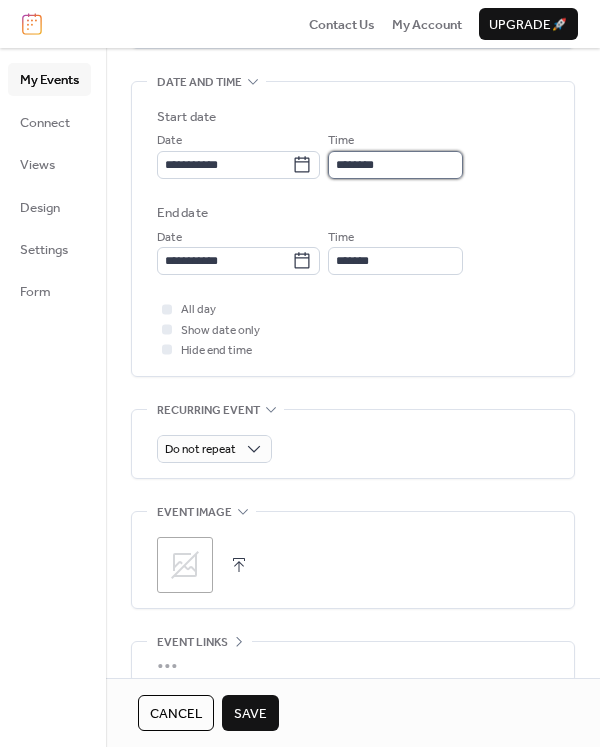 click on "********" at bounding box center [395, 165] 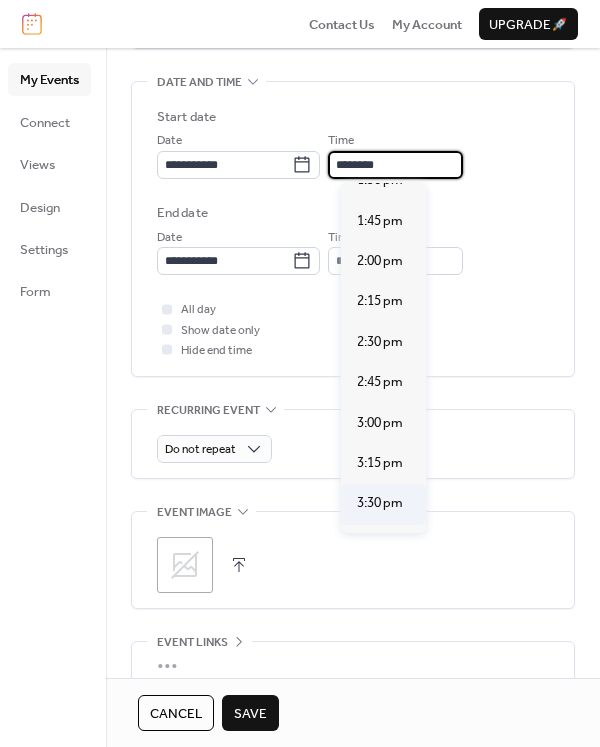 scroll, scrollTop: 2239, scrollLeft: 0, axis: vertical 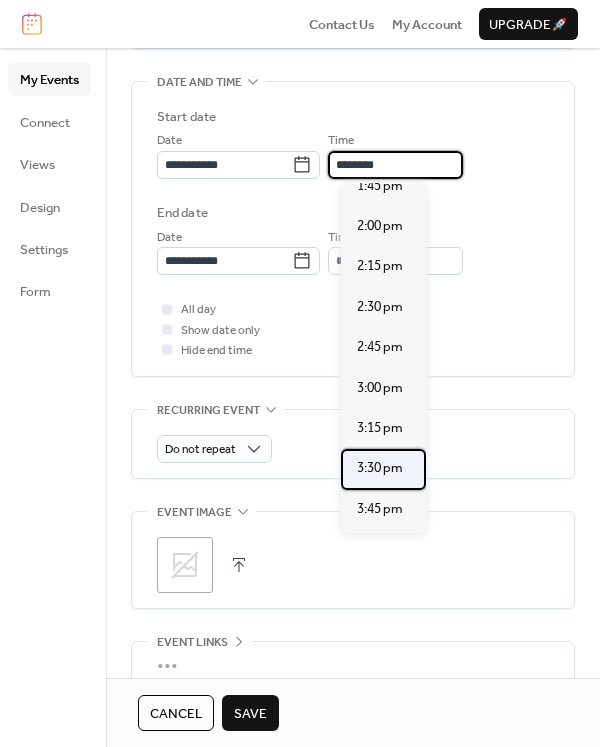 click on "3:30 pm" at bounding box center [380, 468] 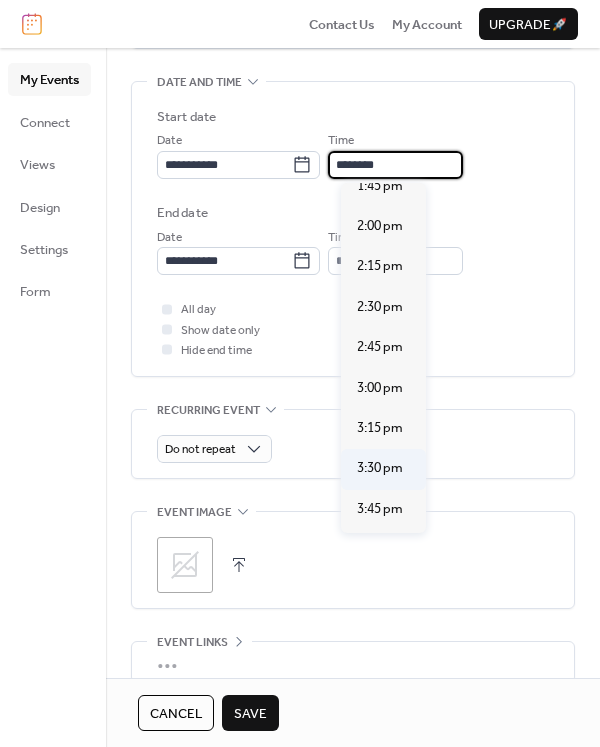 type on "*******" 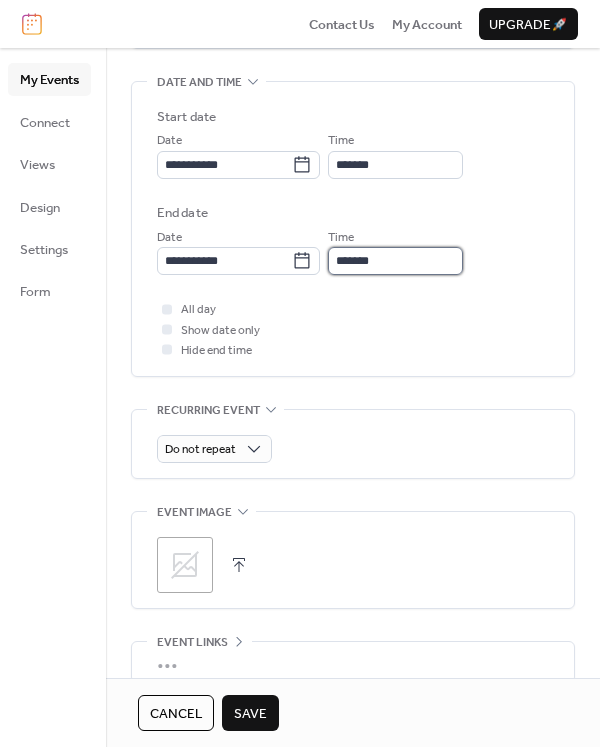 click on "*******" at bounding box center [395, 261] 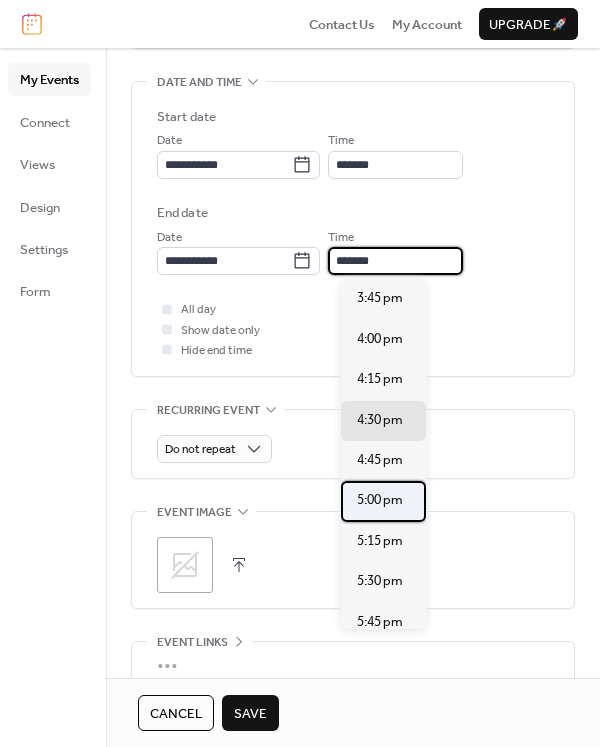 click on "5:00 pm" at bounding box center (380, 500) 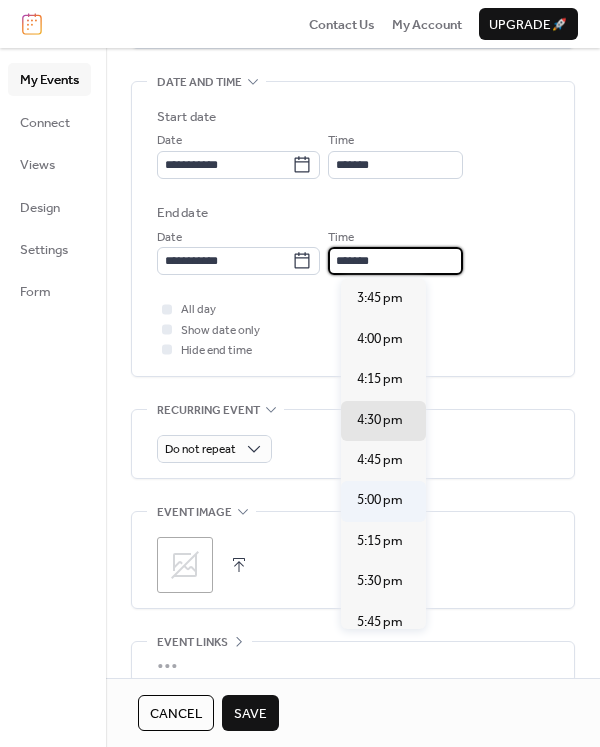 type on "*******" 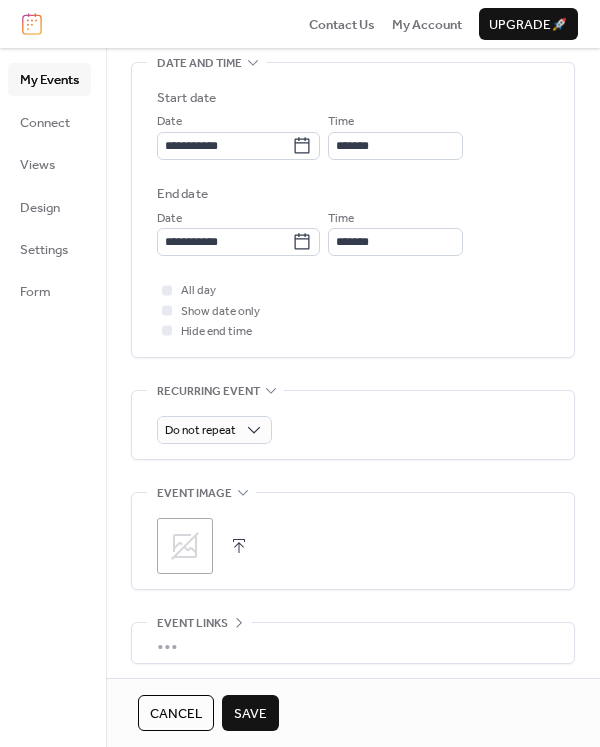scroll, scrollTop: 373, scrollLeft: 0, axis: vertical 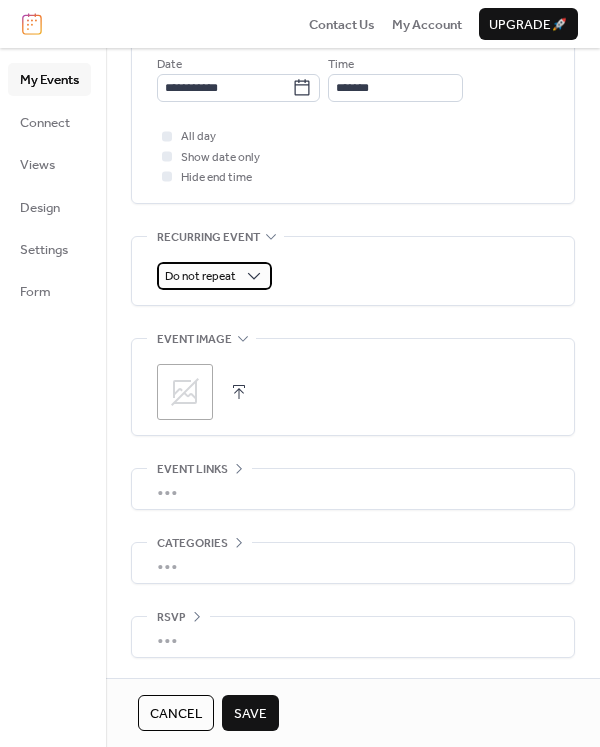 click on "Do not repeat" at bounding box center [200, 276] 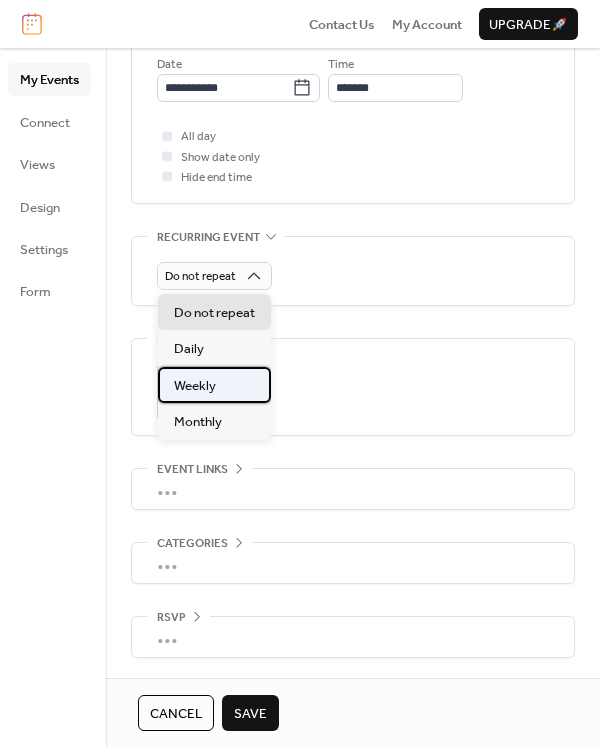click on "Weekly" at bounding box center (195, 386) 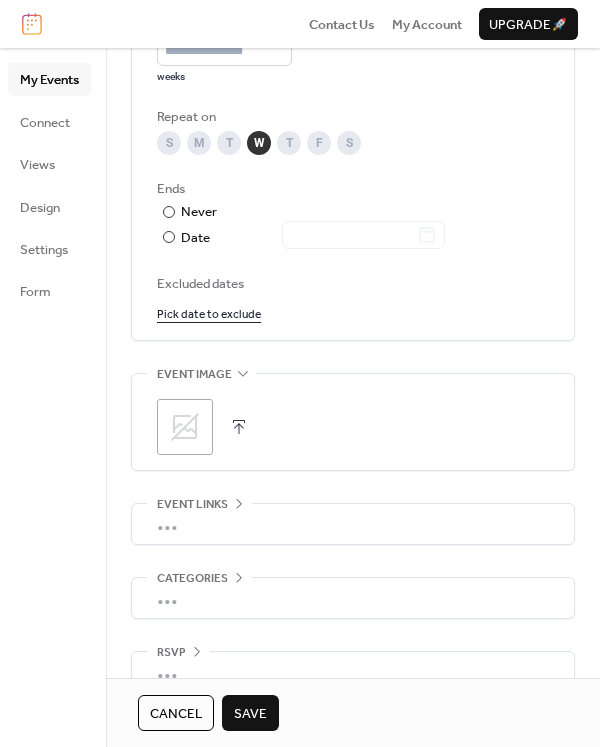 scroll, scrollTop: 1108, scrollLeft: 0, axis: vertical 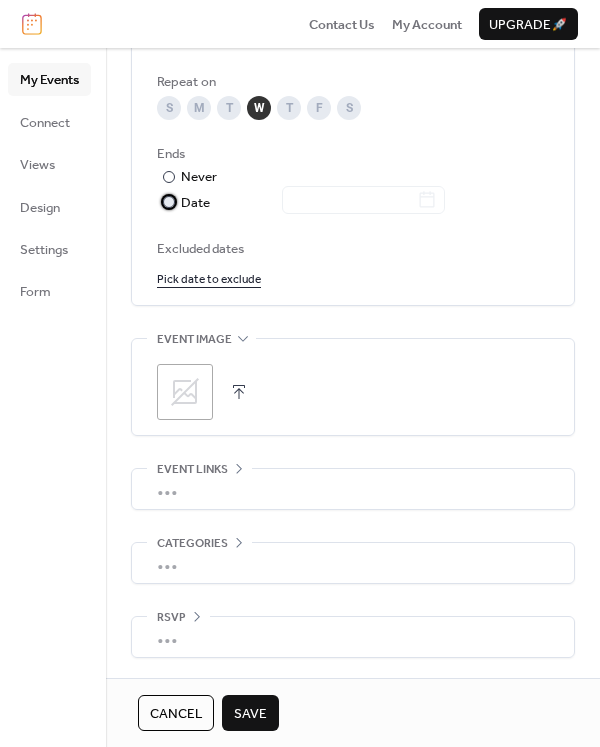 click on "Date" at bounding box center [313, 203] 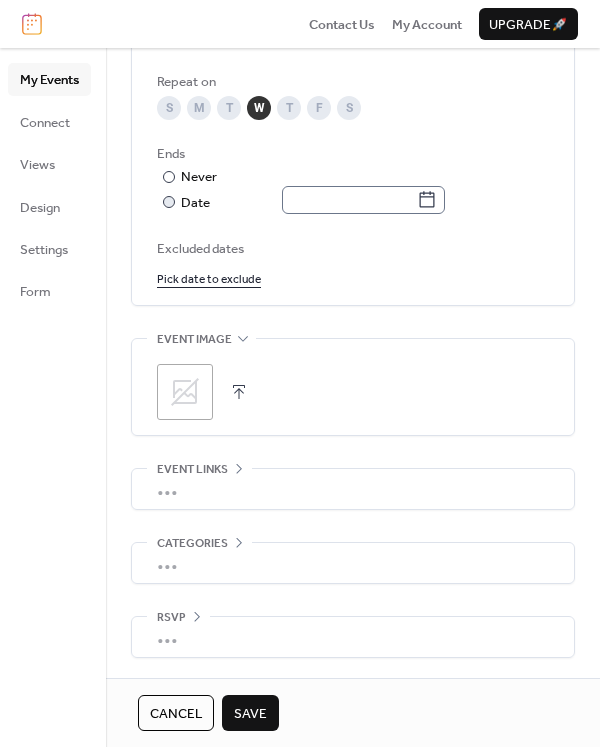 click at bounding box center [363, 200] 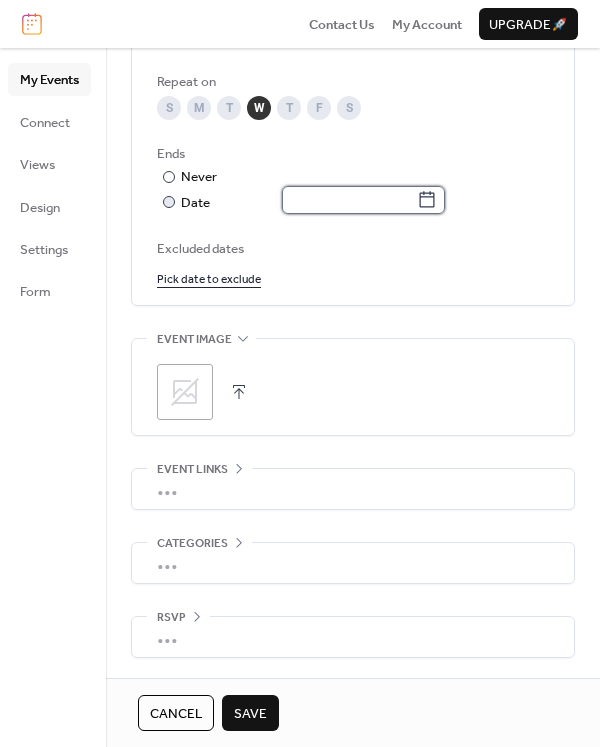 click at bounding box center [349, 200] 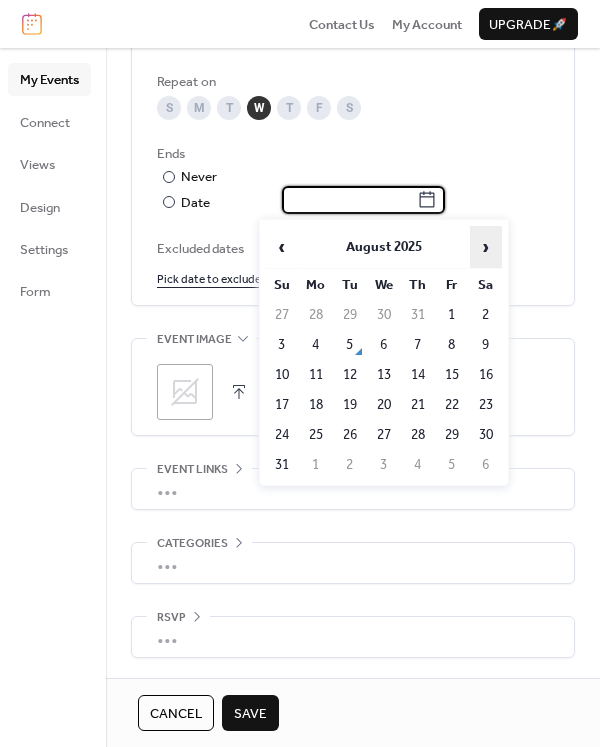 click on "›" at bounding box center [486, 247] 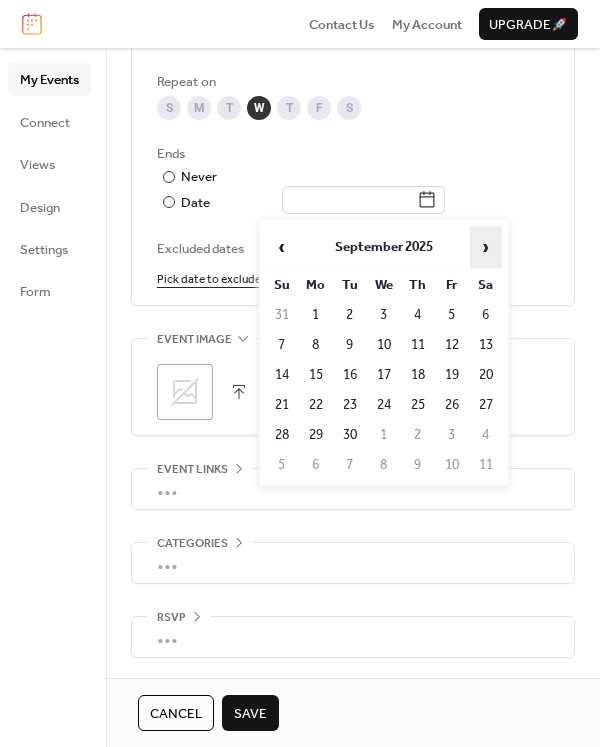 click on "›" at bounding box center [486, 247] 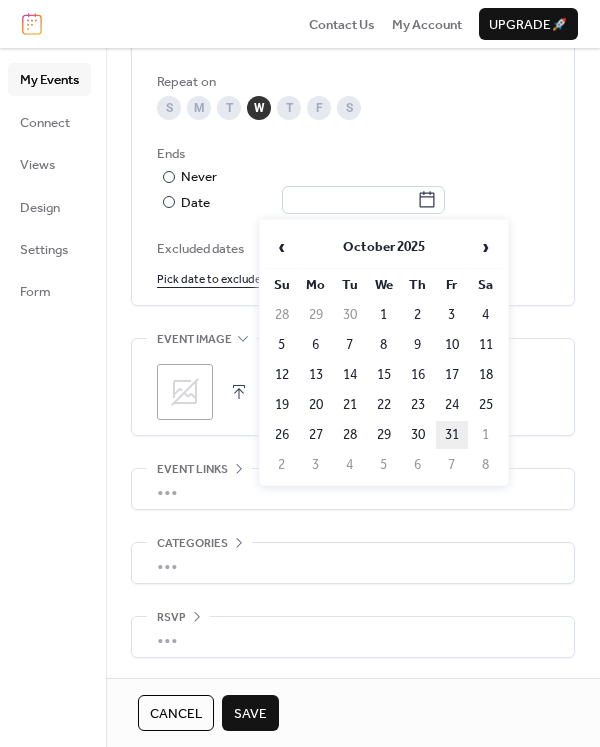 click on "31" at bounding box center (452, 435) 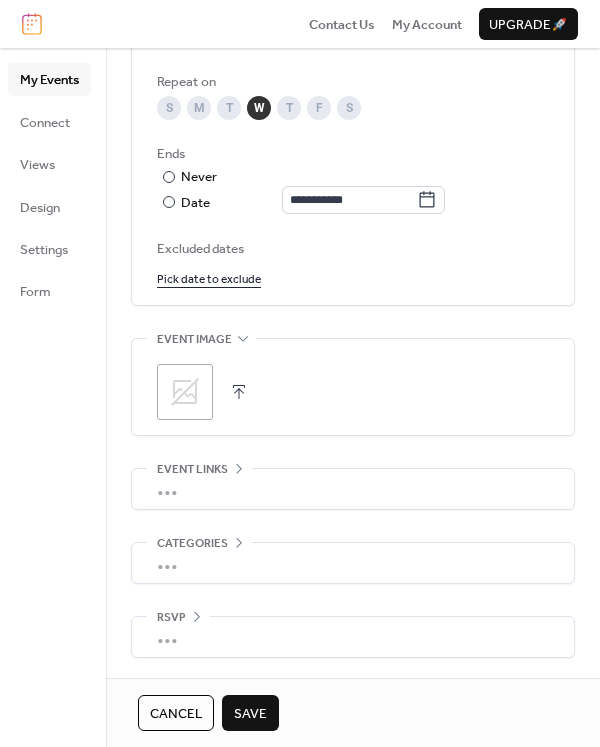 click on "Save" at bounding box center [250, 714] 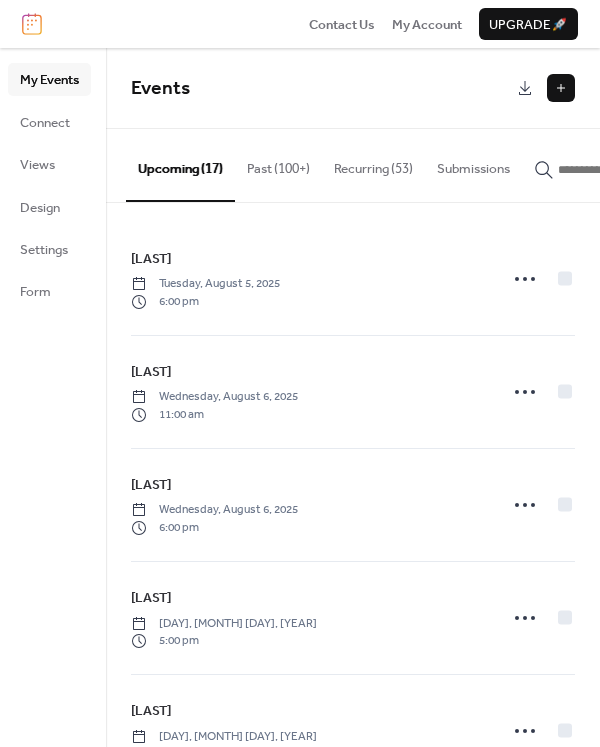 click at bounding box center (618, 170) 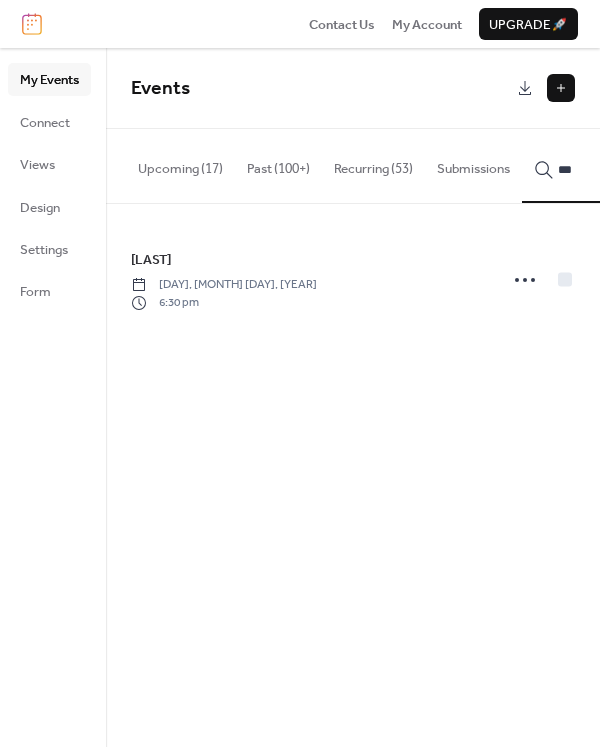 type on "***" 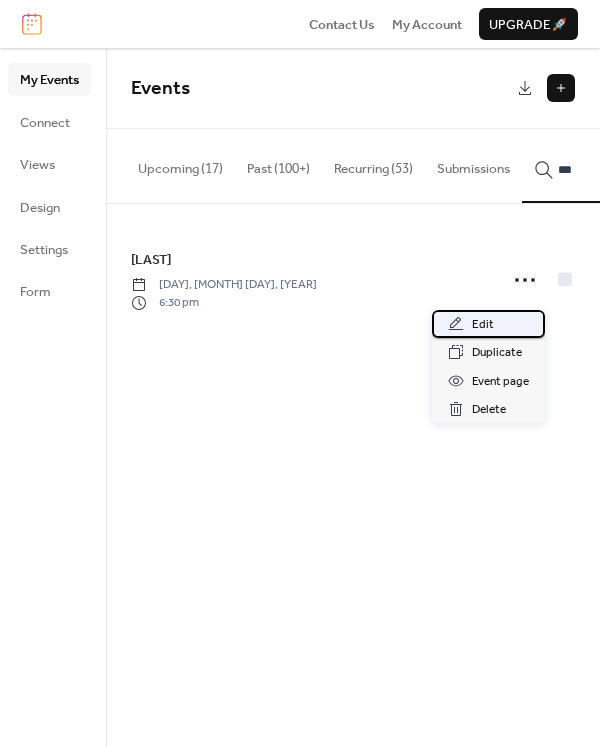 click on "Edit" at bounding box center (488, 324) 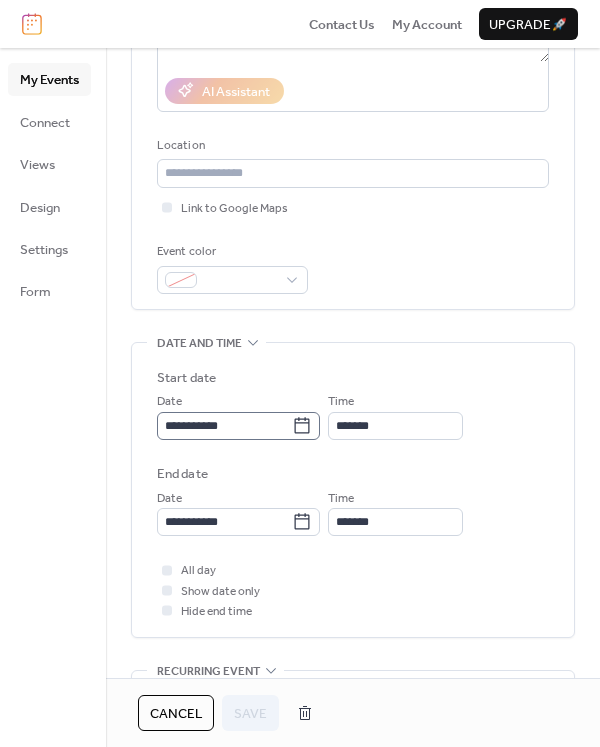 scroll, scrollTop: 500, scrollLeft: 0, axis: vertical 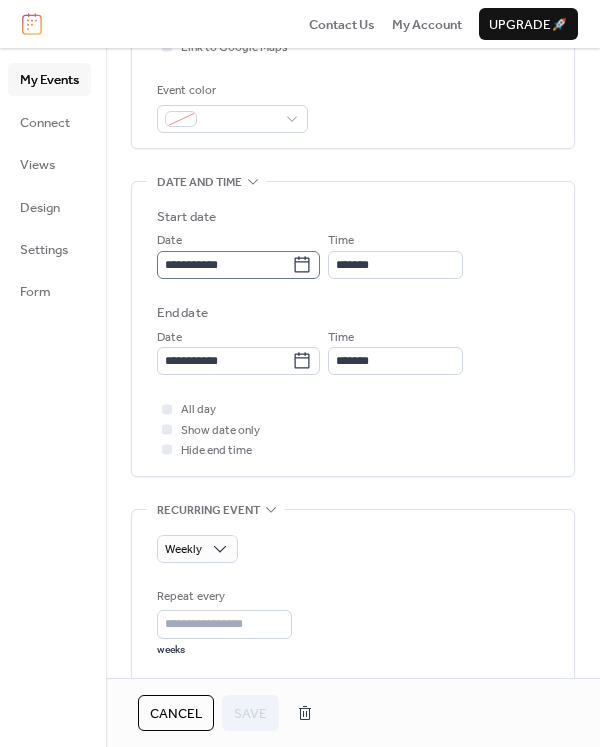 click 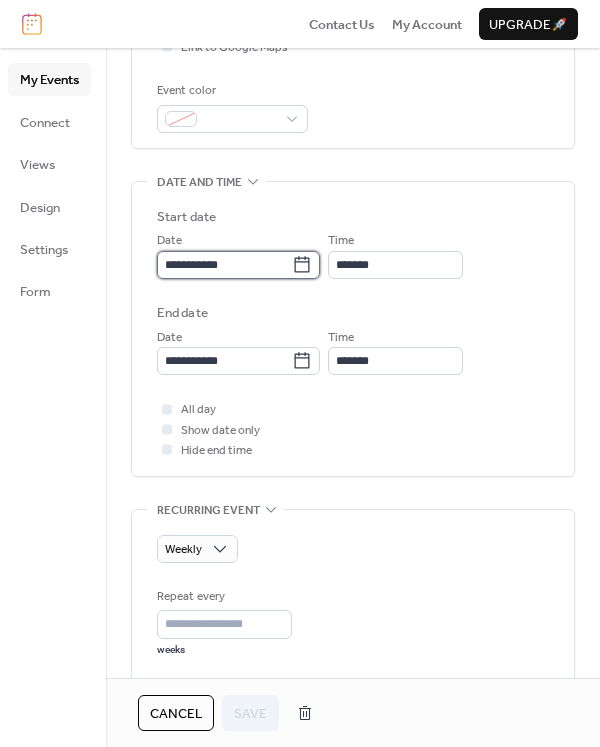 click on "**********" at bounding box center (224, 265) 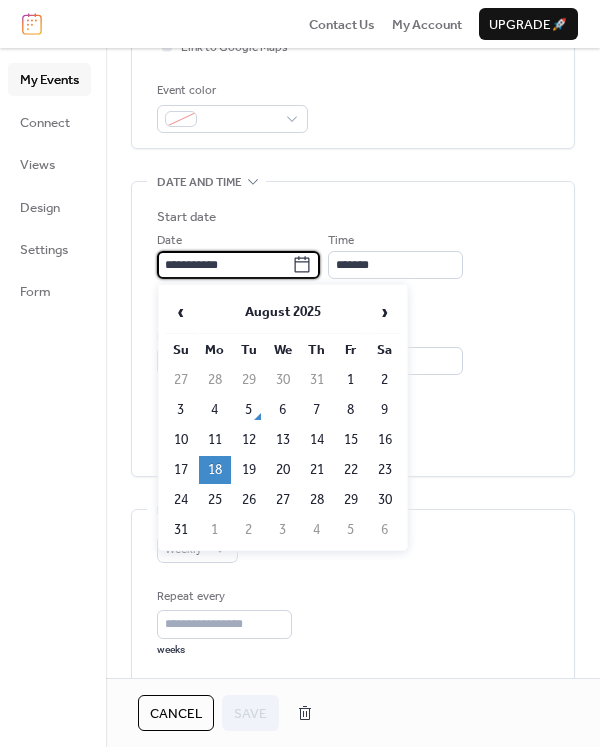 click on "18" at bounding box center [215, 470] 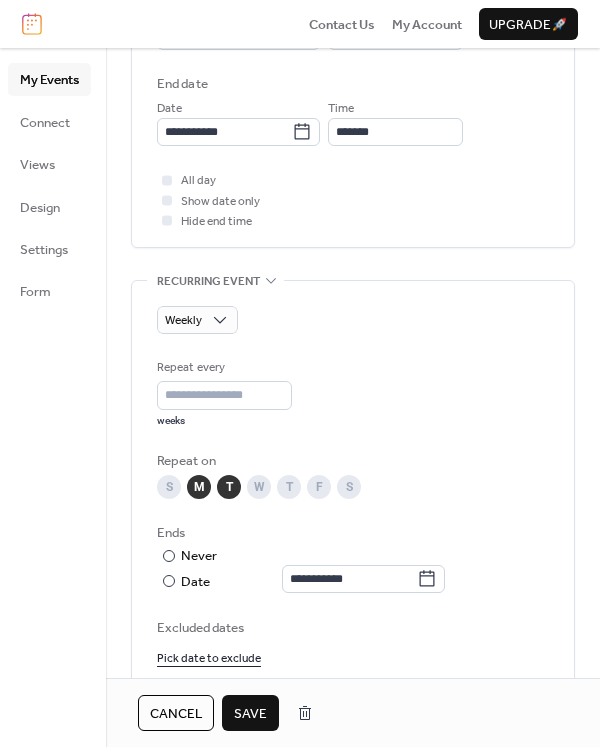 scroll, scrollTop: 800, scrollLeft: 0, axis: vertical 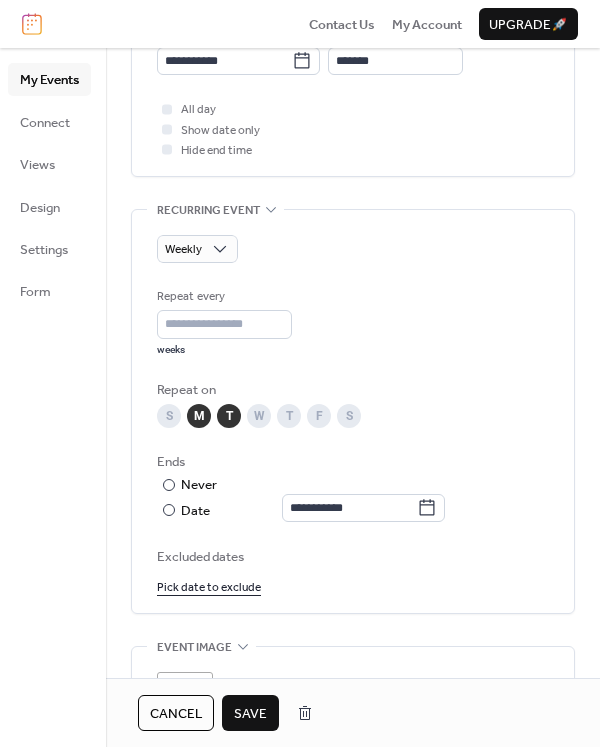 click on "T" at bounding box center (229, 416) 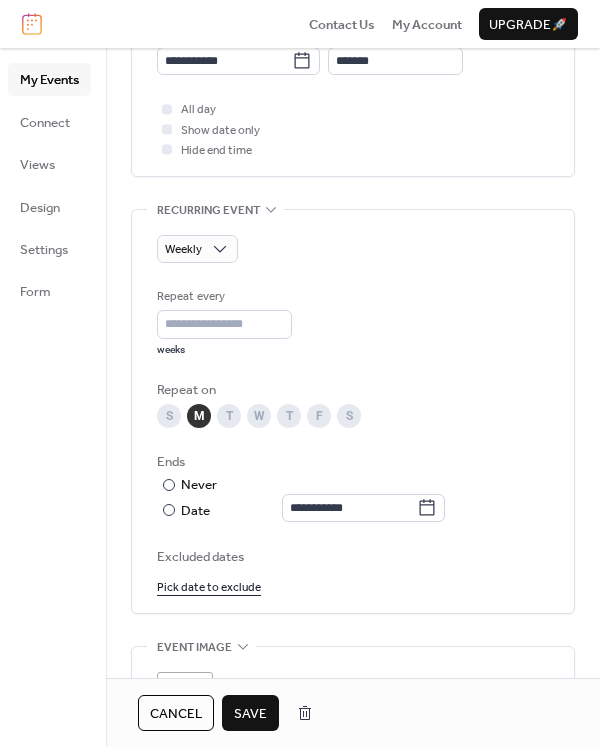 click on "Save" at bounding box center (250, 714) 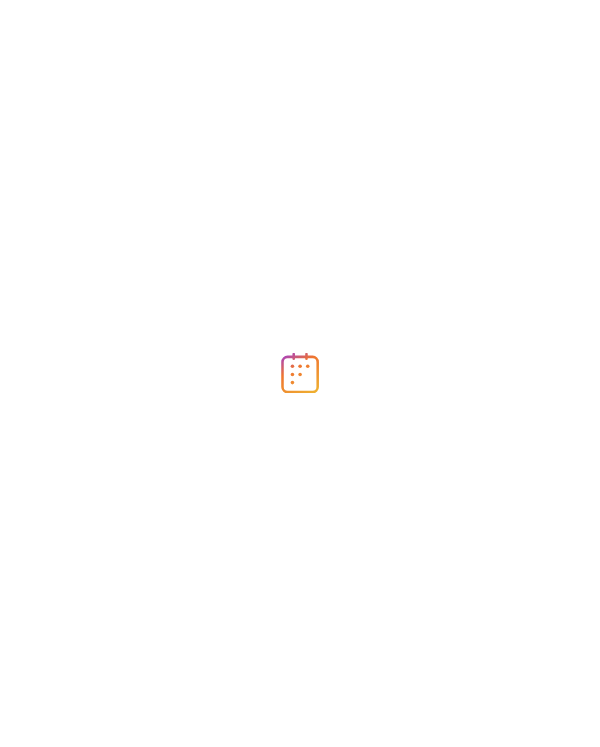 scroll, scrollTop: 0, scrollLeft: 0, axis: both 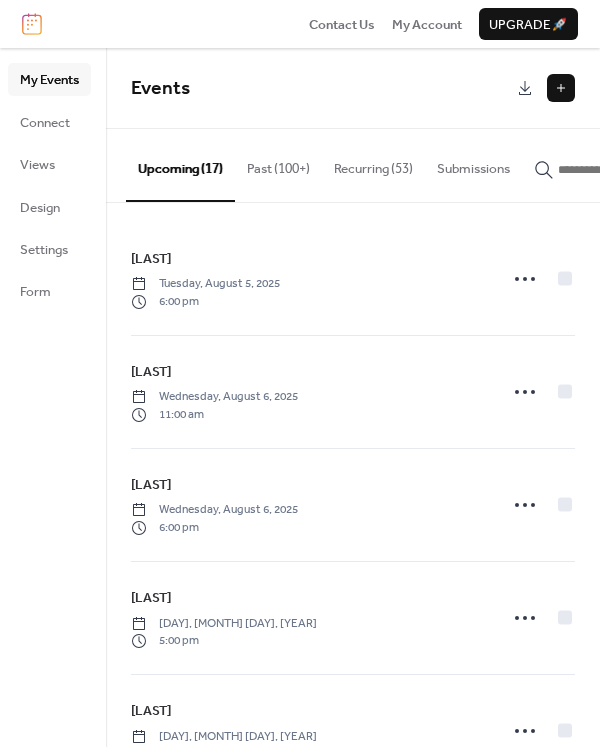click at bounding box center (561, 88) 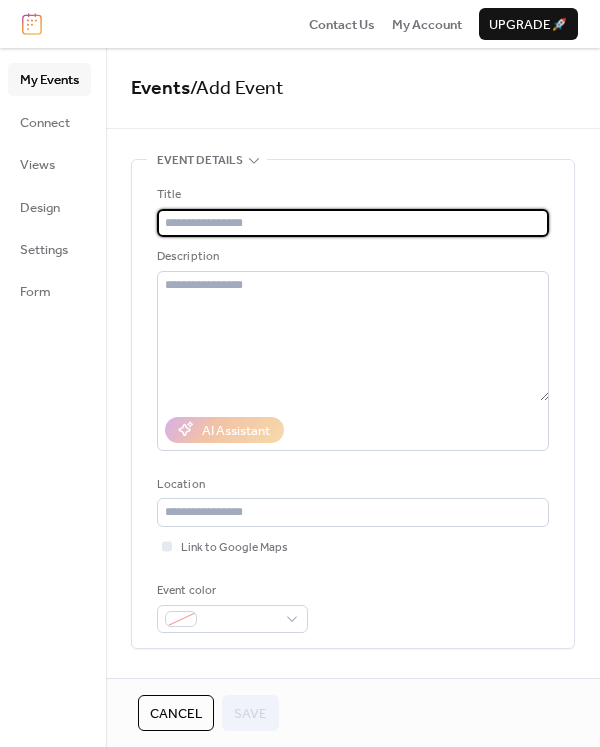 click at bounding box center [353, 223] 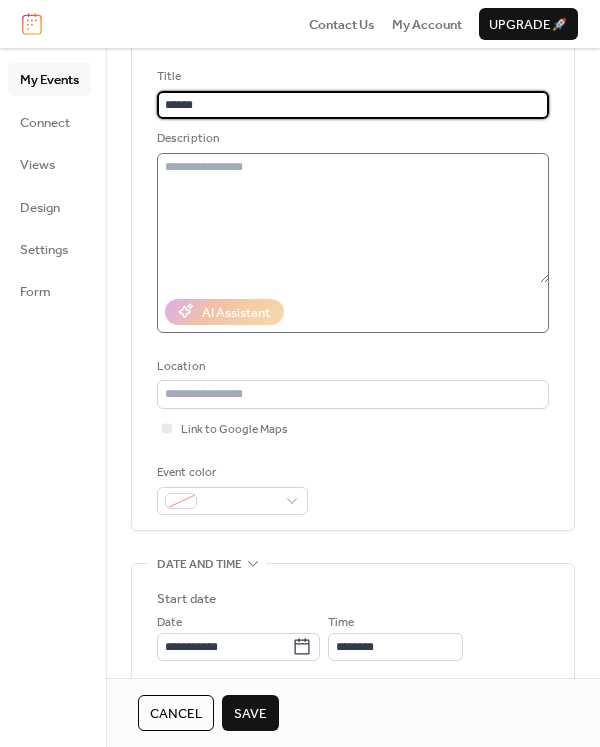 scroll, scrollTop: 400, scrollLeft: 0, axis: vertical 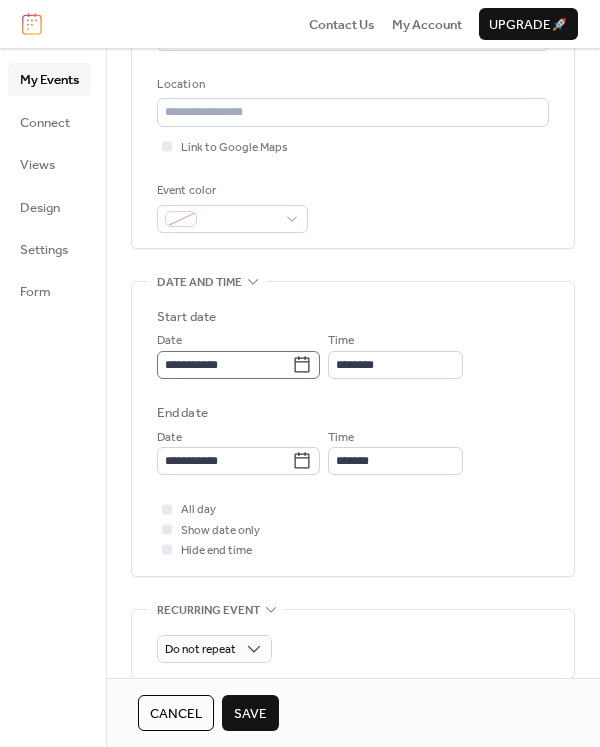 type on "******" 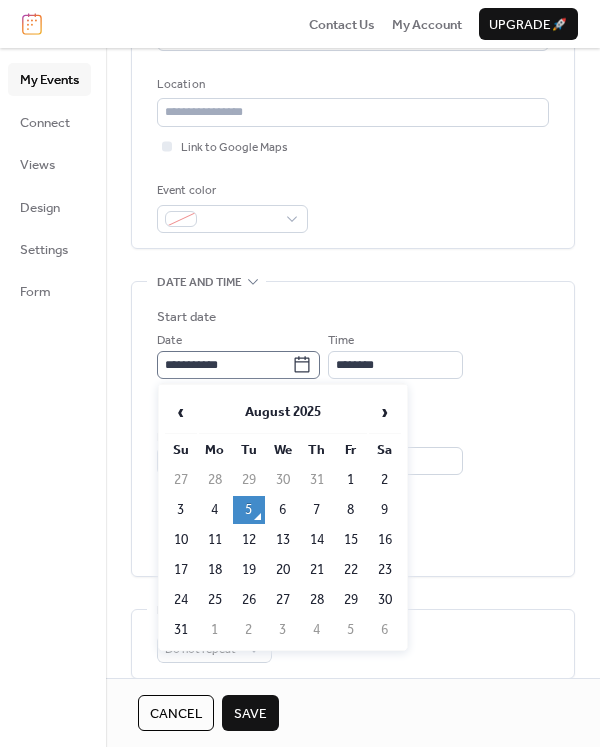 click 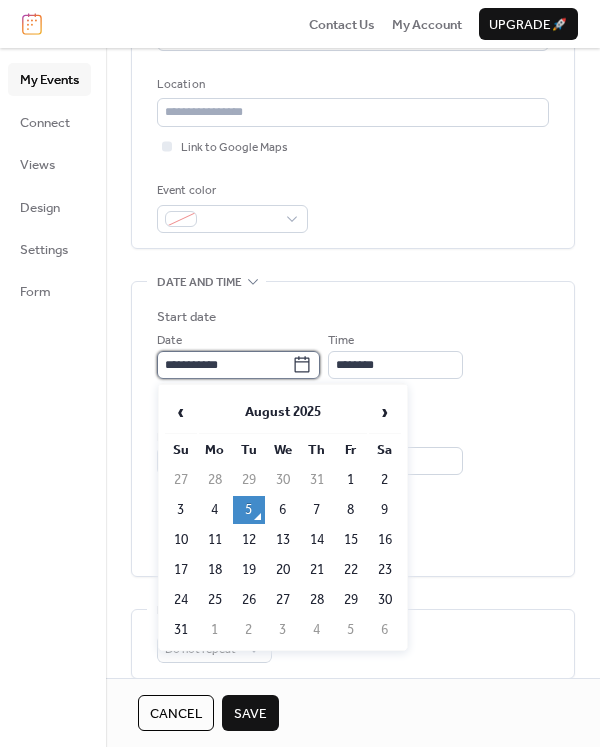 click on "**********" at bounding box center (224, 365) 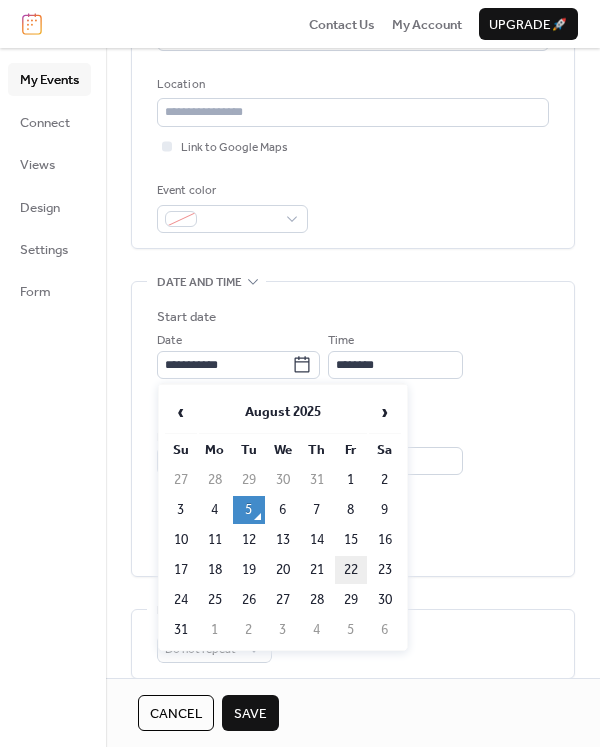 click on "22" at bounding box center (351, 570) 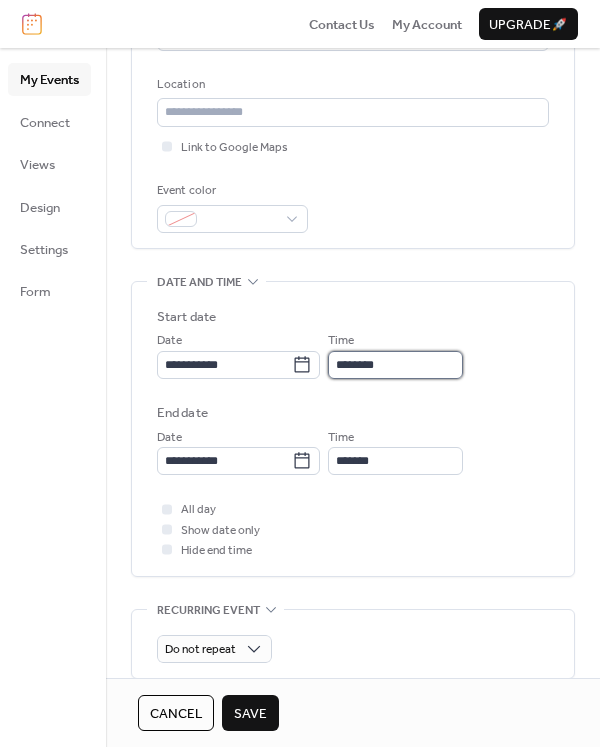 click on "********" at bounding box center (395, 365) 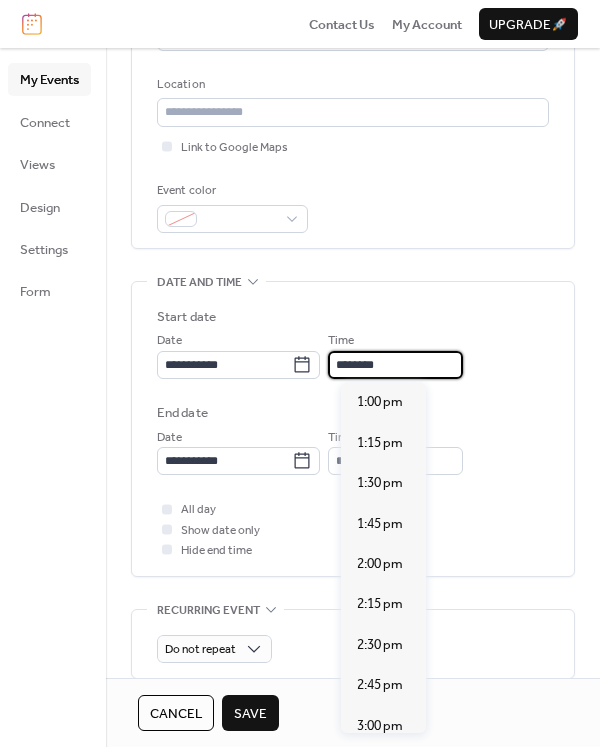 scroll, scrollTop: 2439, scrollLeft: 0, axis: vertical 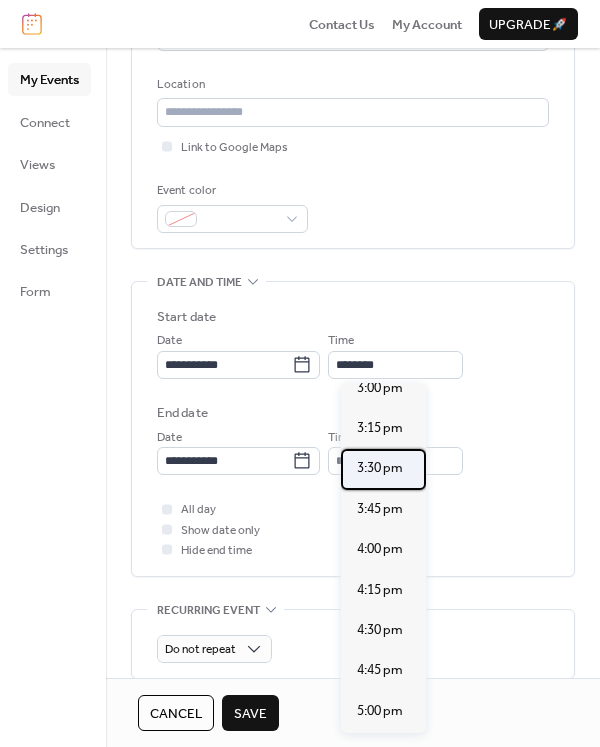 click on "3:30 pm" at bounding box center (380, 468) 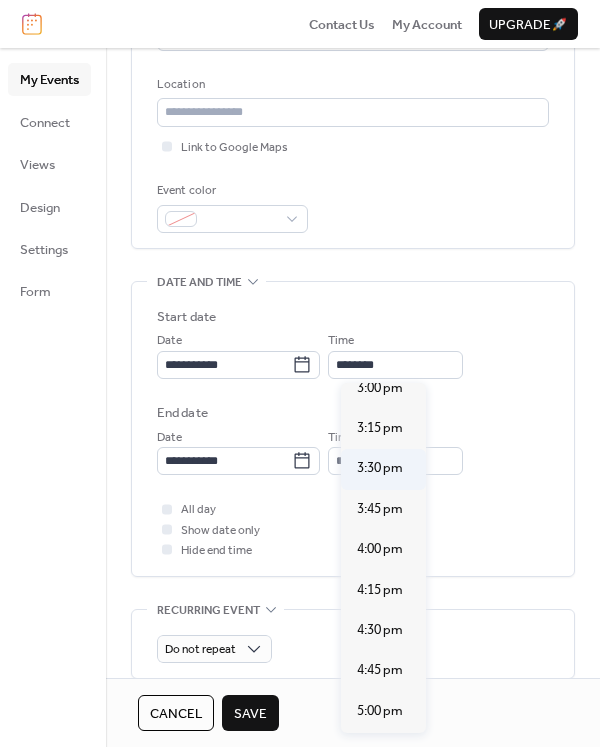 type on "*******" 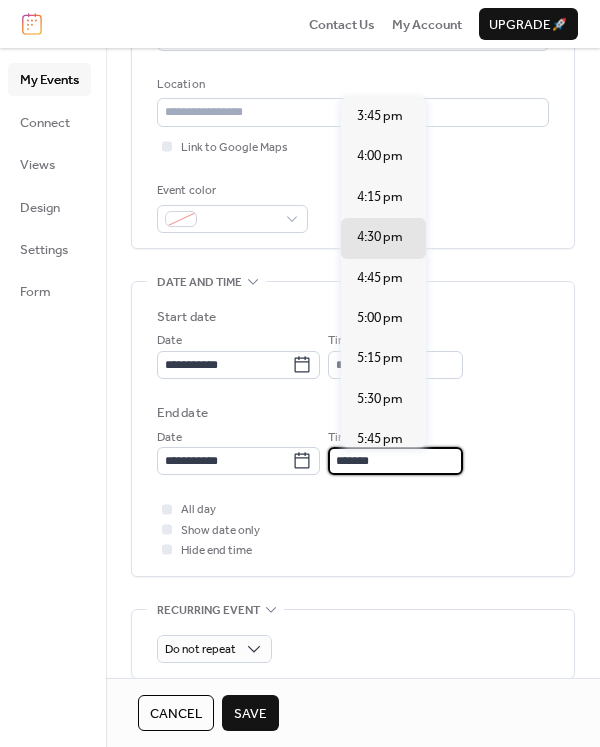 click on "*******" at bounding box center (395, 461) 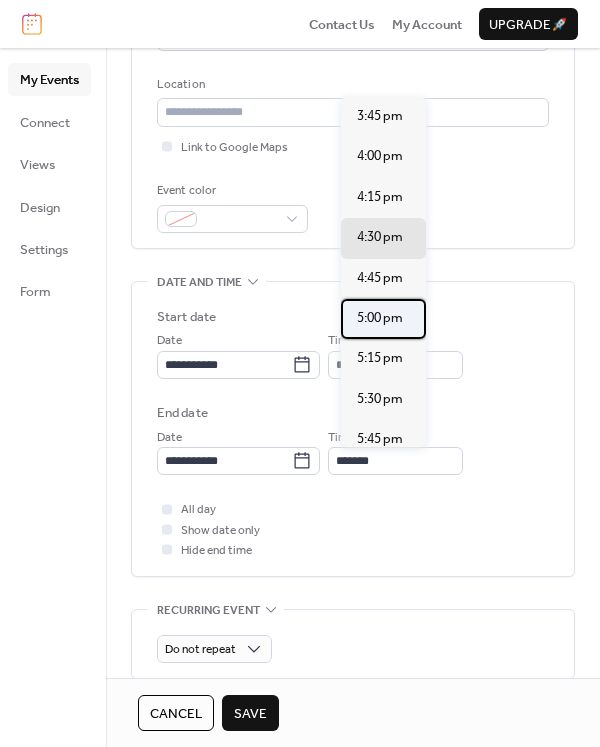 click on "5:00 pm" at bounding box center (380, 318) 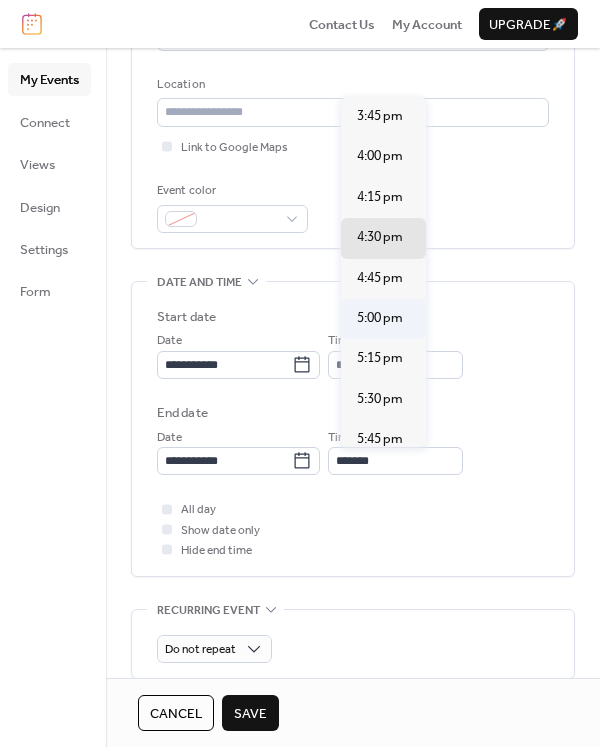 type on "*******" 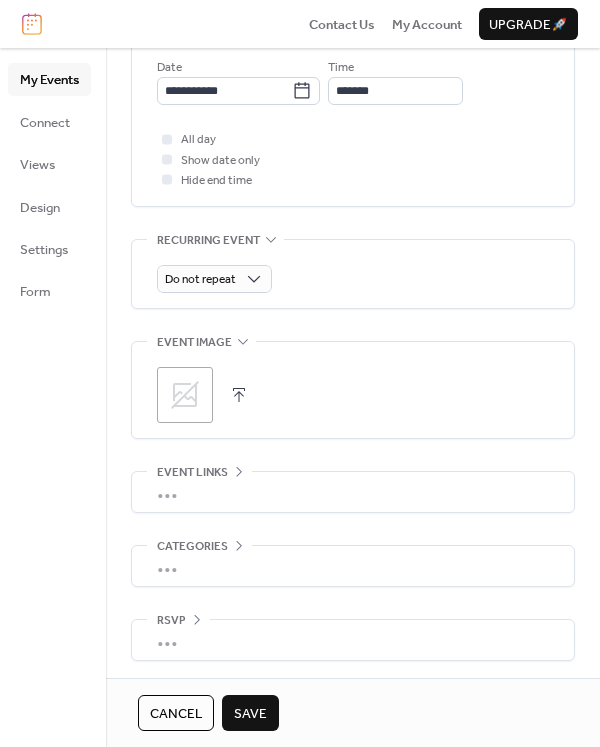 scroll, scrollTop: 773, scrollLeft: 0, axis: vertical 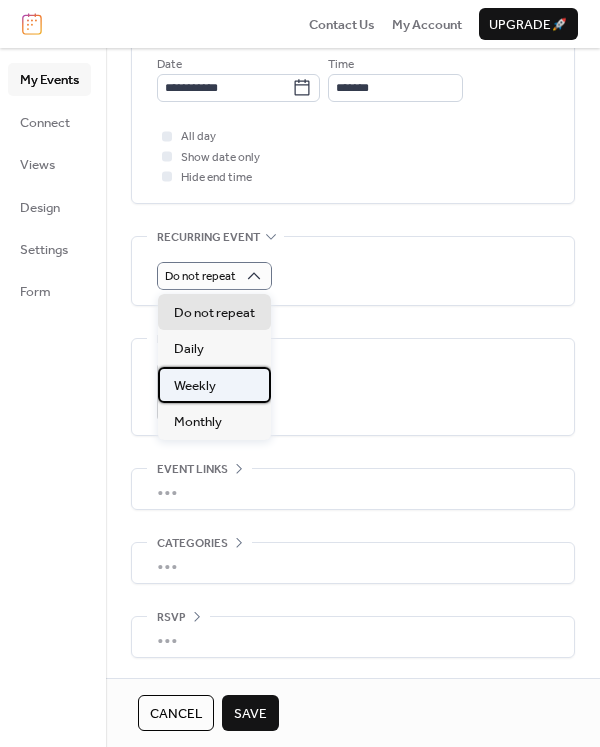 click on "Weekly" at bounding box center [195, 386] 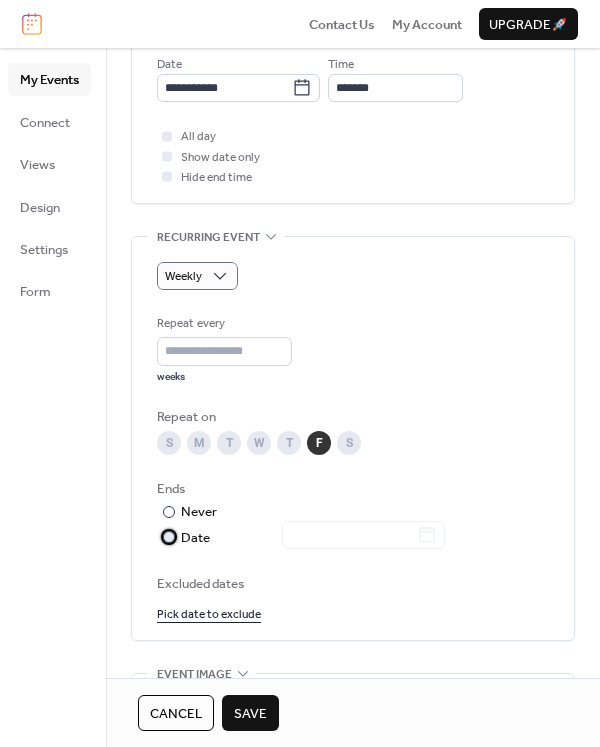 click at bounding box center [169, 537] 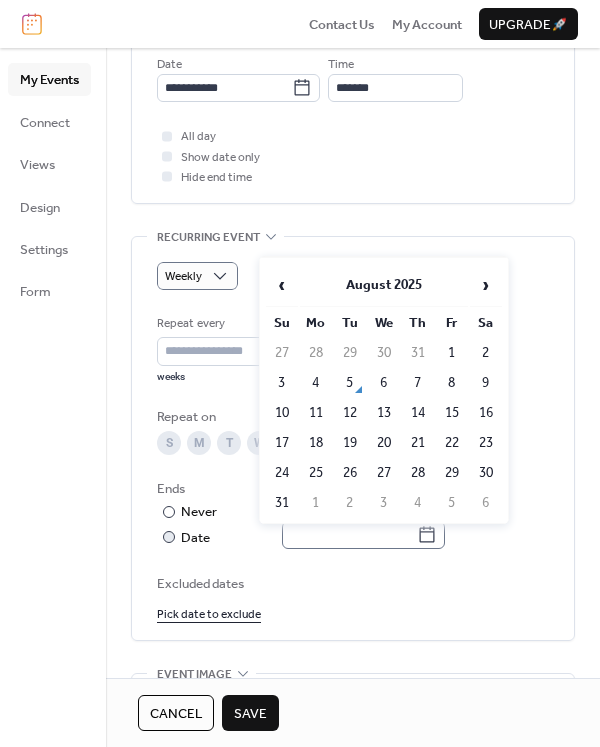 click 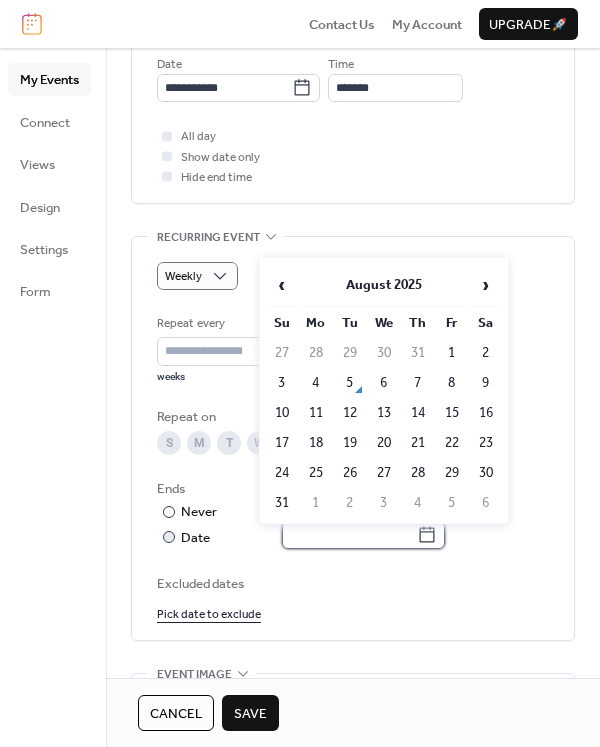 click at bounding box center (349, 535) 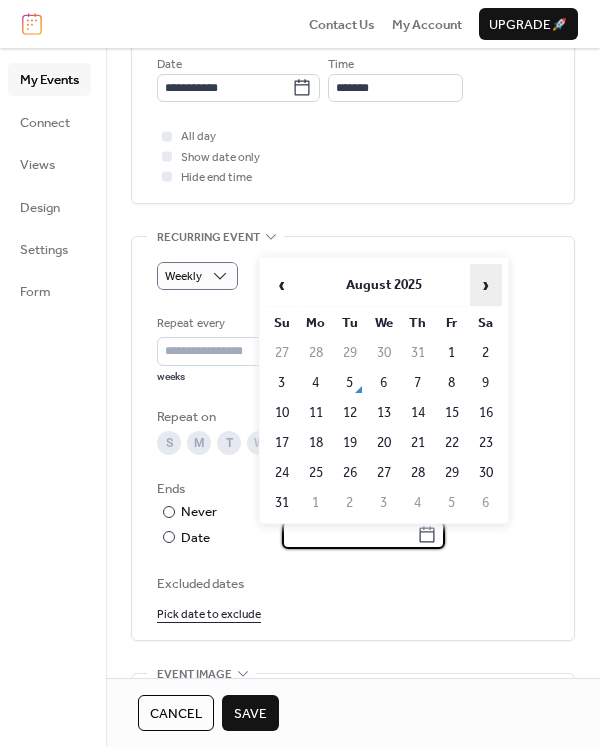 click on "›" at bounding box center [486, 285] 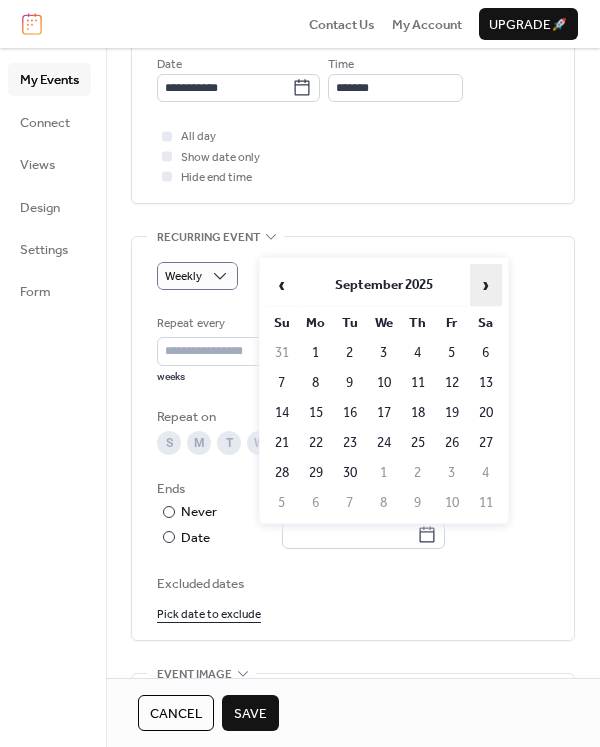 click on "›" at bounding box center [486, 285] 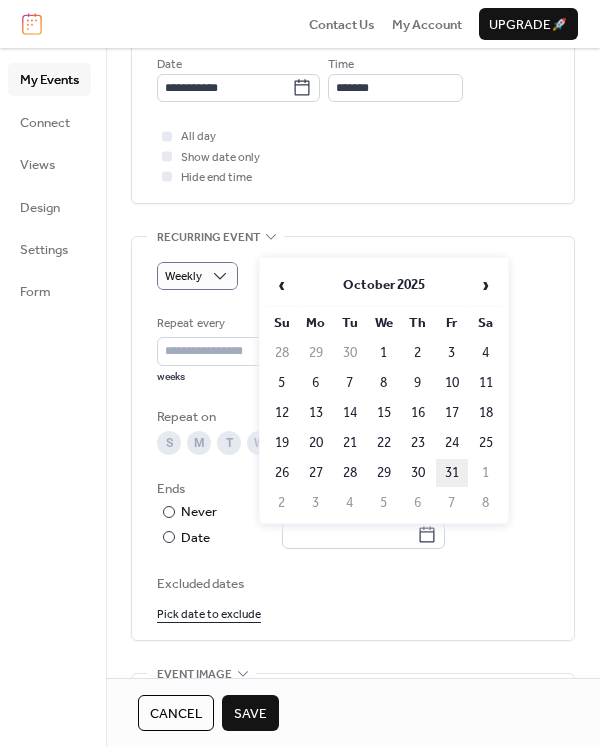 click on "31" at bounding box center (452, 473) 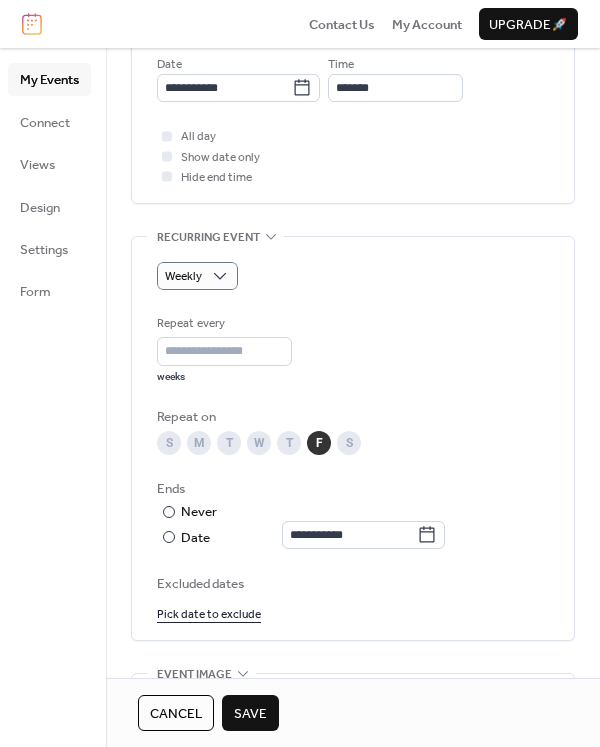 click on "Save" at bounding box center (250, 714) 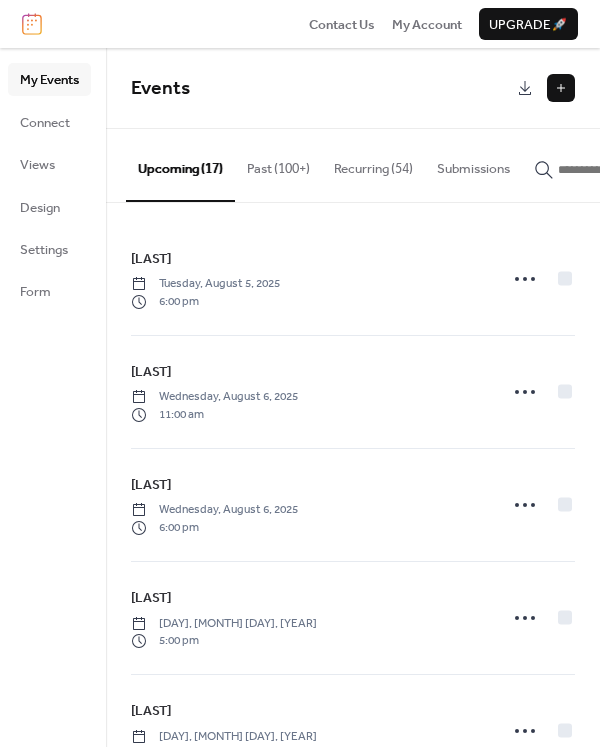 click at bounding box center (561, 88) 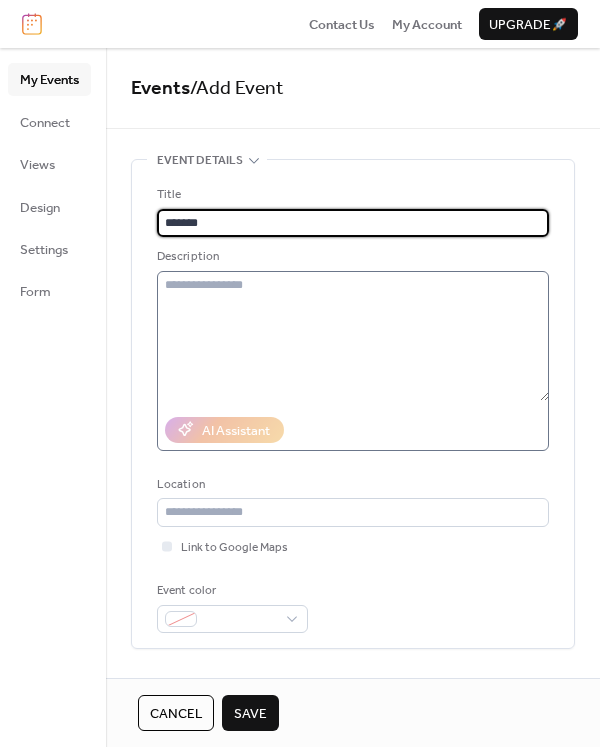 scroll, scrollTop: 1, scrollLeft: 0, axis: vertical 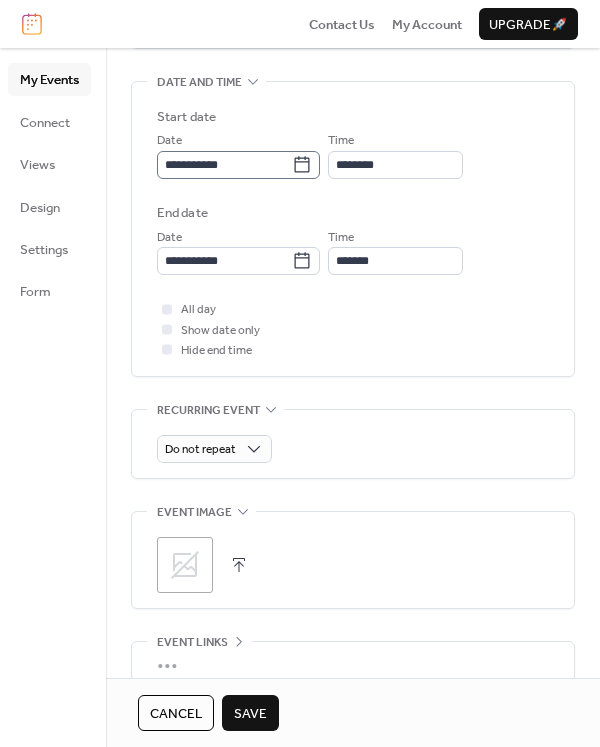 type on "*******" 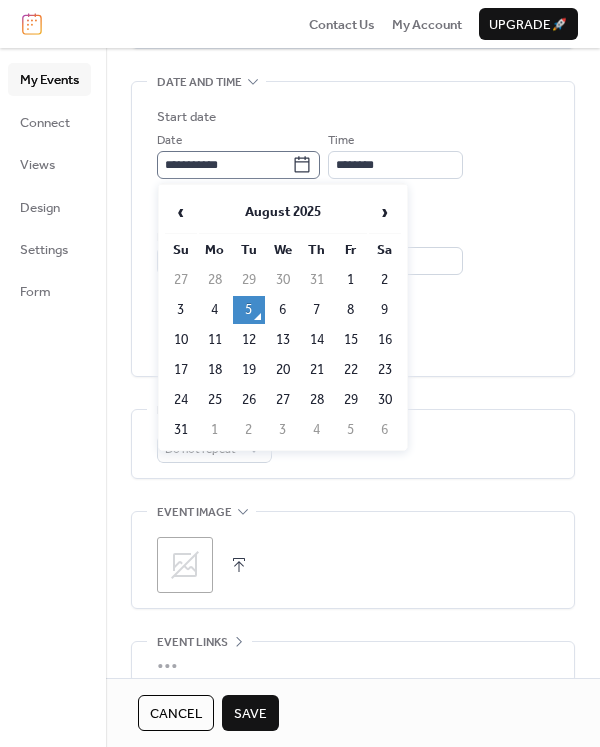 scroll, scrollTop: 0, scrollLeft: 0, axis: both 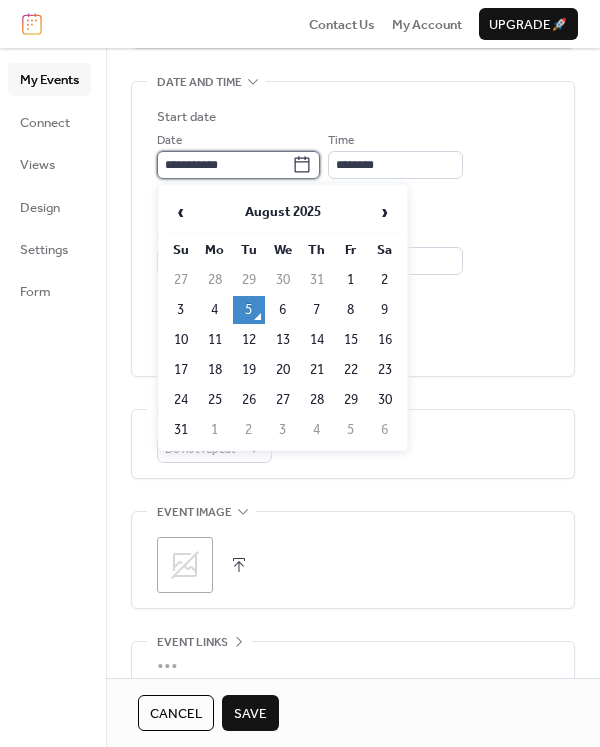 click on "**********" at bounding box center [224, 165] 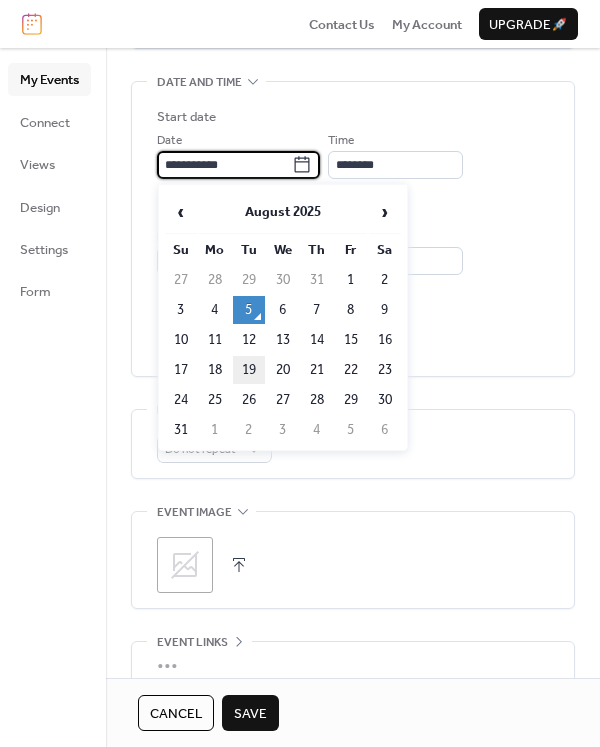 click on "19" at bounding box center [249, 370] 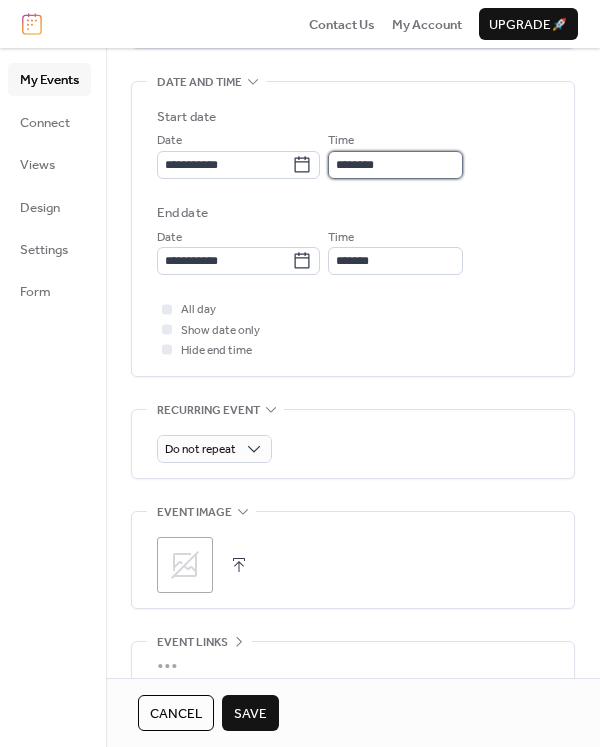click on "********" at bounding box center (395, 165) 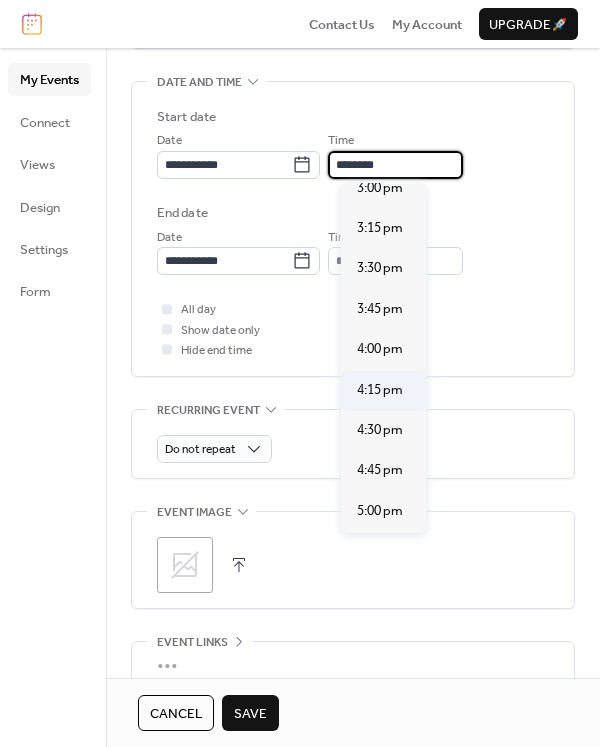 scroll, scrollTop: 2539, scrollLeft: 0, axis: vertical 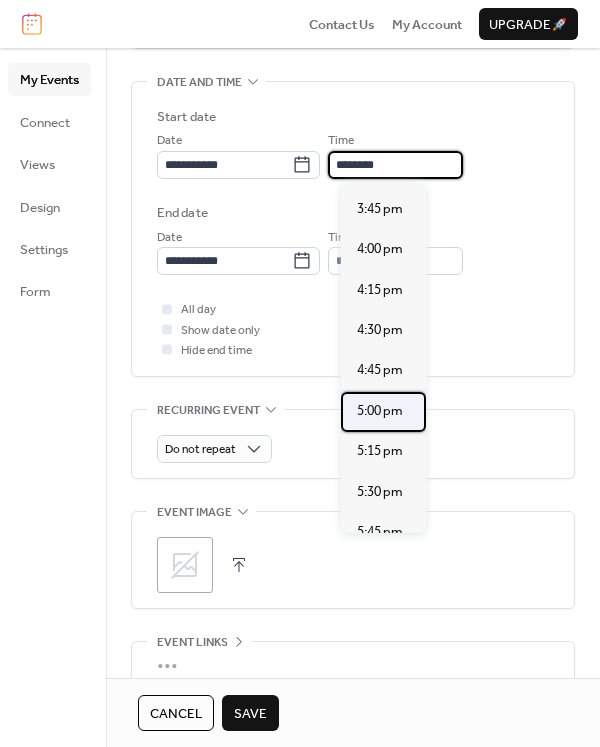 click on "5:00 pm" at bounding box center [380, 411] 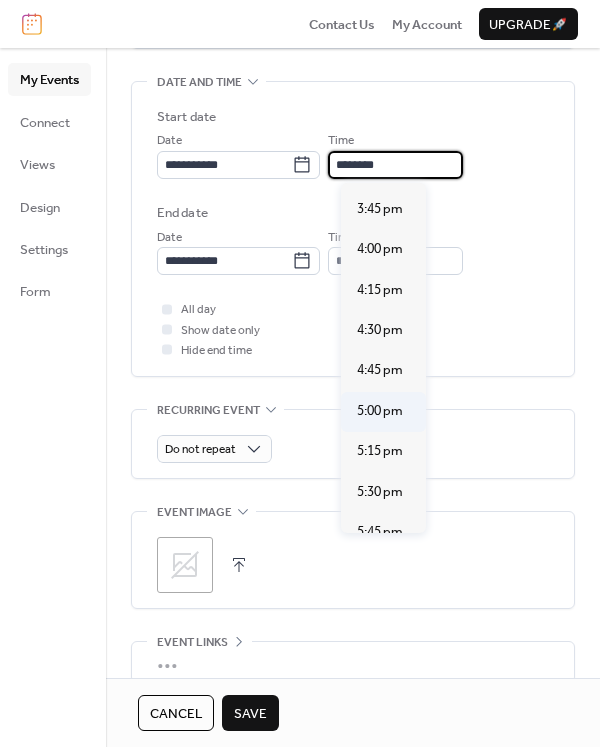 type on "*******" 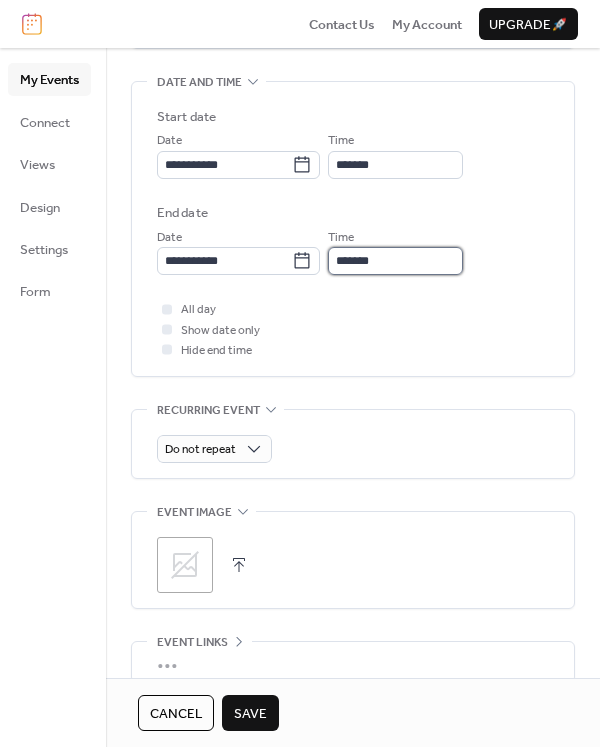 click on "*******" at bounding box center (395, 261) 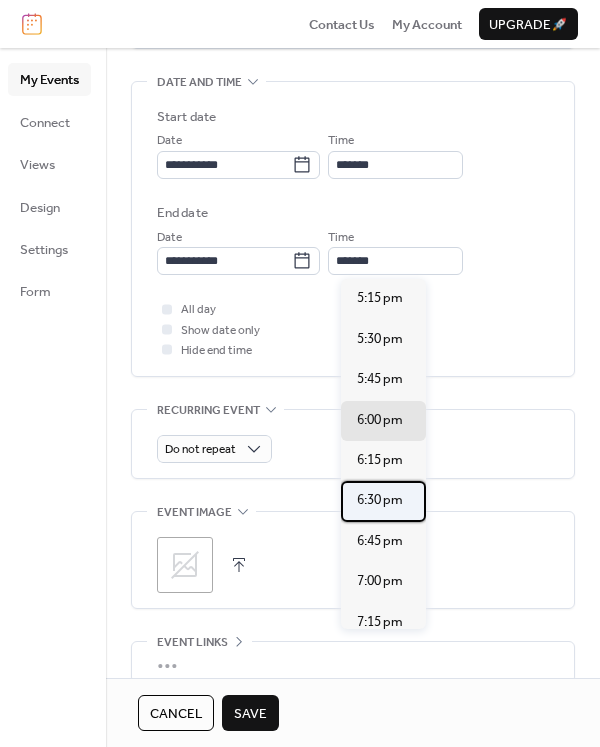 click on "6:30 pm" at bounding box center [380, 500] 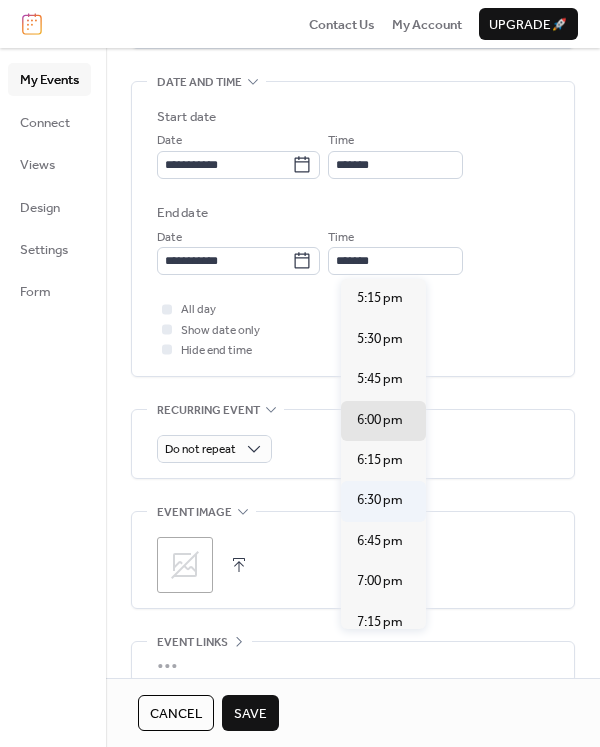 type on "*******" 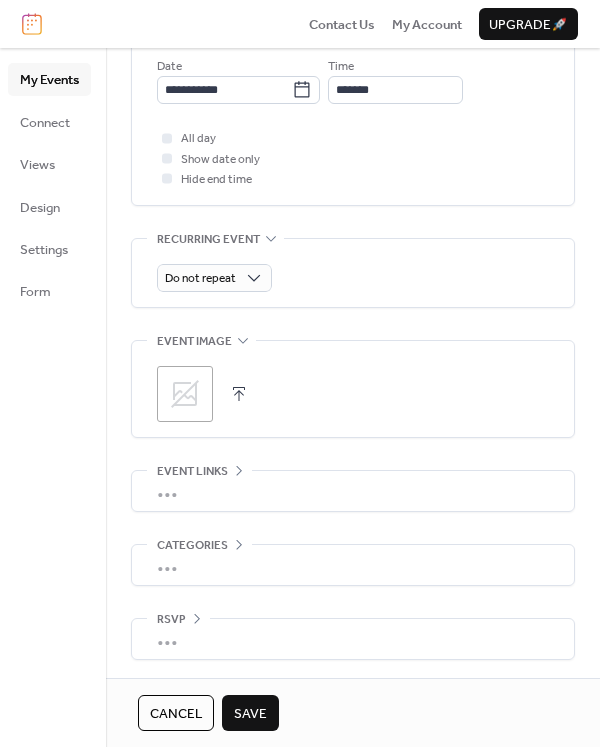 scroll, scrollTop: 773, scrollLeft: 0, axis: vertical 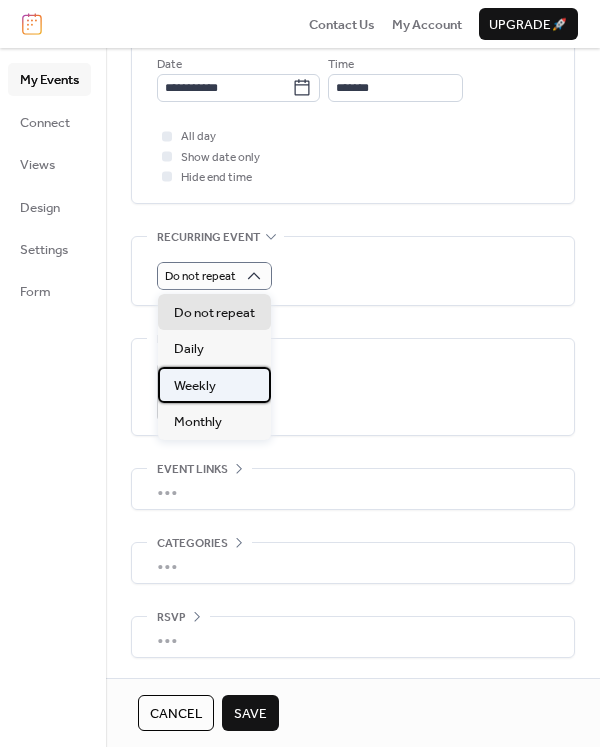 click on "Weekly" at bounding box center (195, 386) 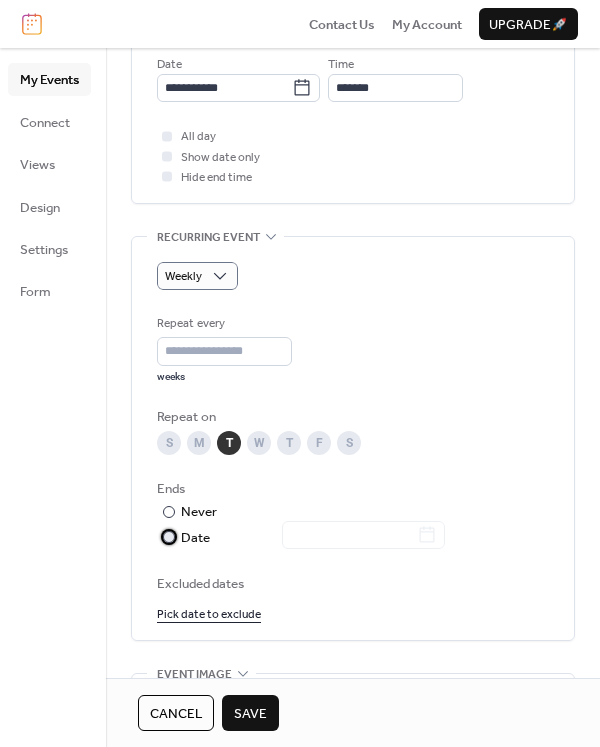 click on "Date" at bounding box center [313, 538] 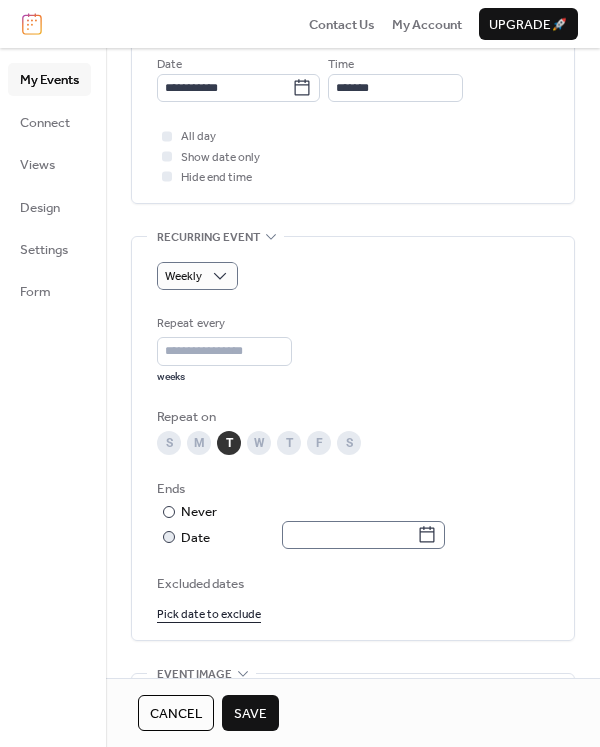 click 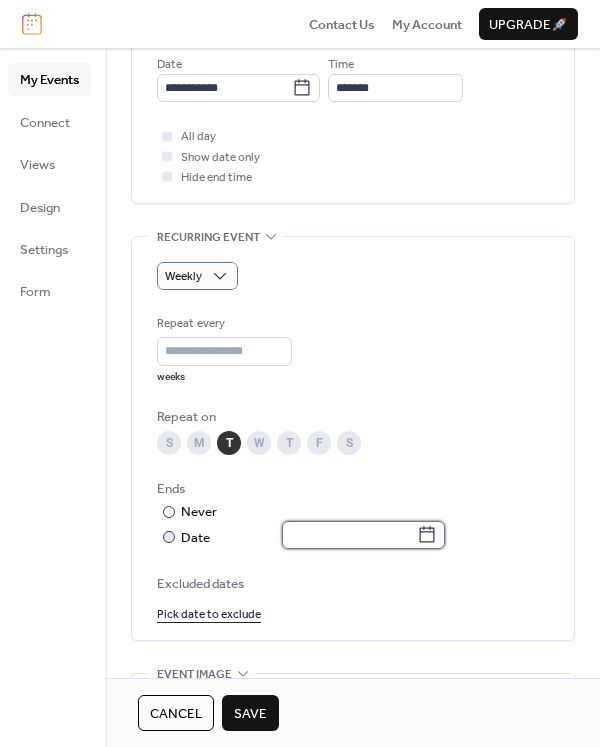 click at bounding box center [349, 535] 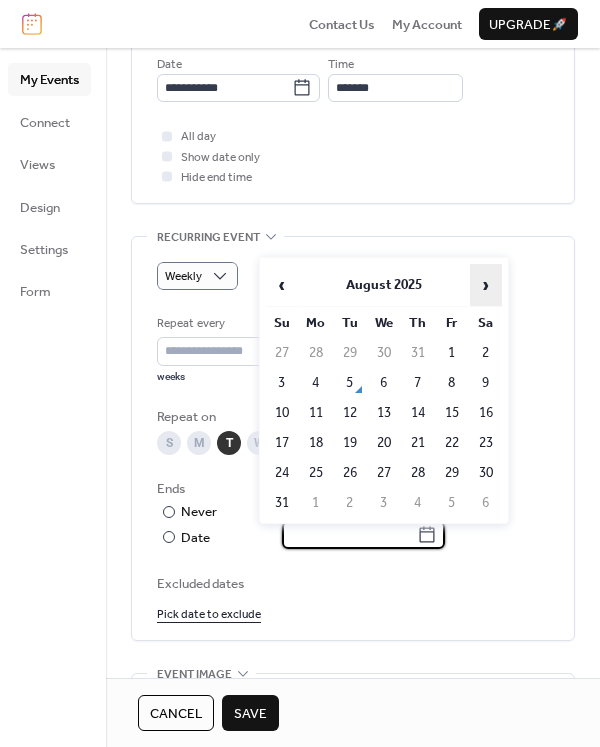 click on "›" at bounding box center (486, 285) 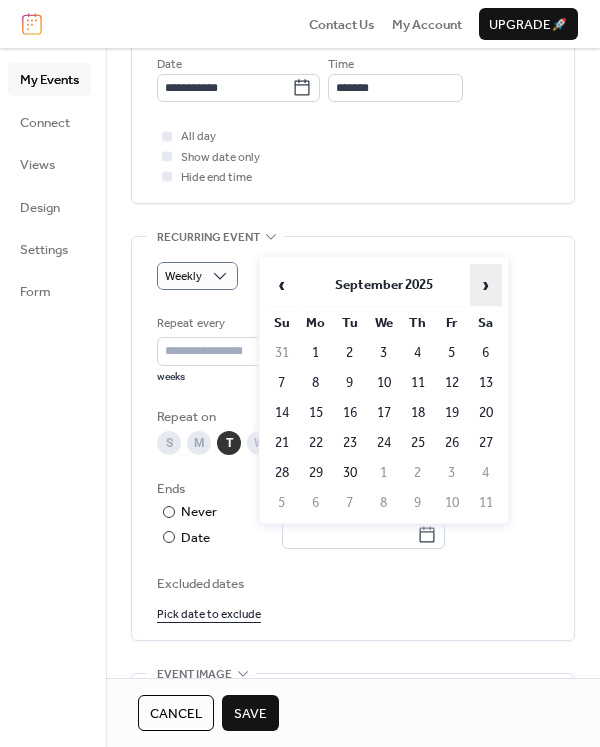click on "›" at bounding box center [486, 285] 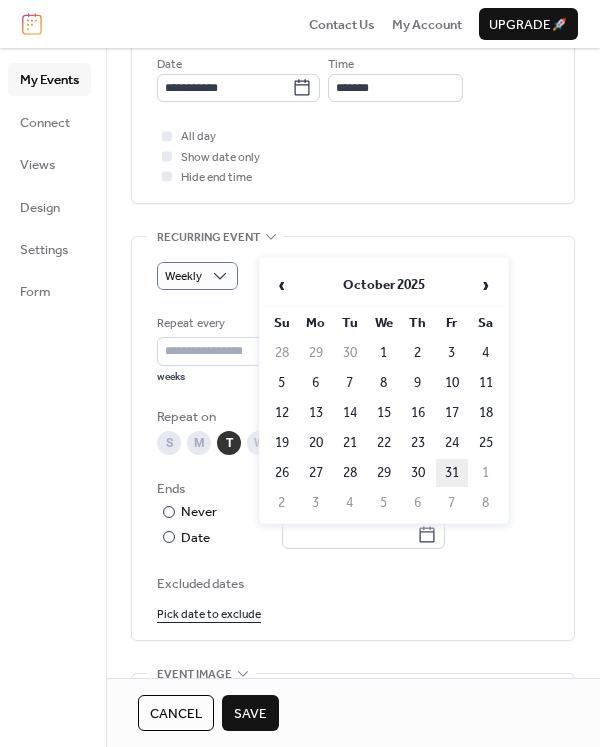 click on "31" at bounding box center [452, 473] 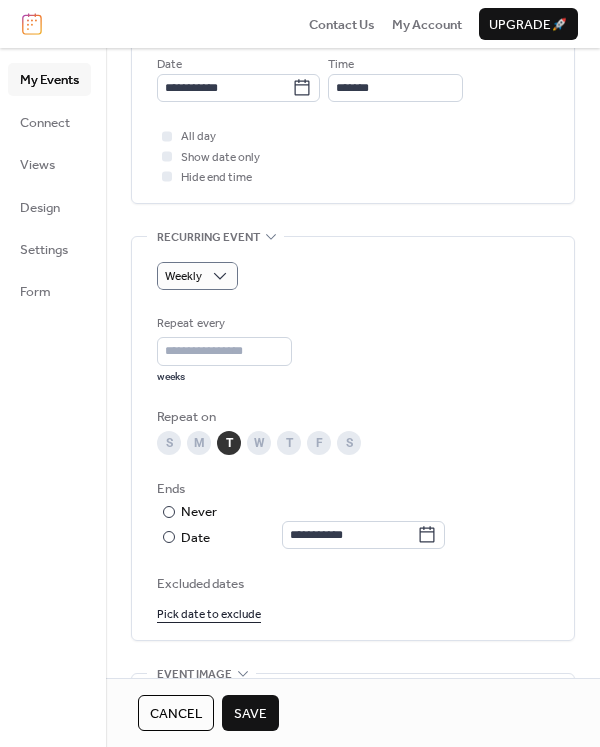 click on "Save" at bounding box center [250, 713] 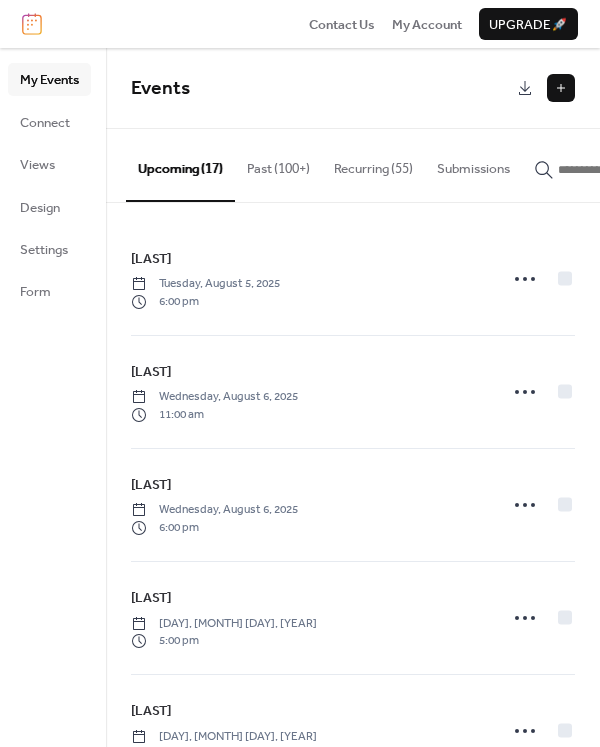 click at bounding box center (561, 88) 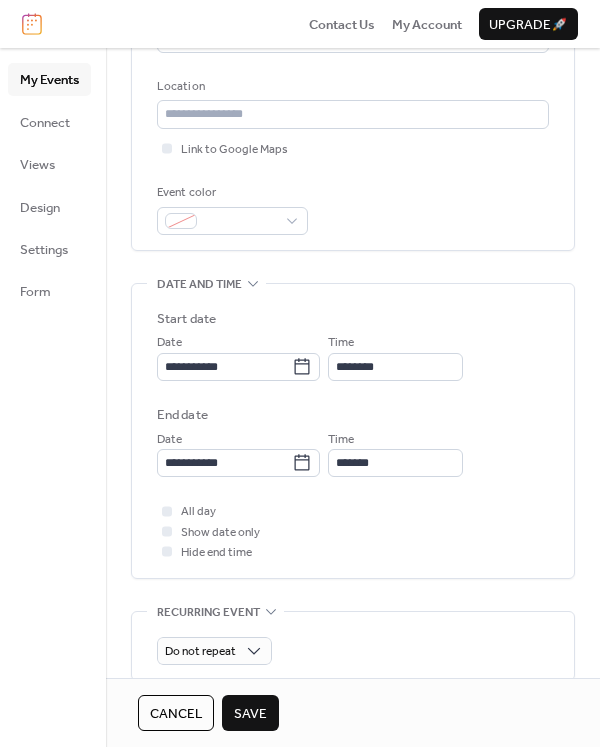 scroll, scrollTop: 400, scrollLeft: 0, axis: vertical 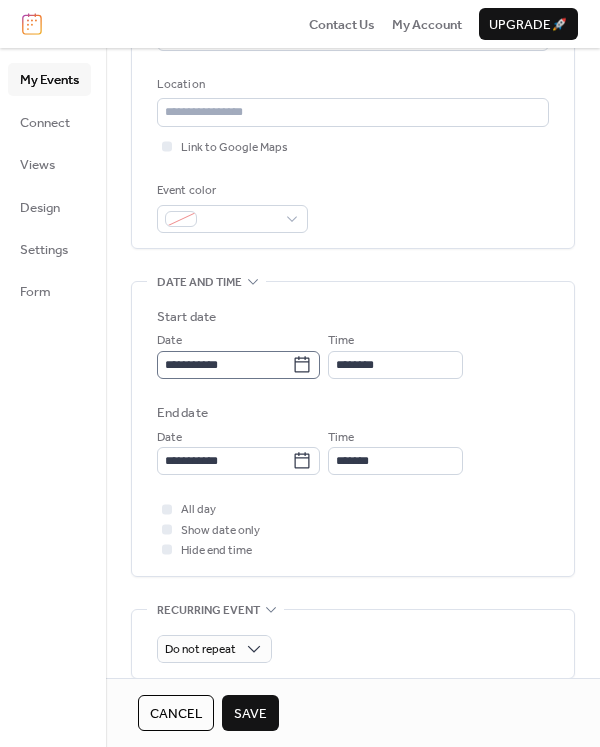 type on "*********" 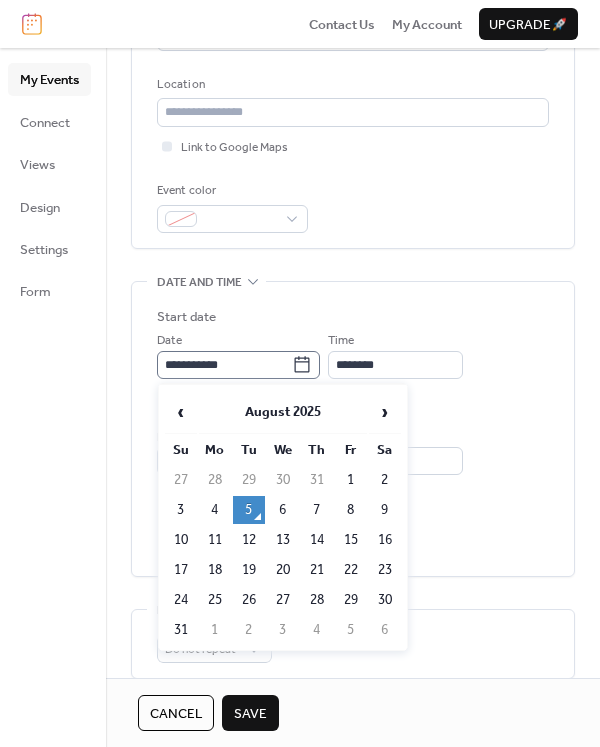 click 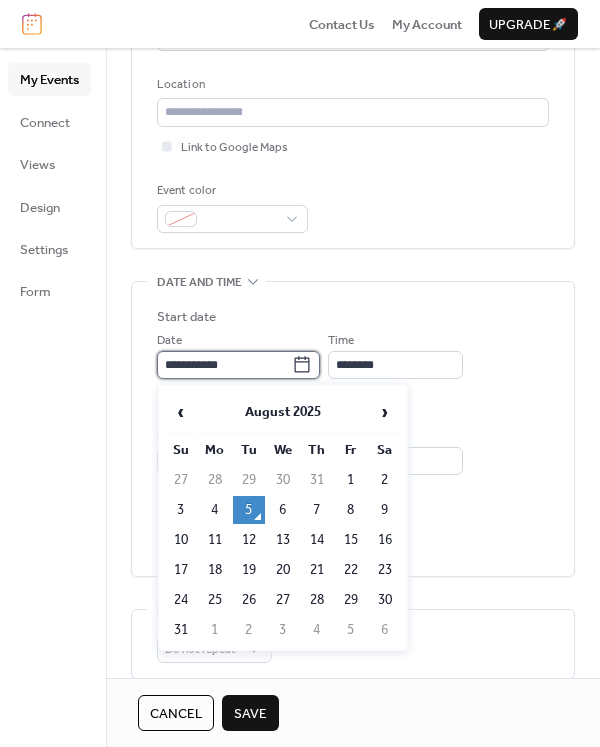 click on "**********" at bounding box center [224, 365] 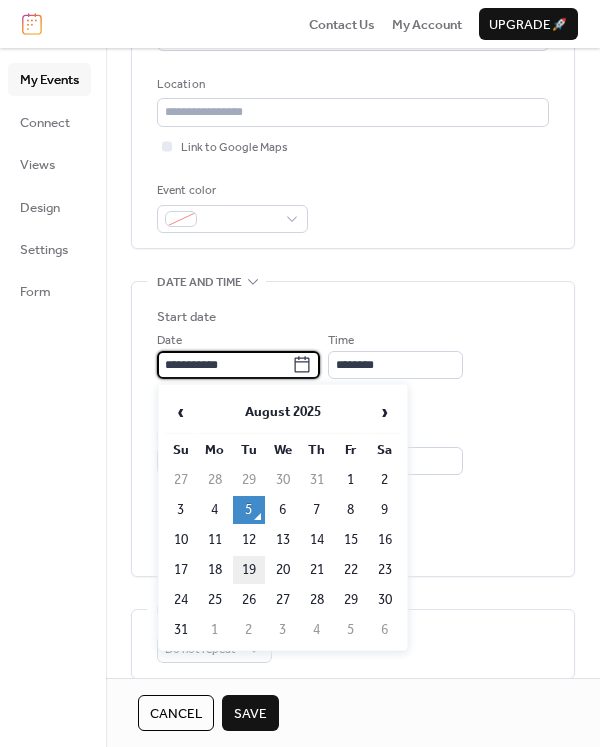 click on "19" at bounding box center (249, 570) 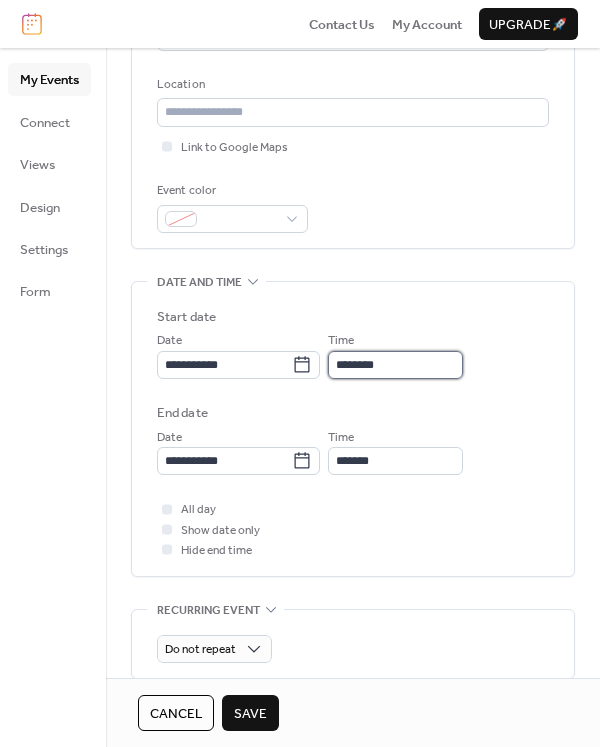 click on "********" at bounding box center [395, 365] 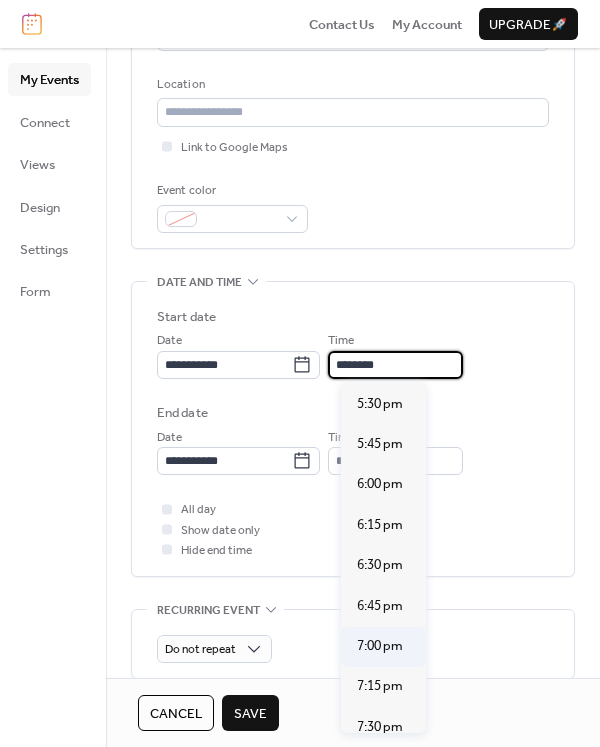 scroll, scrollTop: 2839, scrollLeft: 0, axis: vertical 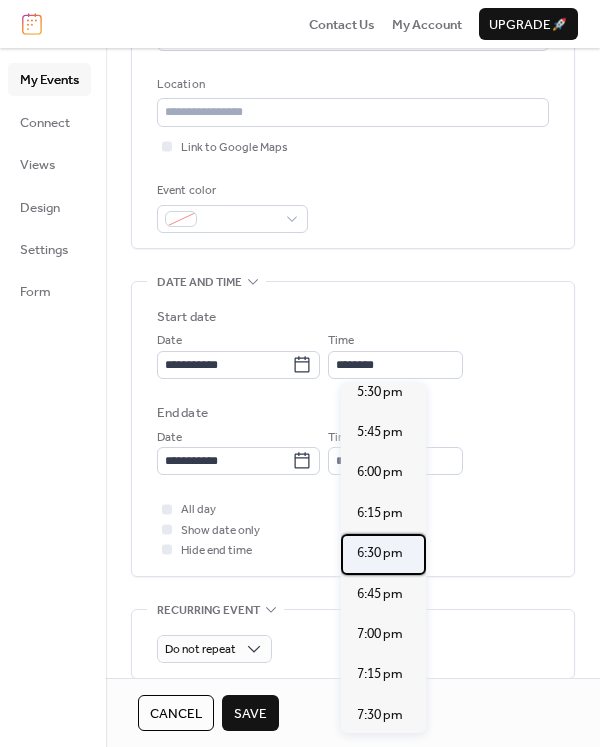 click on "6:30 pm" at bounding box center (380, 553) 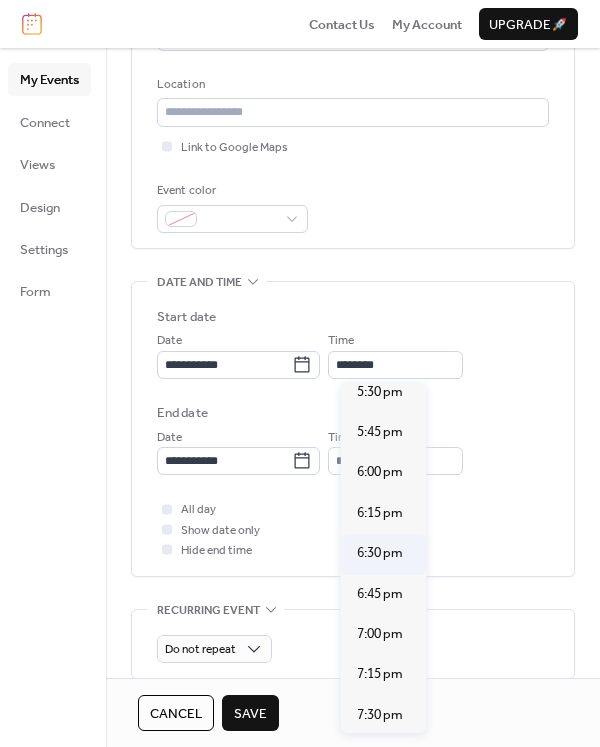 type on "*******" 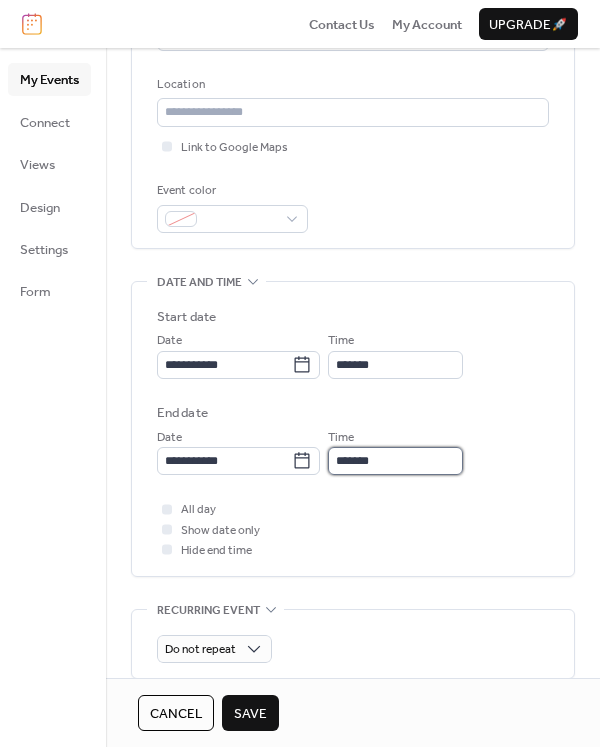 click on "*******" at bounding box center [395, 461] 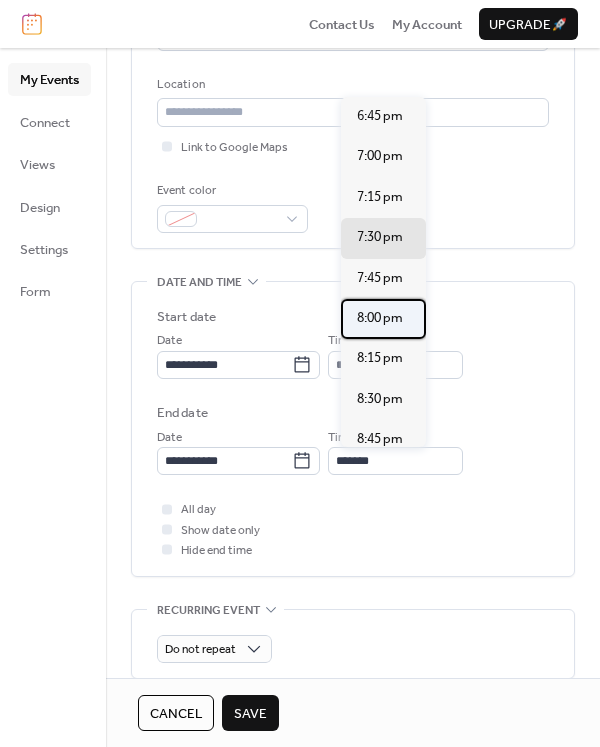 click on "8:00 pm" at bounding box center (380, 318) 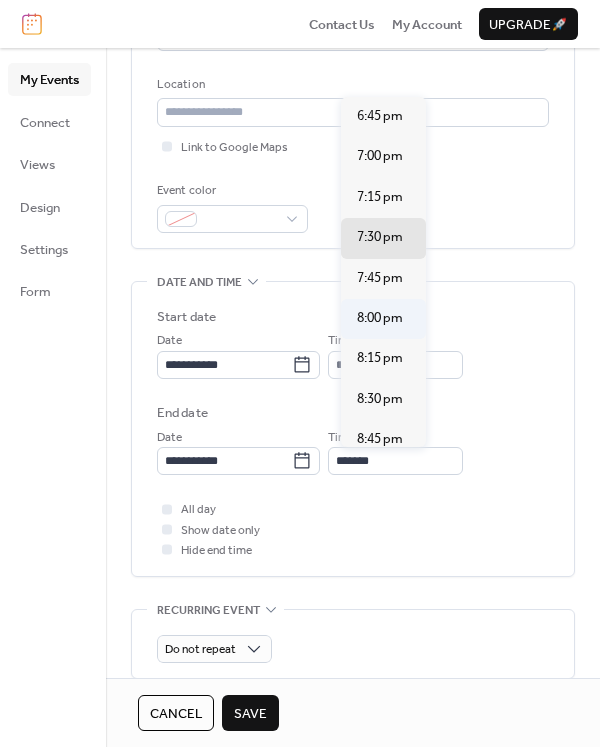 type on "*******" 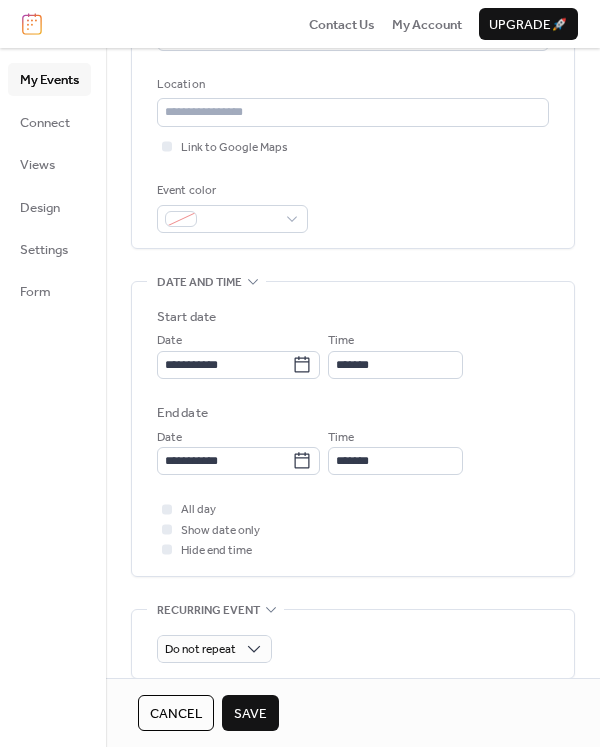 scroll, scrollTop: 700, scrollLeft: 0, axis: vertical 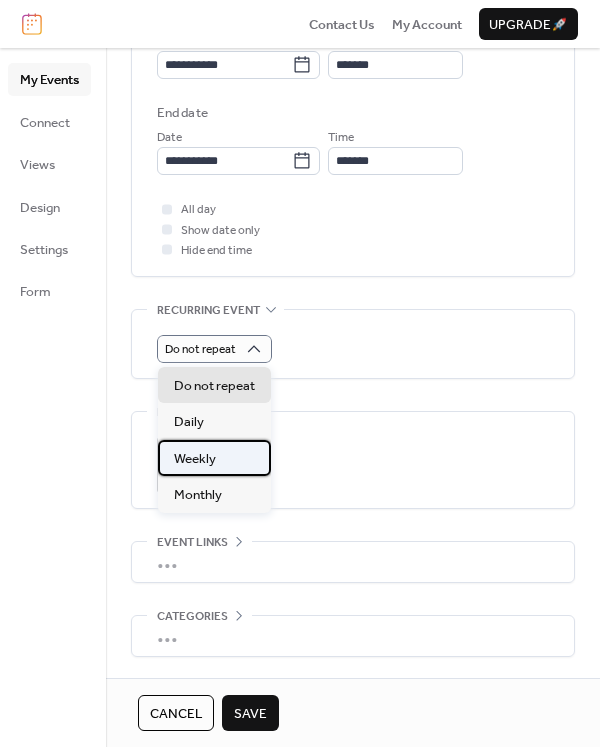 click on "Weekly" at bounding box center [214, 458] 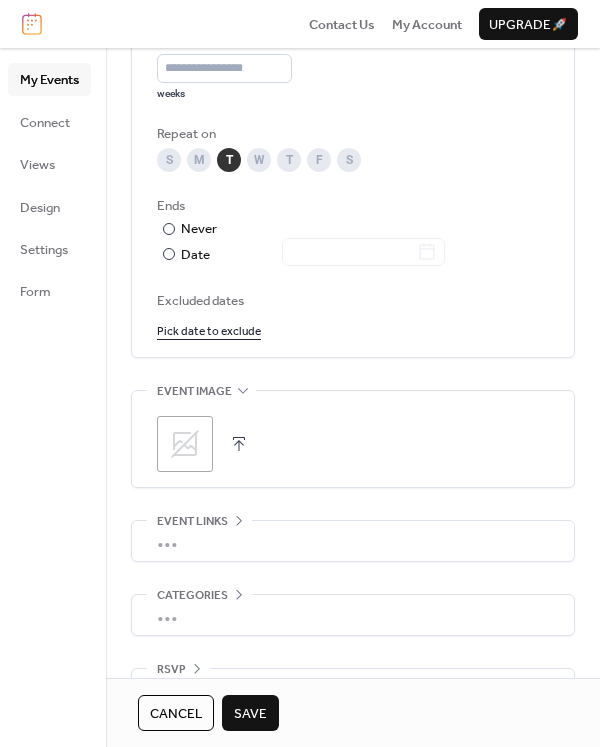 scroll, scrollTop: 1100, scrollLeft: 0, axis: vertical 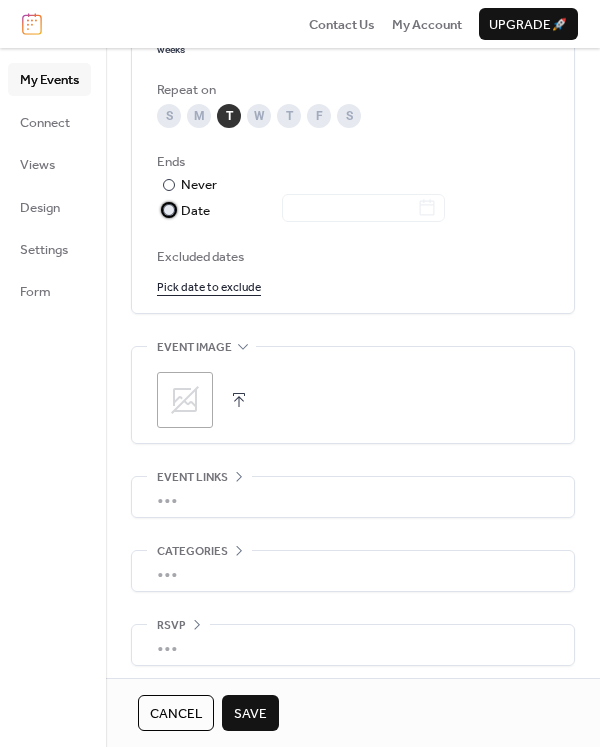 click on "​" at bounding box center [167, 210] 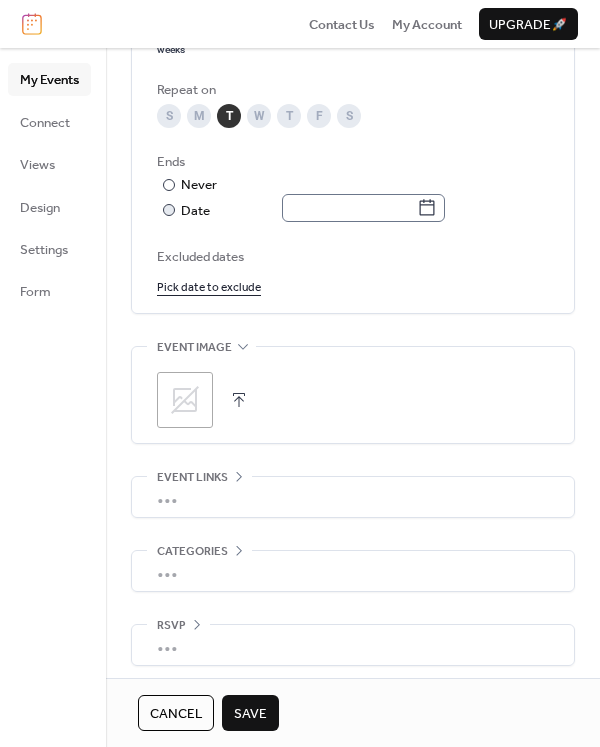 click 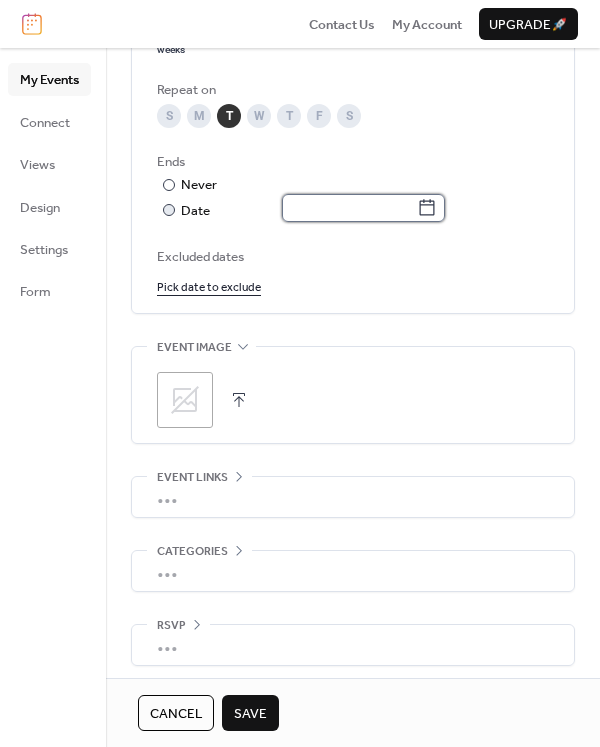click at bounding box center (349, 208) 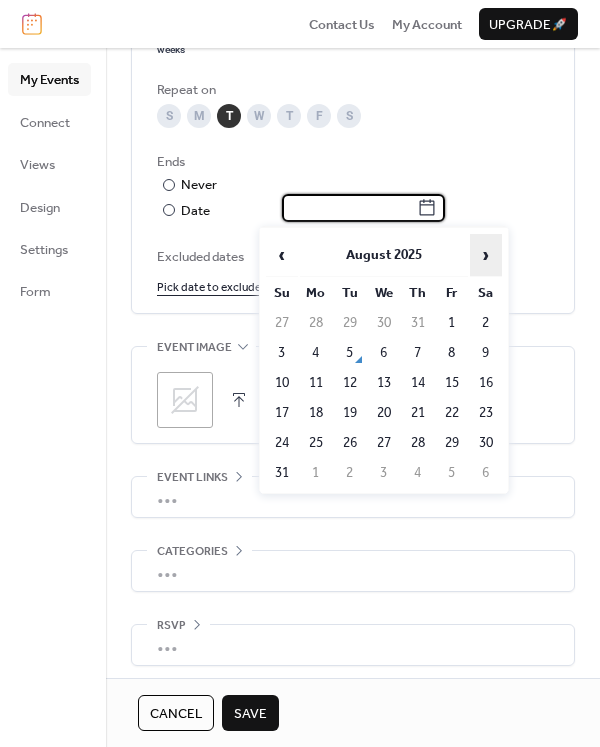click on "›" at bounding box center [486, 255] 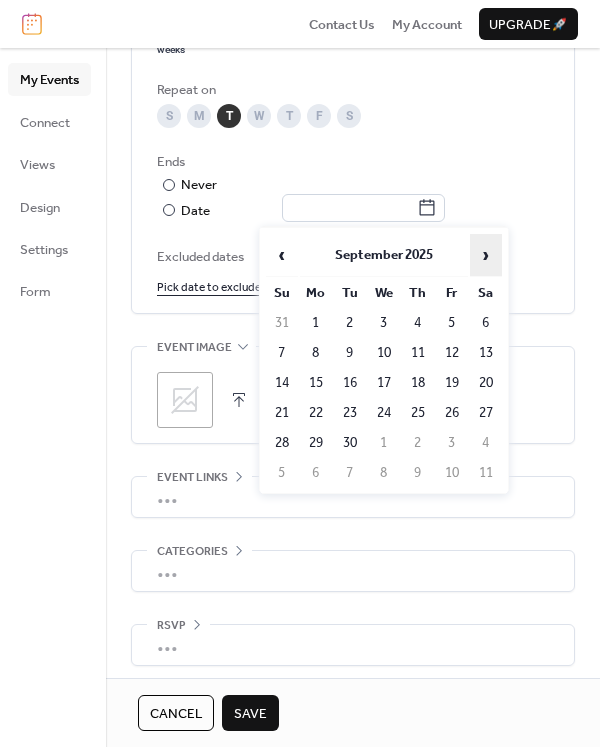 click on "›" at bounding box center (486, 255) 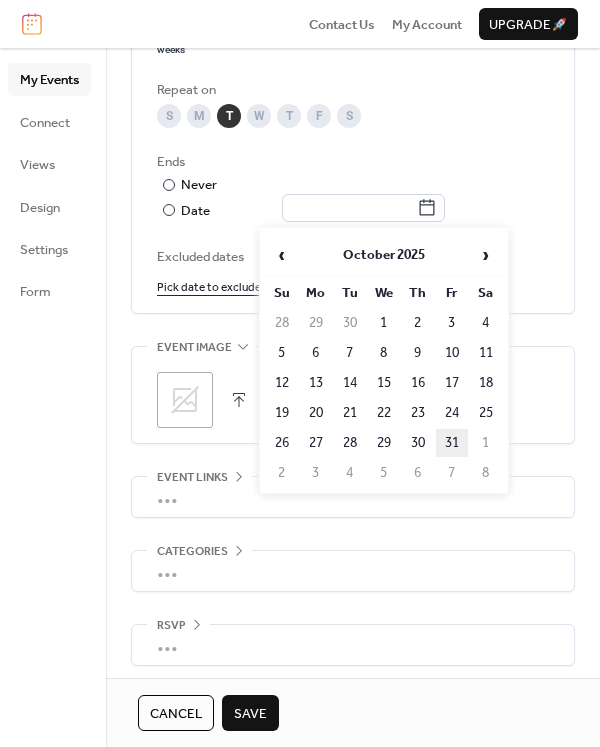 click on "31" at bounding box center [452, 443] 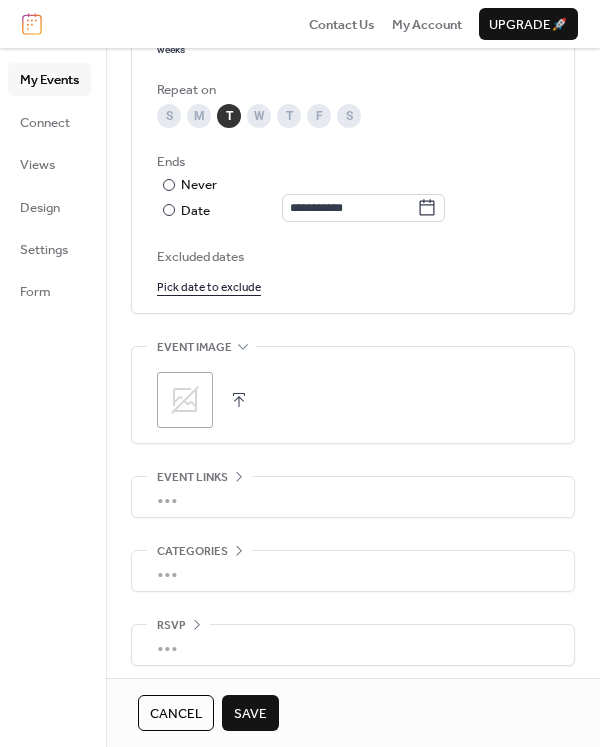 click on "Save" at bounding box center [250, 714] 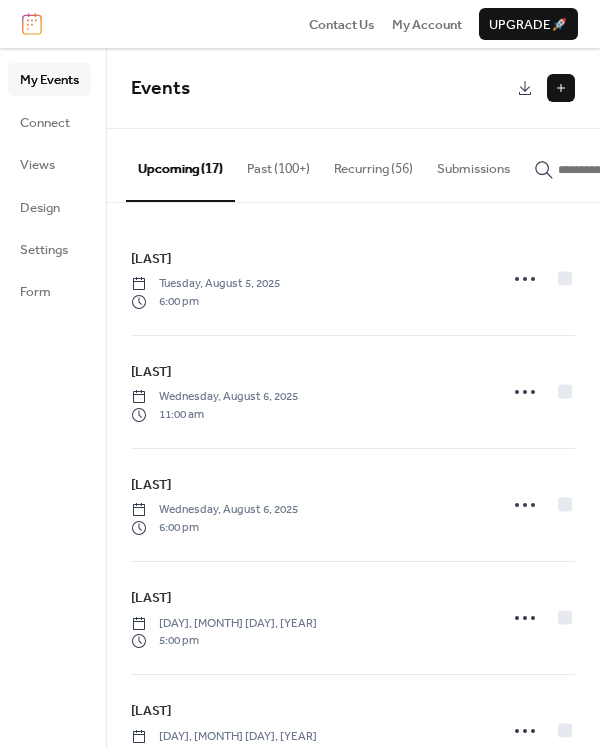 click at bounding box center [561, 88] 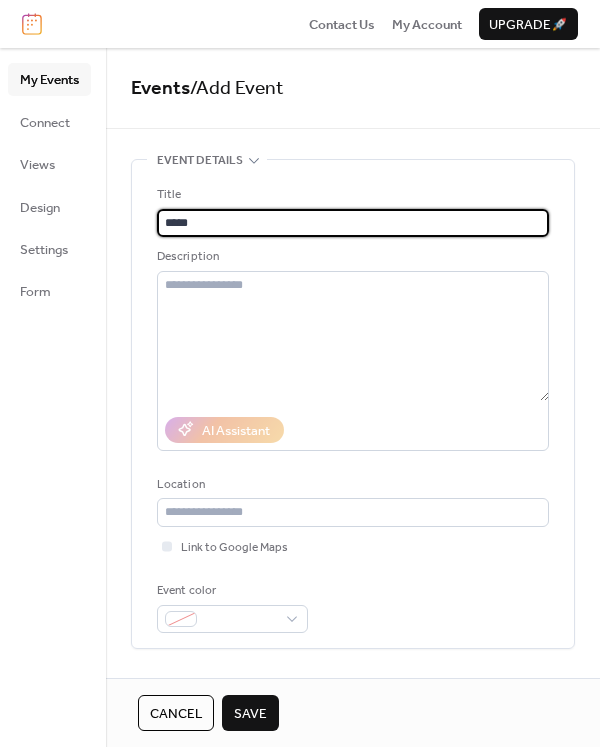 scroll, scrollTop: 1, scrollLeft: 0, axis: vertical 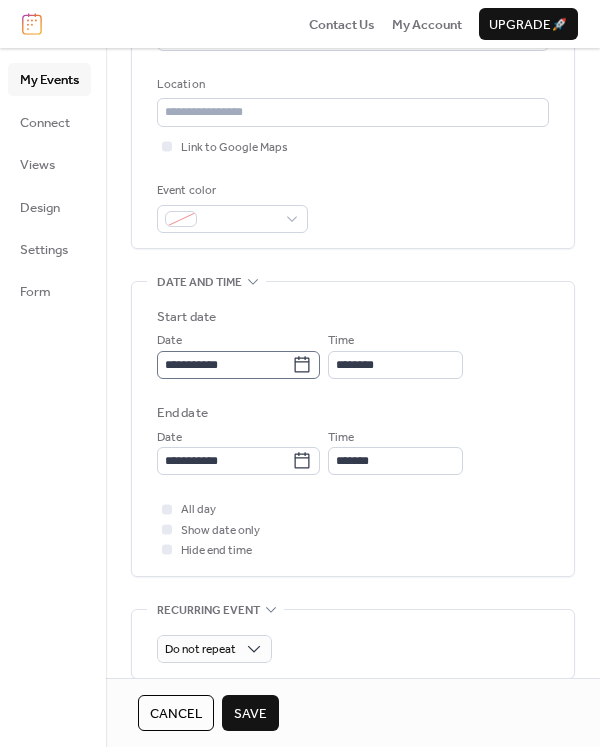 type on "*****" 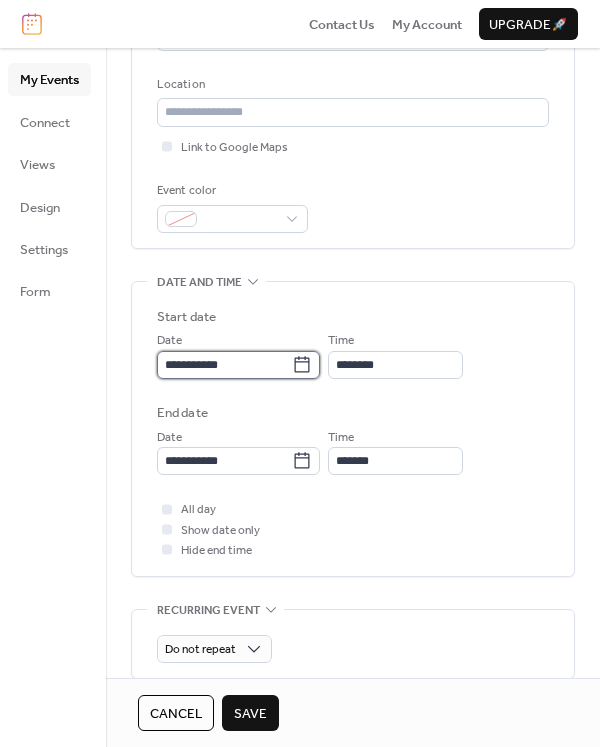 click on "**********" at bounding box center [224, 365] 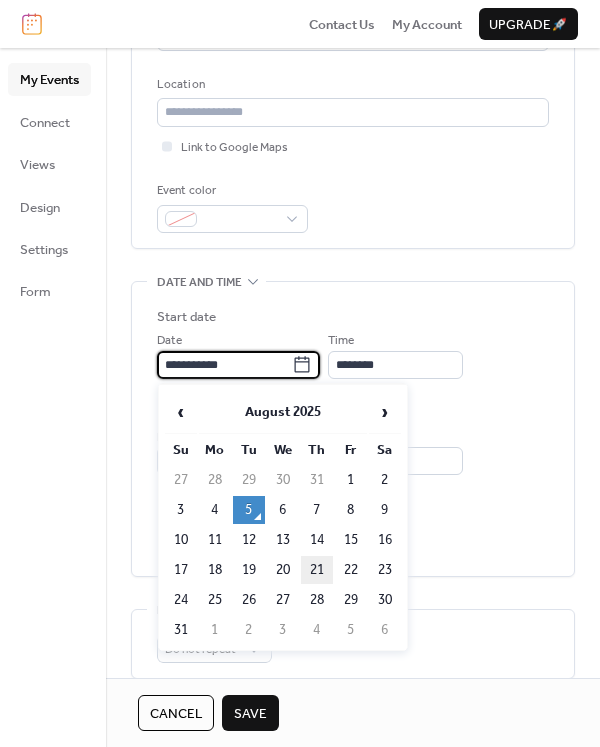 click on "21" at bounding box center [317, 570] 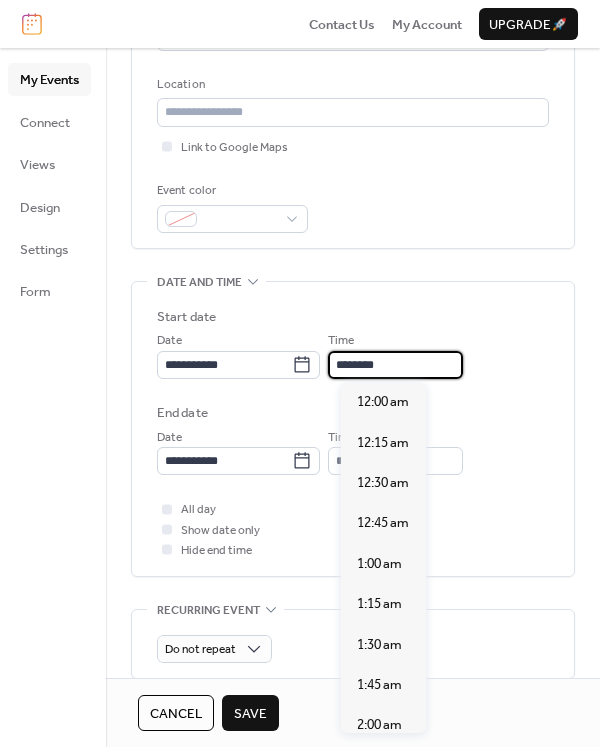 click on "********" at bounding box center [395, 365] 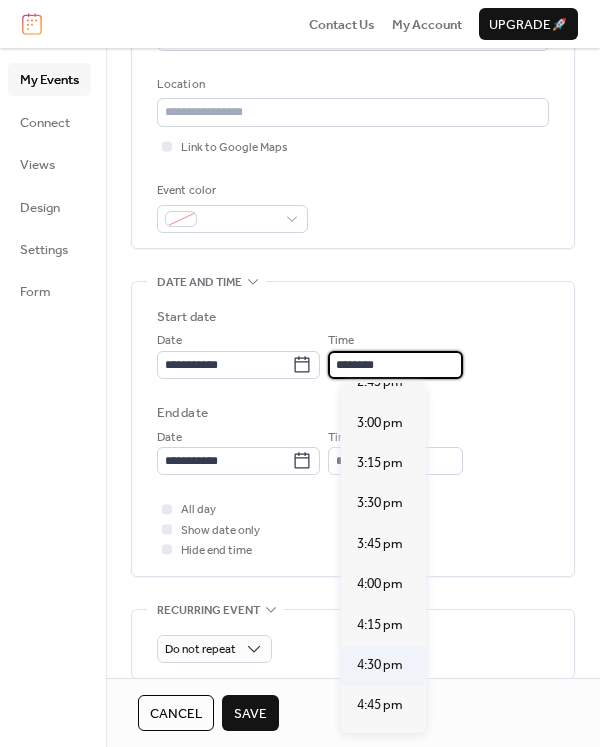 scroll, scrollTop: 2439, scrollLeft: 0, axis: vertical 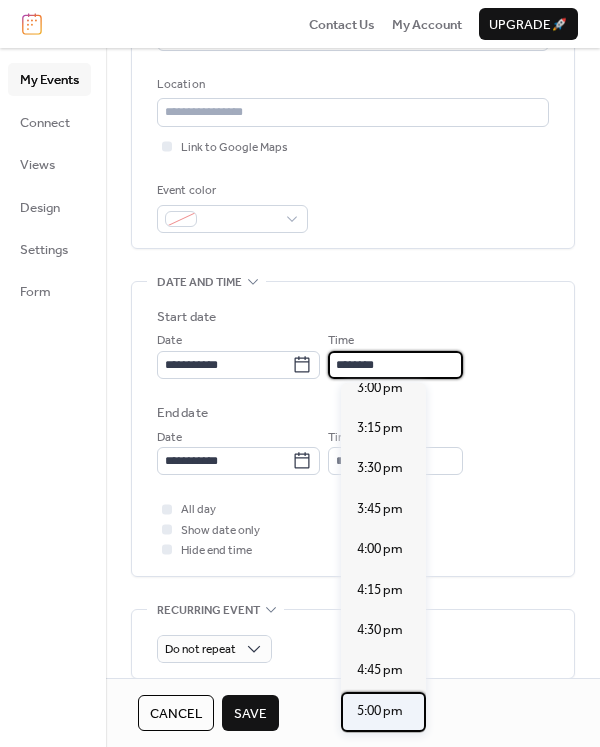 click on "5:00 pm" at bounding box center [380, 711] 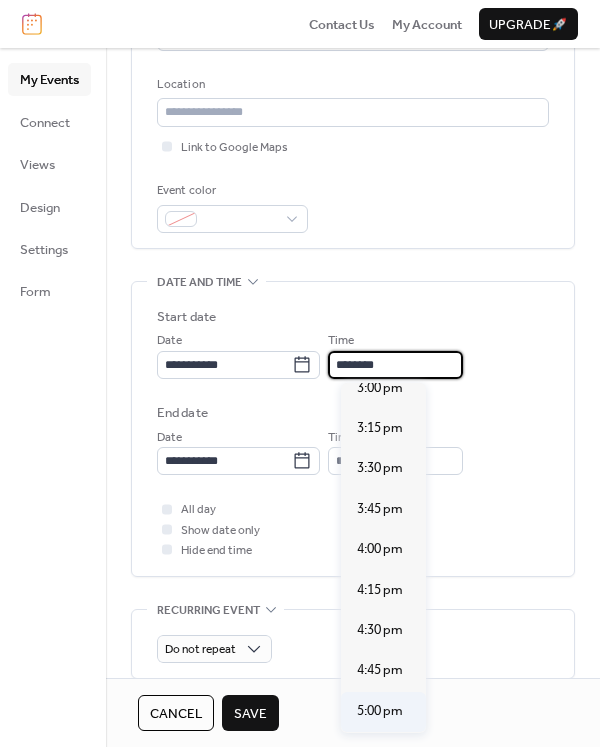 type on "*******" 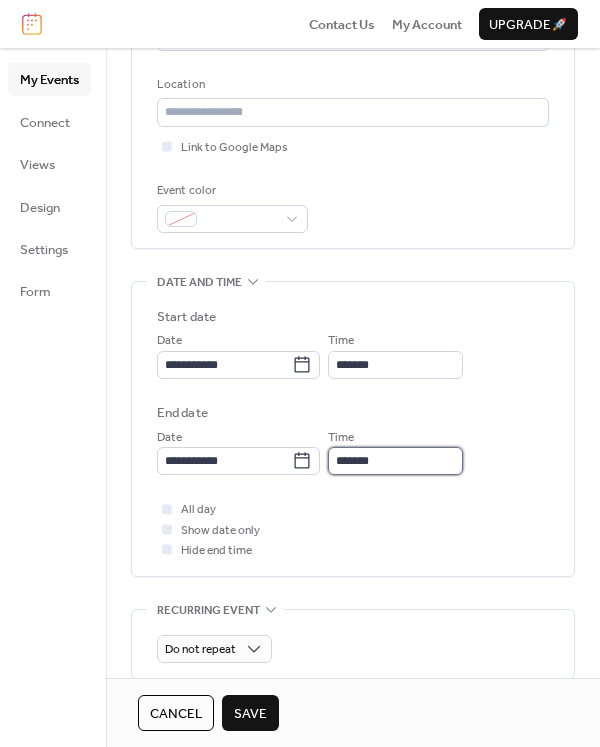 click on "*******" at bounding box center [395, 461] 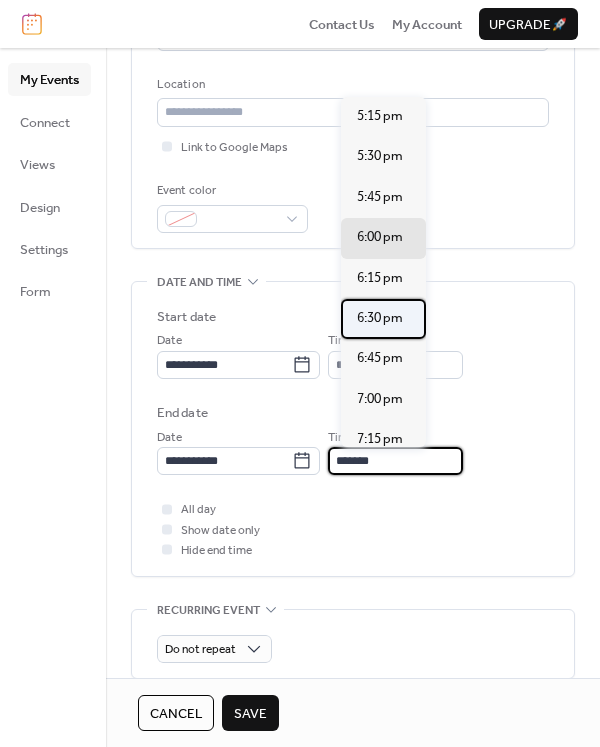 click on "6:30 pm" at bounding box center [380, 318] 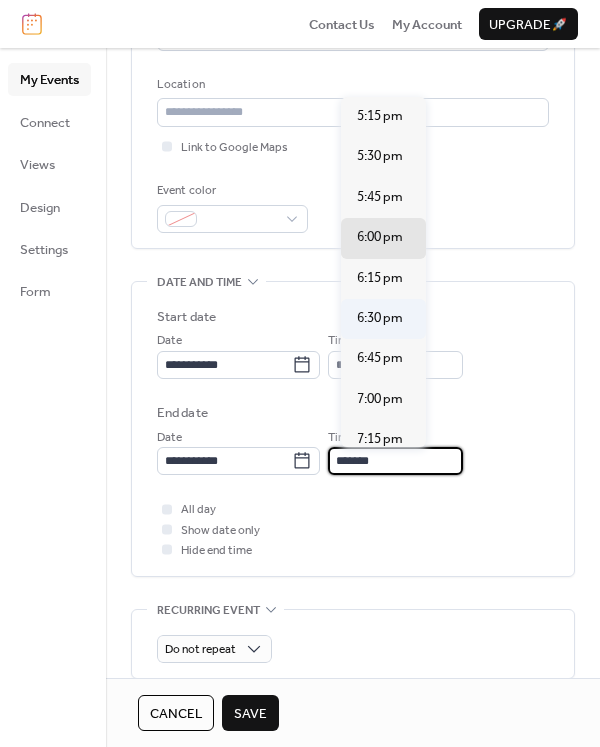 type on "*******" 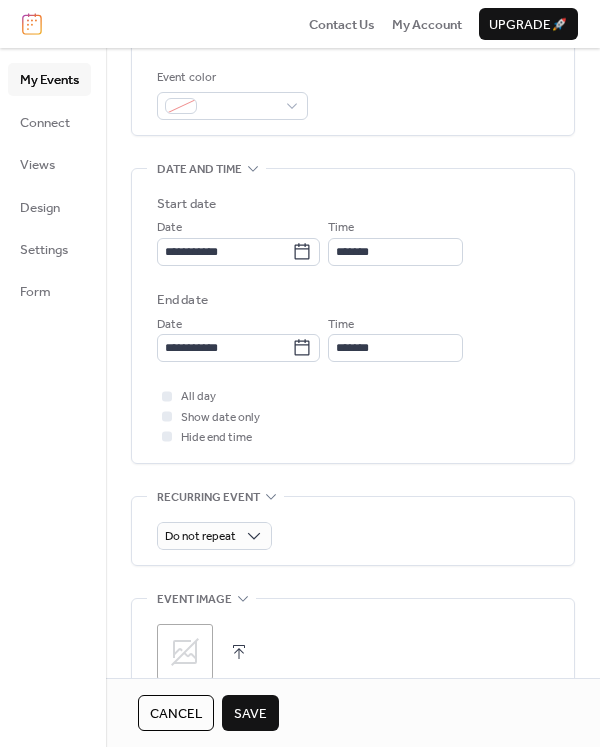scroll, scrollTop: 700, scrollLeft: 0, axis: vertical 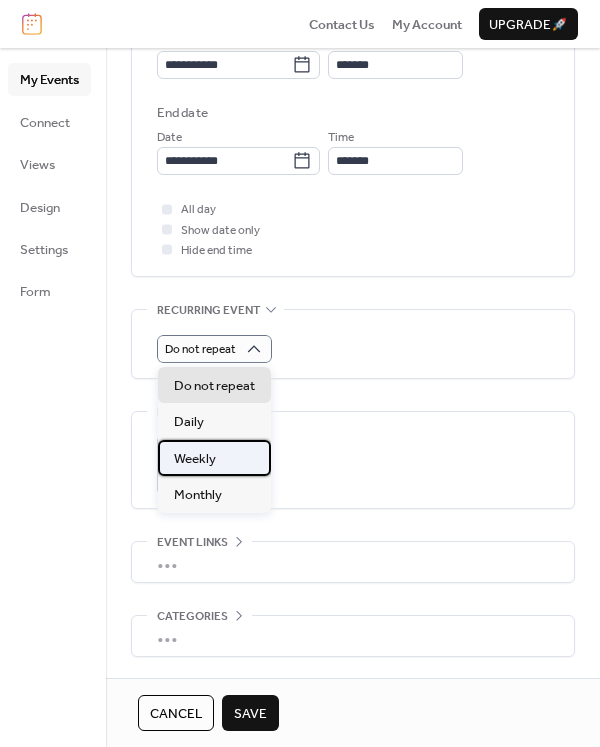 click on "Weekly" at bounding box center (214, 458) 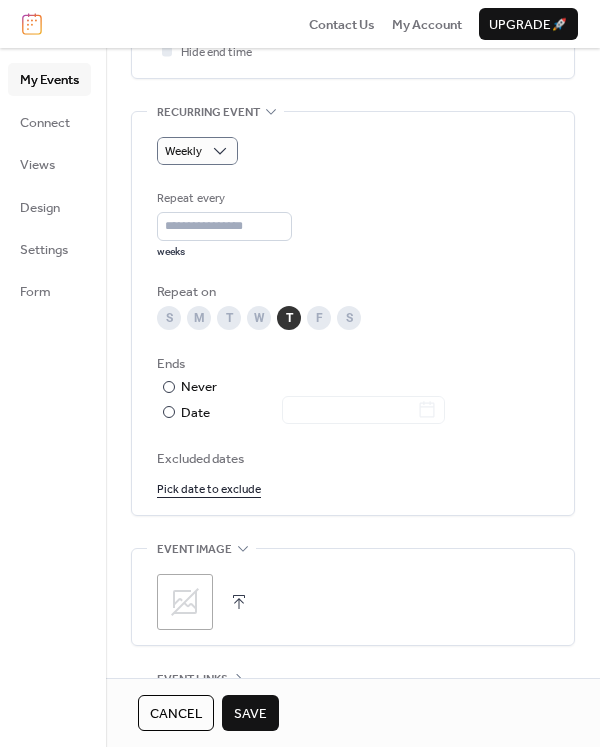 scroll, scrollTop: 900, scrollLeft: 0, axis: vertical 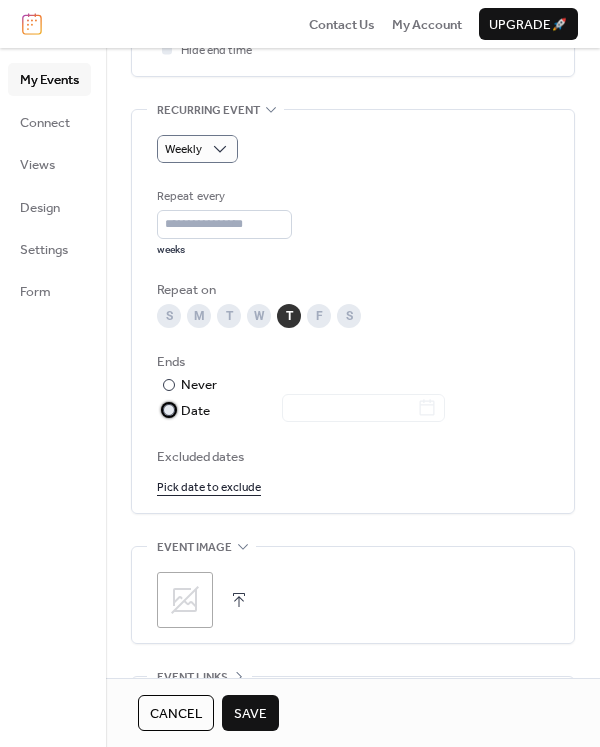 click at bounding box center (169, 410) 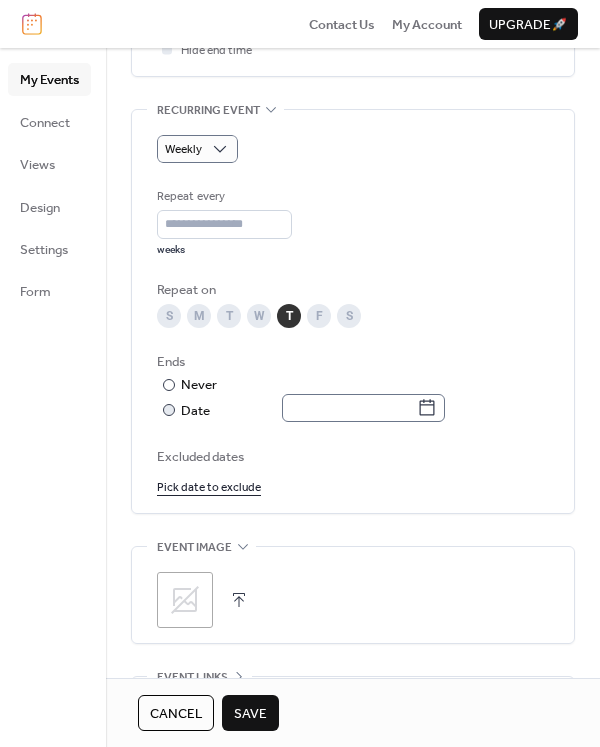 click 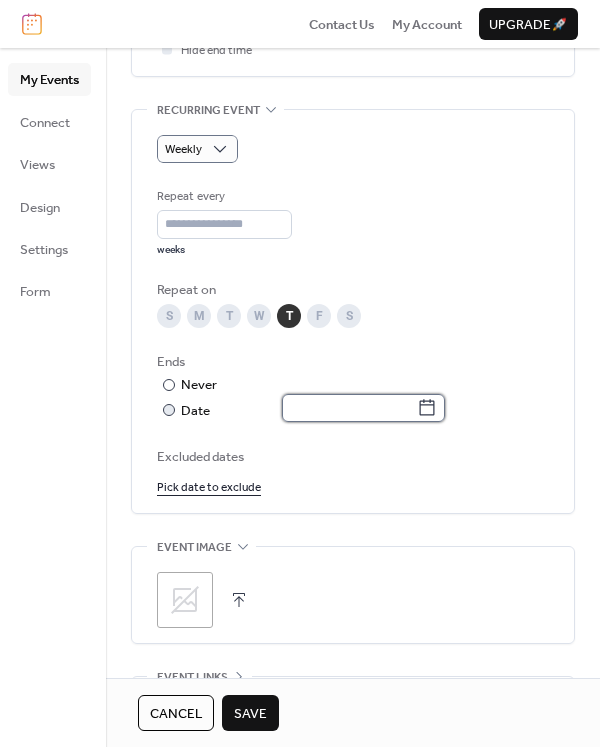 click at bounding box center [349, 408] 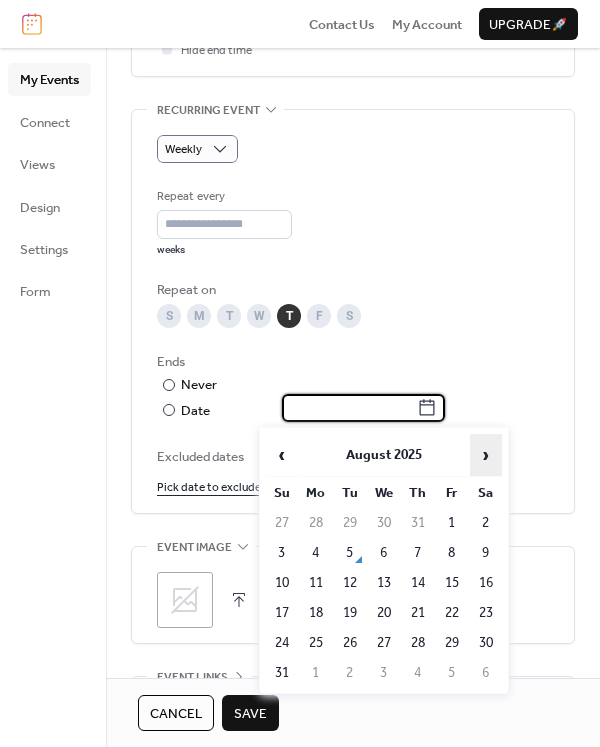 click on "›" at bounding box center (486, 455) 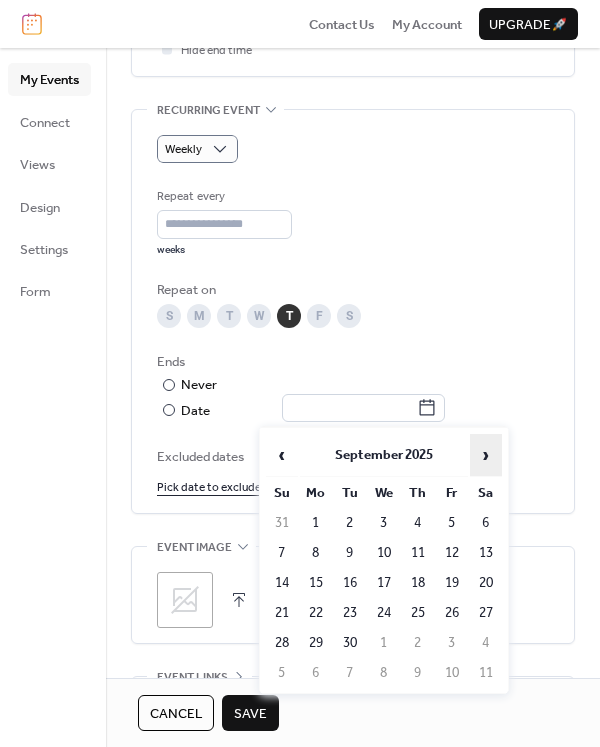 click on "›" at bounding box center [486, 455] 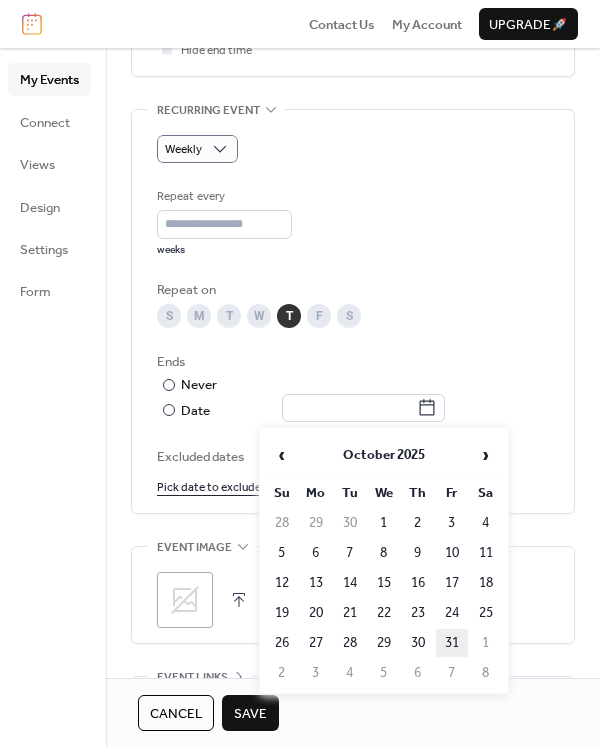click on "31" at bounding box center [452, 643] 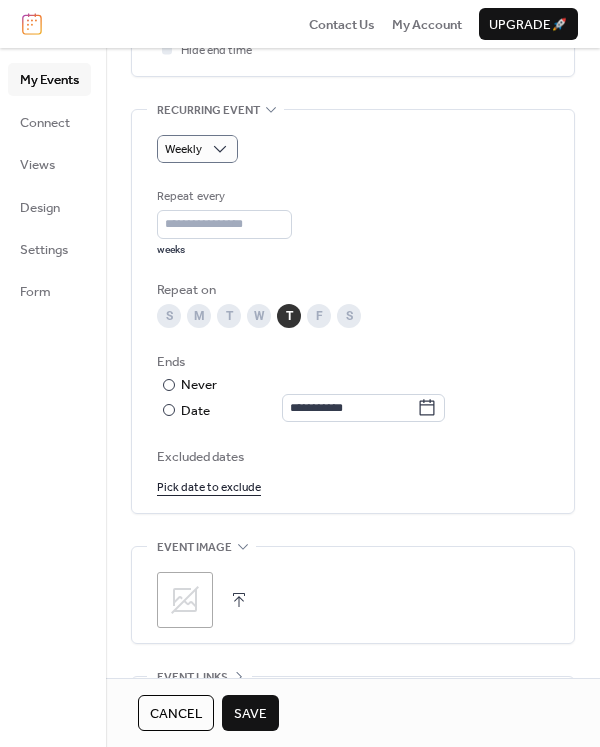 click on "Save" at bounding box center [250, 713] 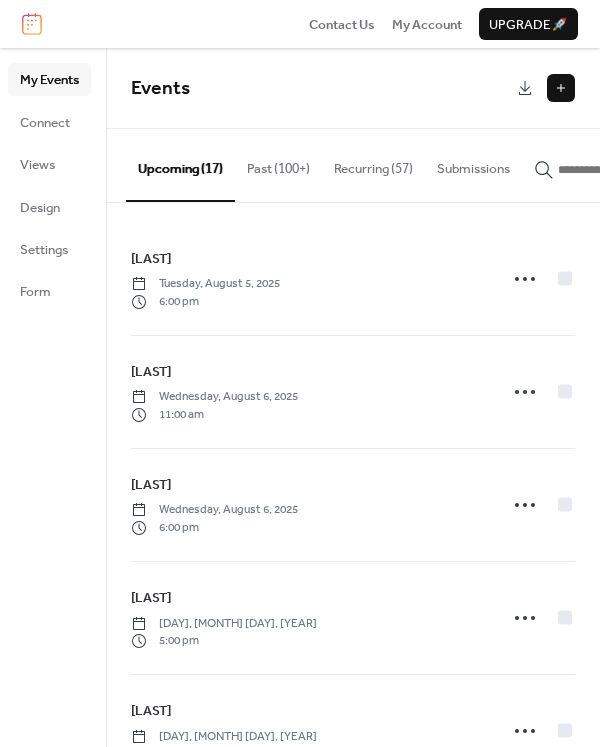 click at bounding box center [561, 88] 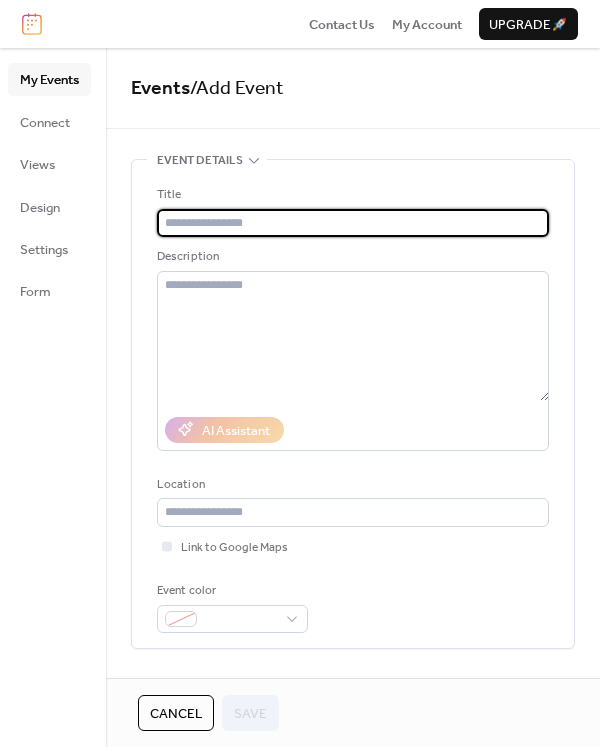 click at bounding box center (353, 223) 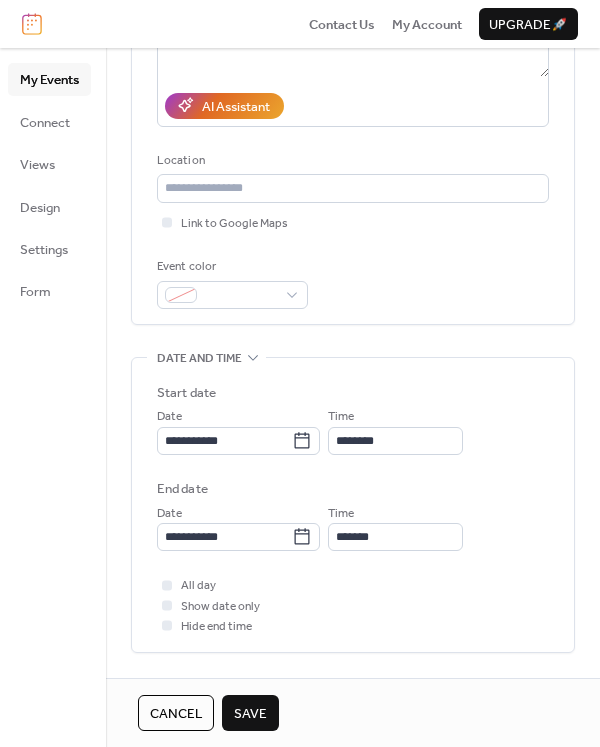 scroll, scrollTop: 500, scrollLeft: 0, axis: vertical 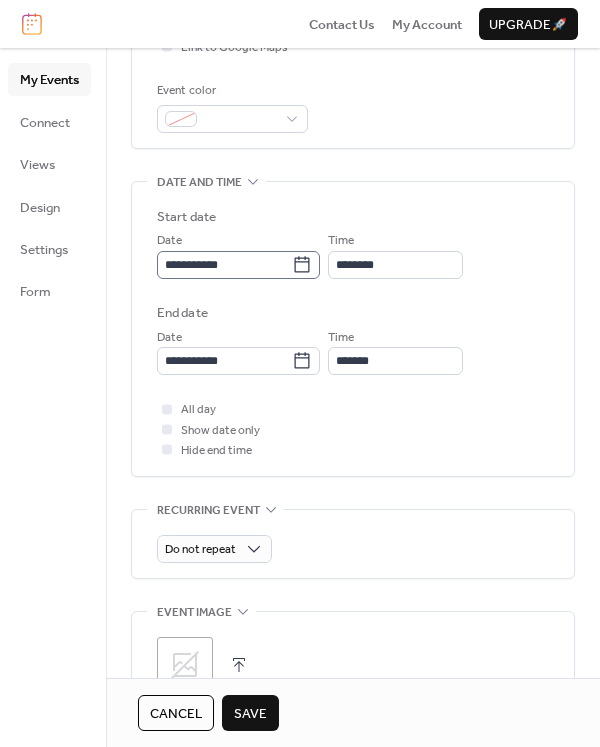 type on "**********" 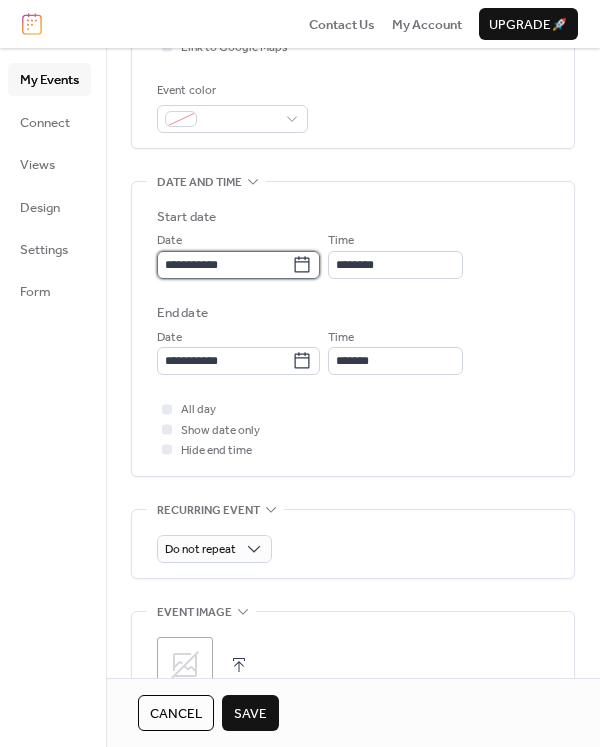 click on "**********" at bounding box center [224, 265] 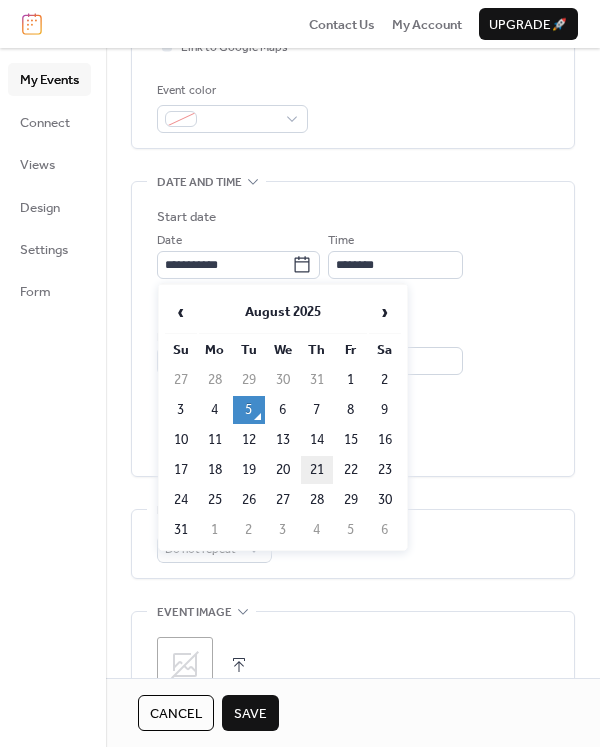 click on "21" at bounding box center (317, 470) 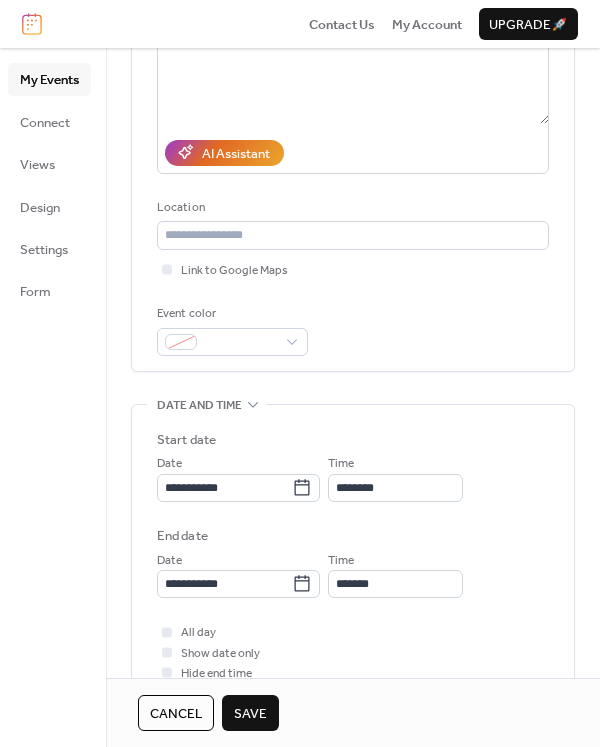 scroll, scrollTop: 300, scrollLeft: 0, axis: vertical 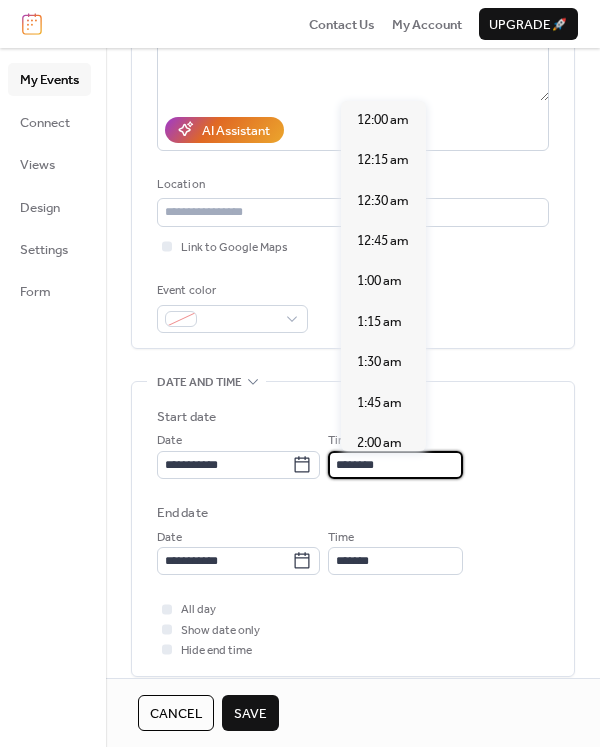 click on "********" at bounding box center (395, 465) 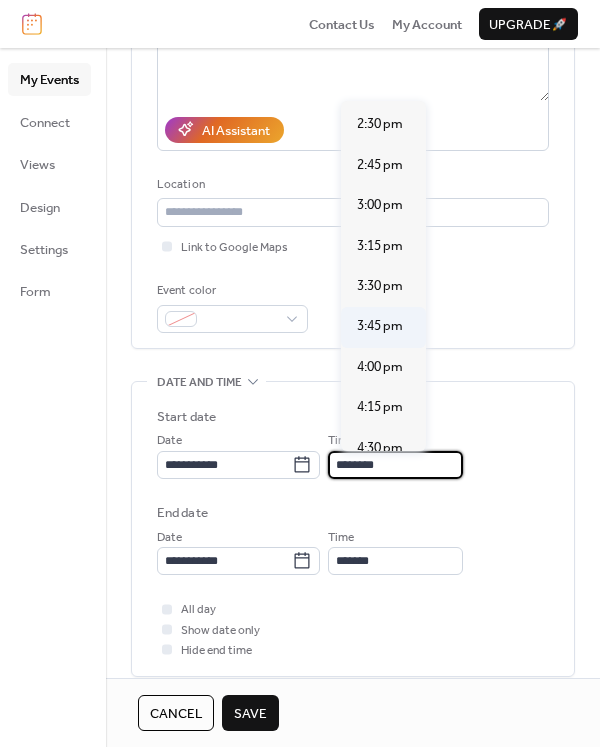 scroll, scrollTop: 2639, scrollLeft: 0, axis: vertical 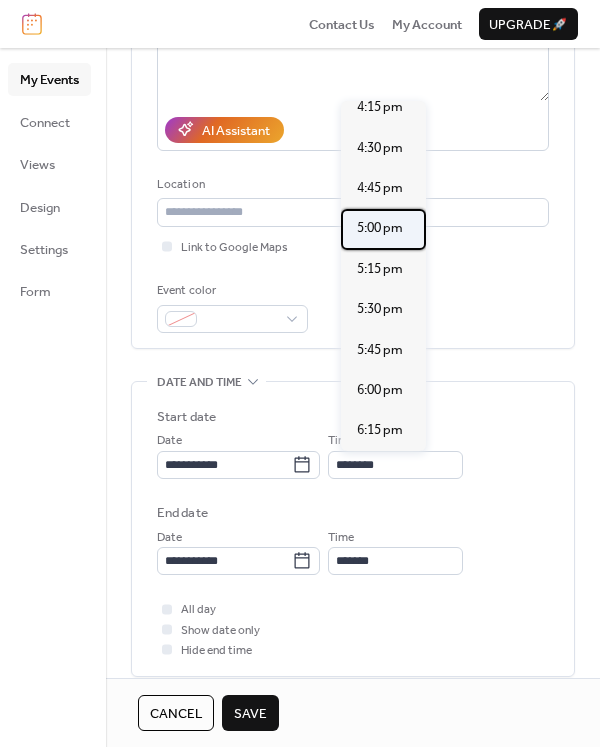 click on "5:00 pm" at bounding box center (380, 228) 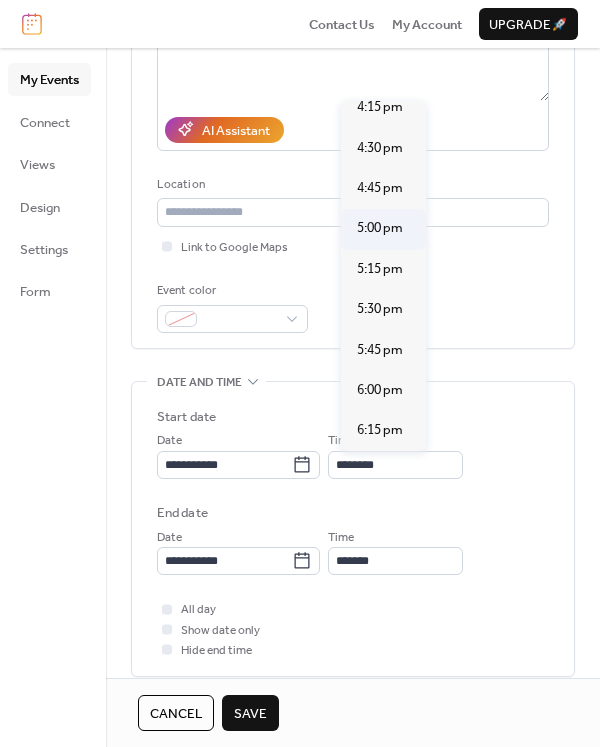 type on "*******" 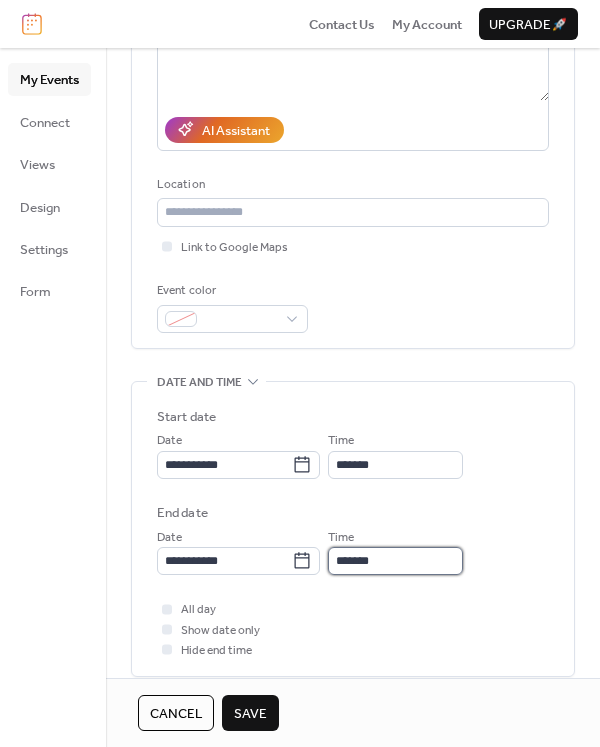 click on "*******" at bounding box center (395, 561) 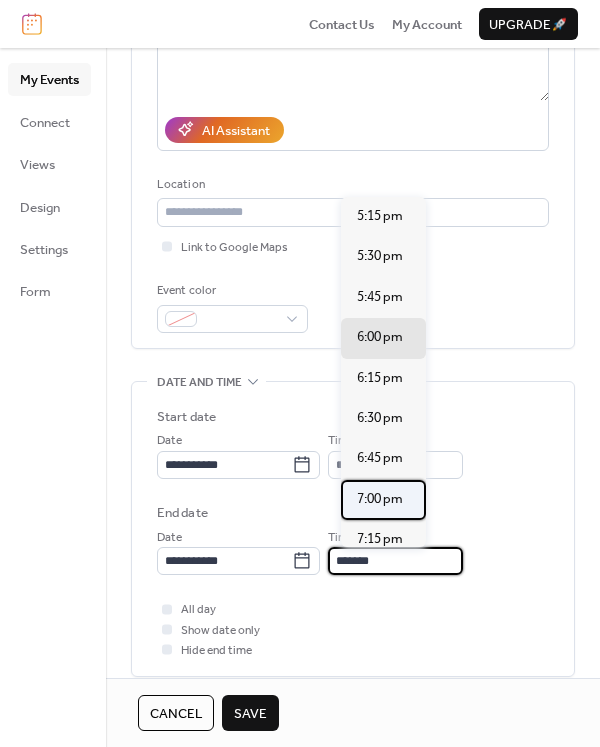 click on "7:00 pm" at bounding box center (380, 499) 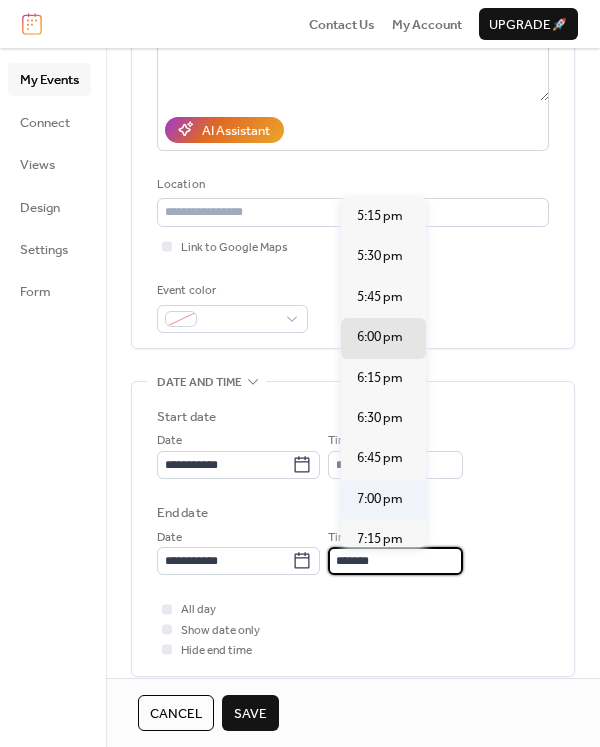 type on "*******" 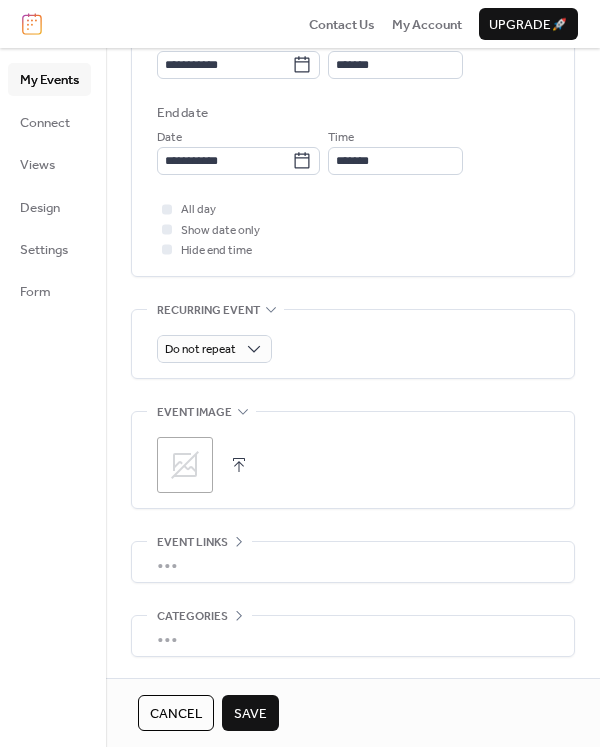 scroll, scrollTop: 773, scrollLeft: 0, axis: vertical 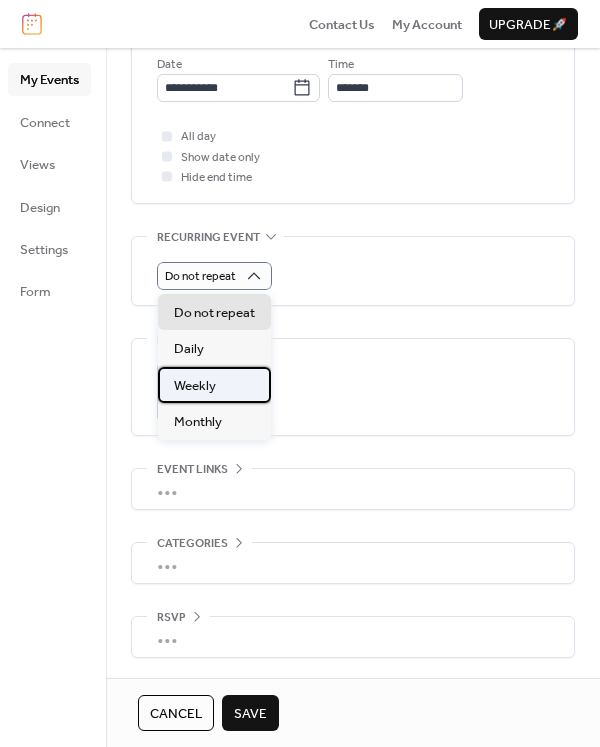 click on "Weekly" at bounding box center [195, 386] 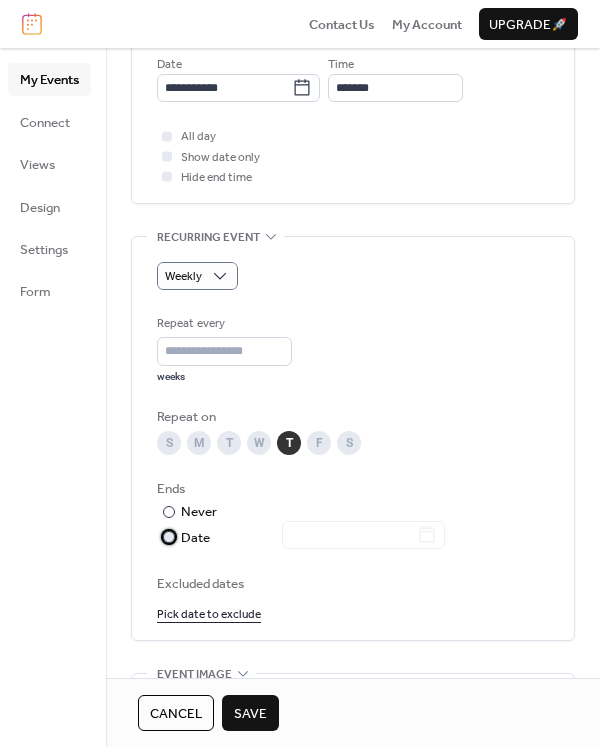 click on "Date" at bounding box center (313, 538) 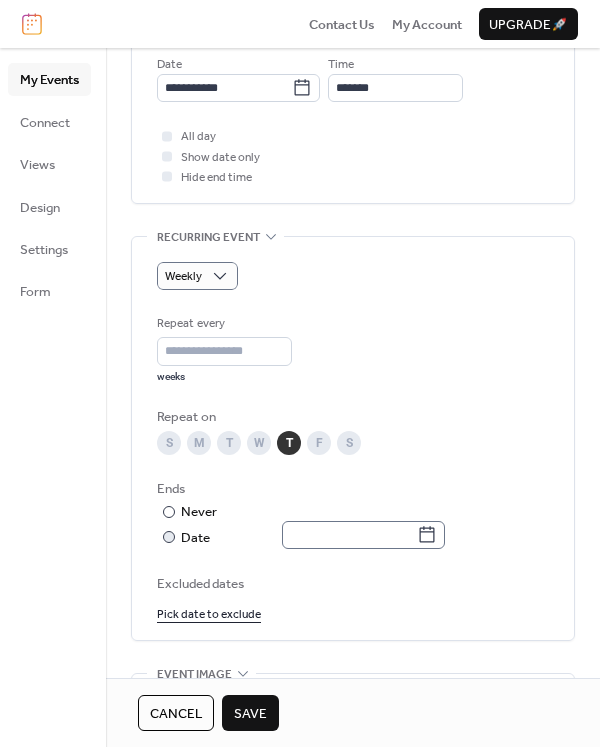 click 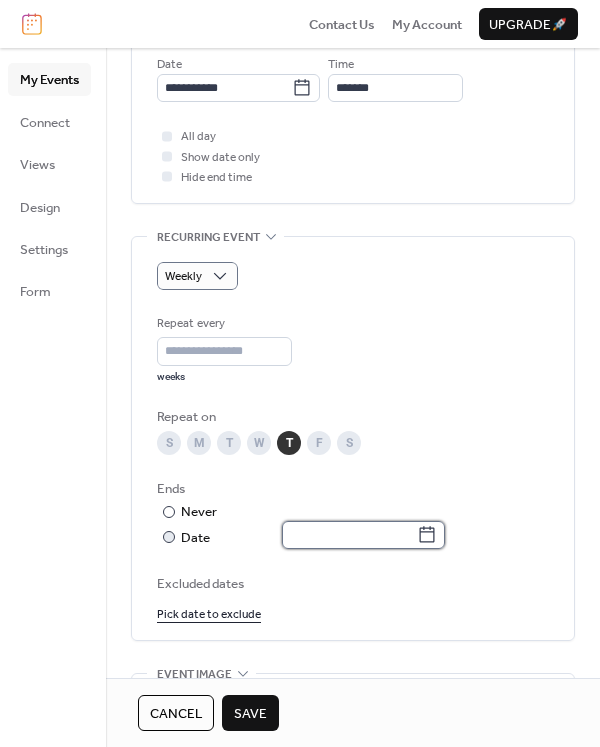click at bounding box center (349, 535) 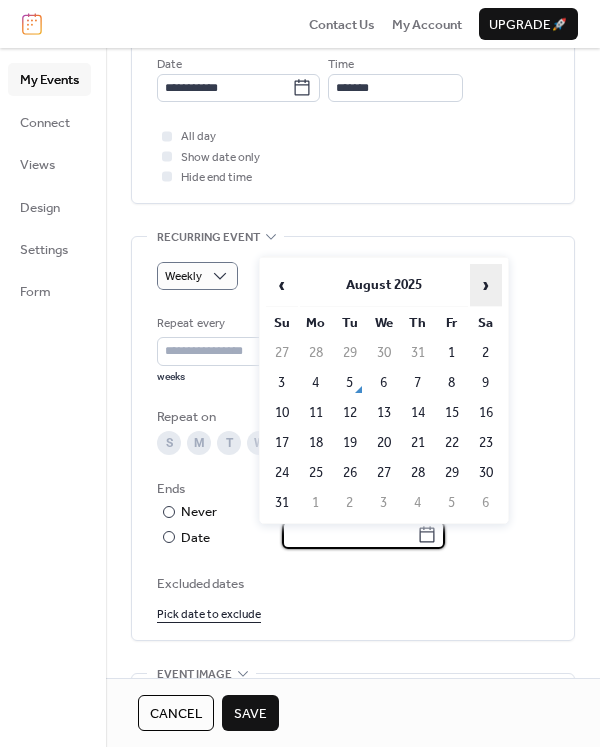 click on "›" at bounding box center [486, 285] 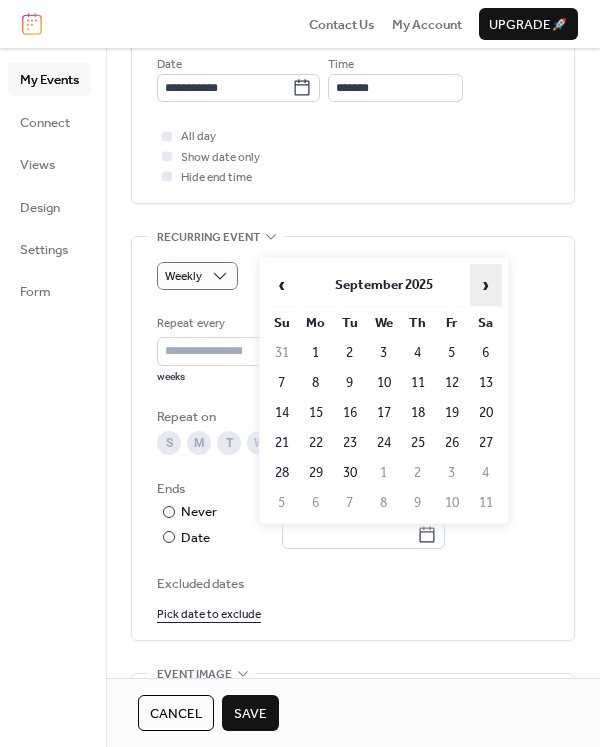 click on "›" at bounding box center (486, 285) 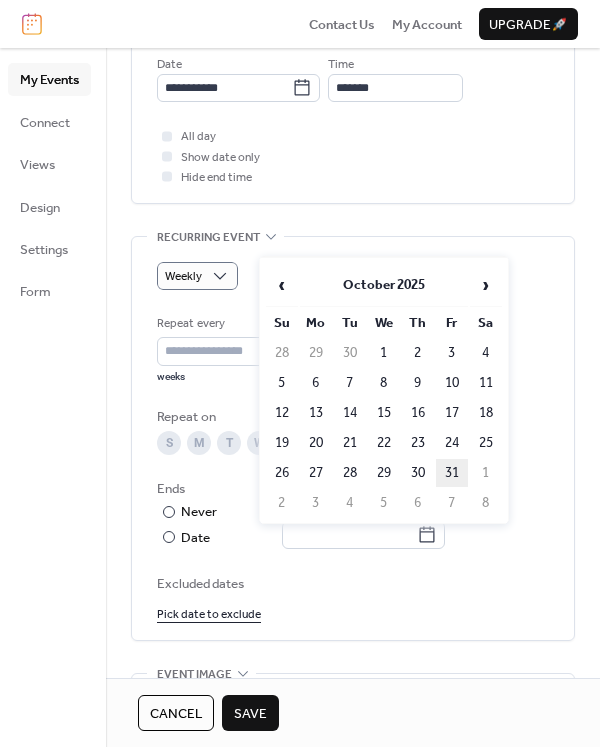 click on "31" at bounding box center [452, 473] 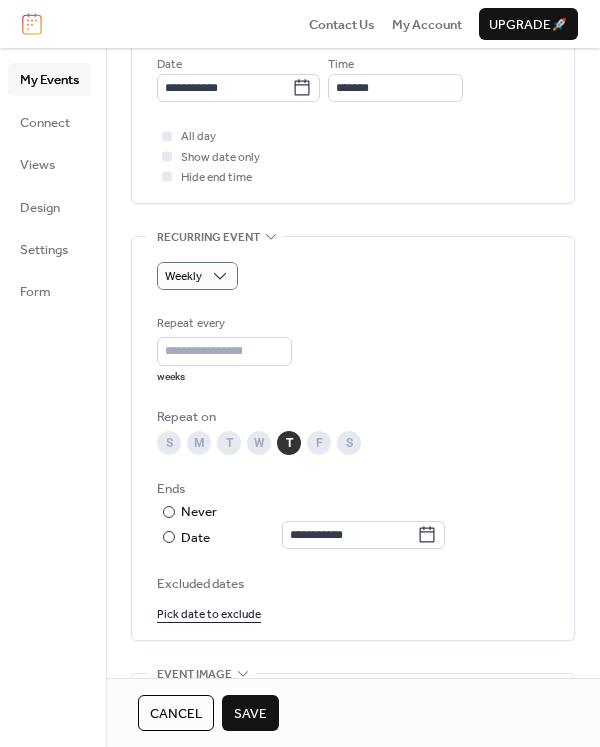 click on "Save" at bounding box center [250, 714] 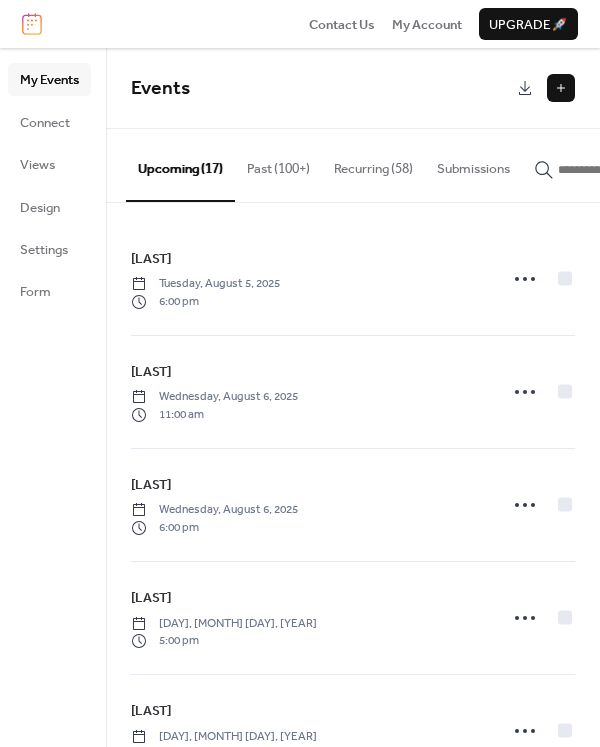 click at bounding box center (561, 88) 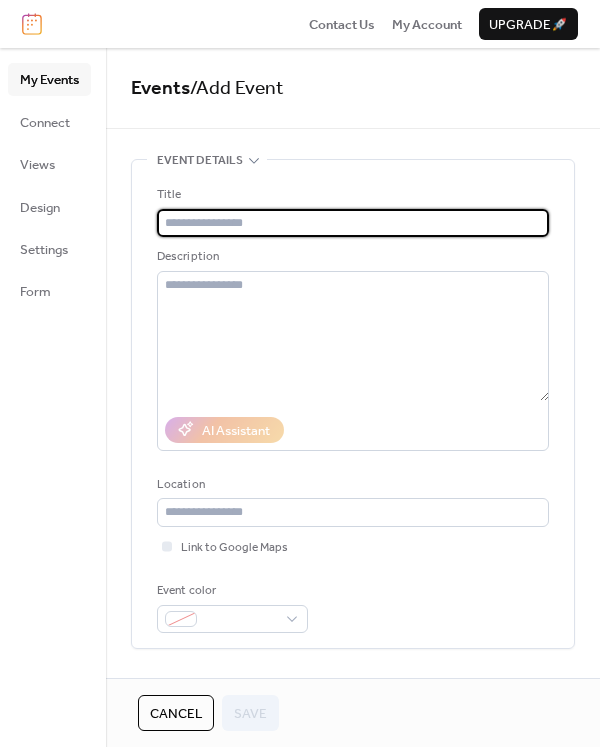 click at bounding box center (353, 223) 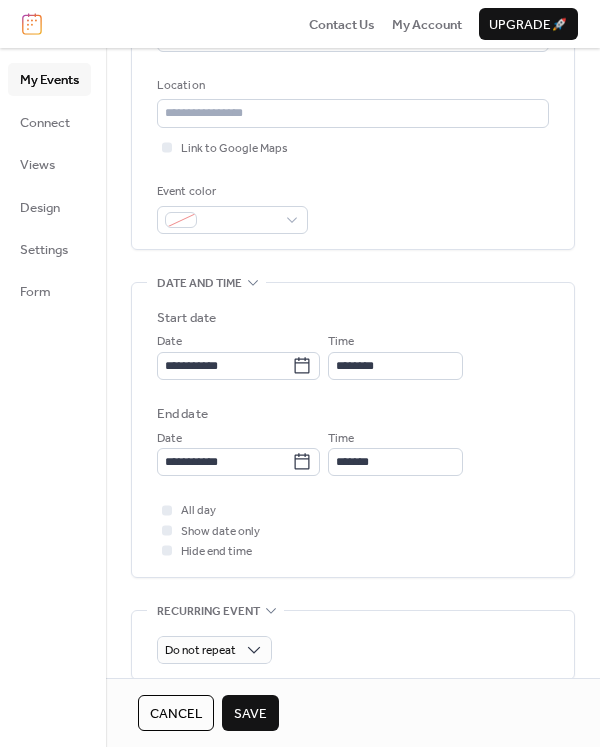 scroll, scrollTop: 400, scrollLeft: 0, axis: vertical 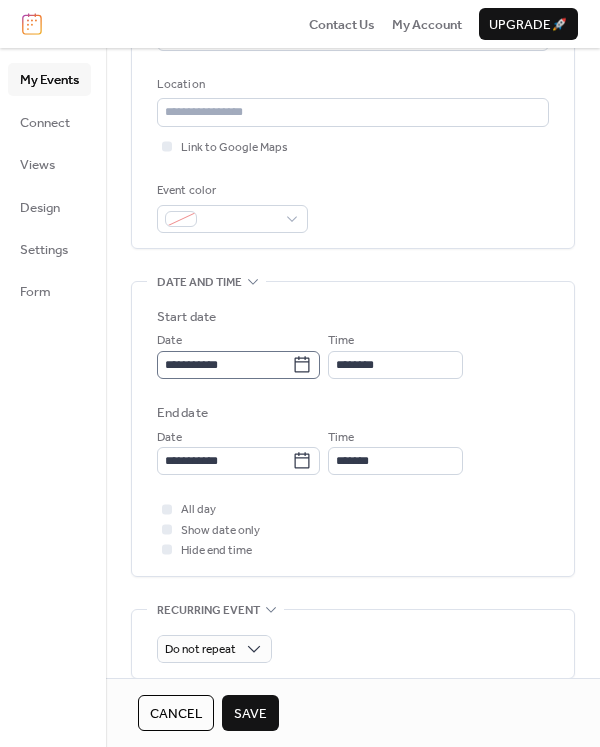 type on "*****" 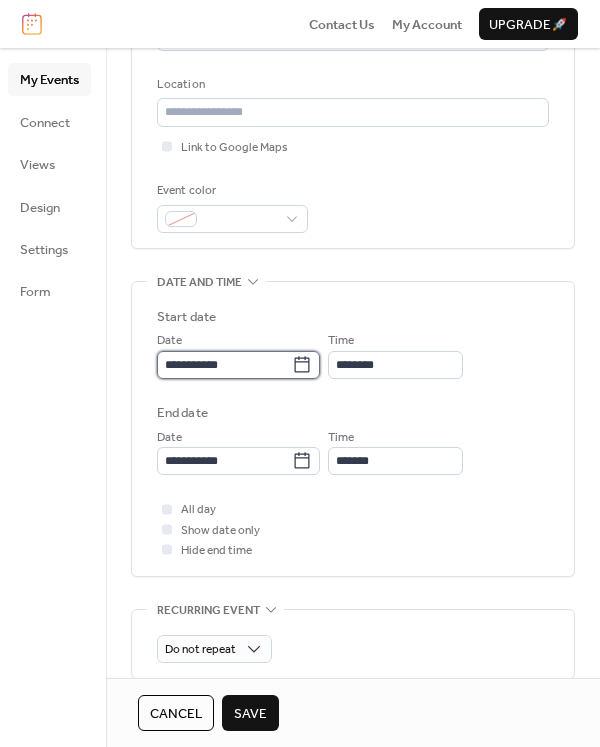 click on "**********" at bounding box center (224, 365) 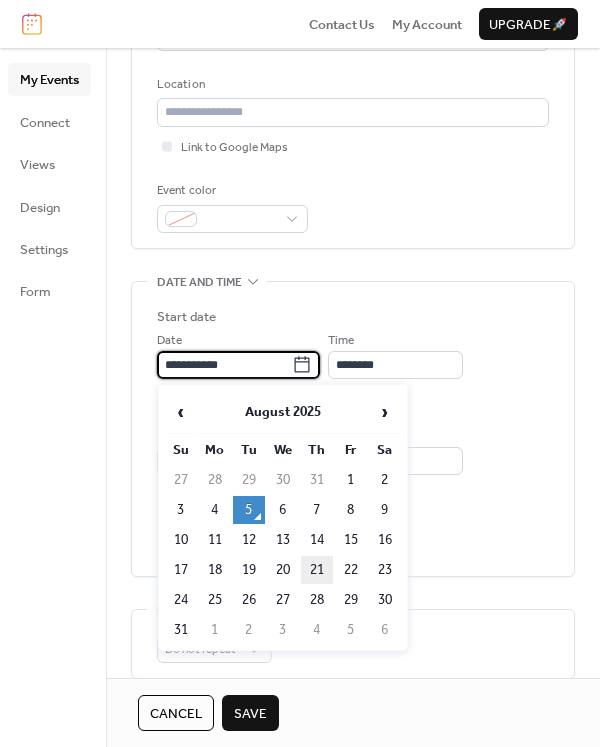 click on "21" at bounding box center (317, 570) 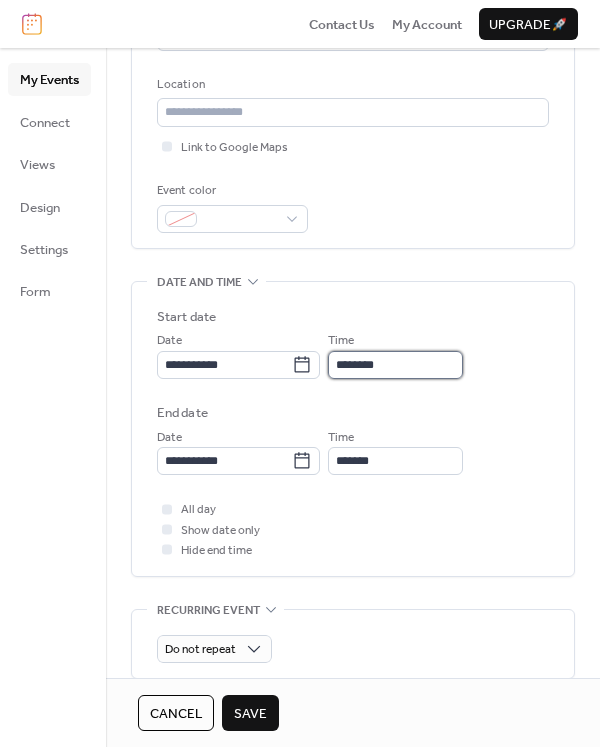 click on "********" at bounding box center (395, 365) 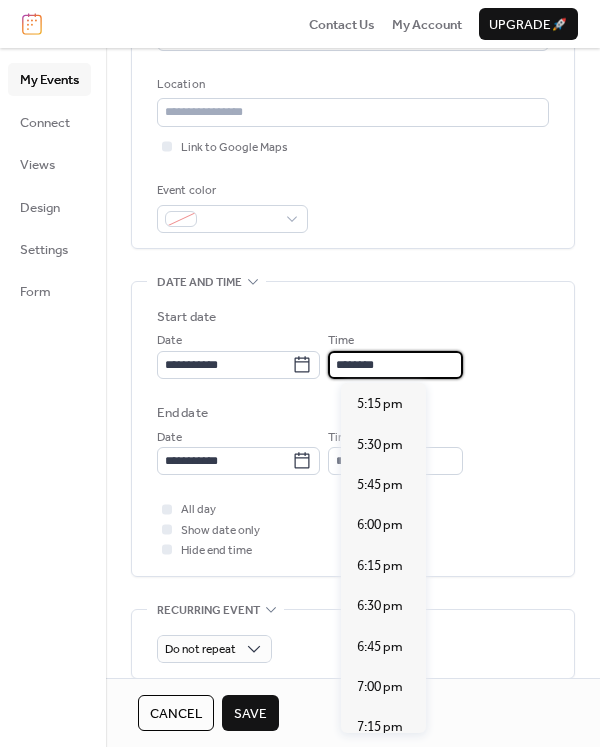 scroll, scrollTop: 2839, scrollLeft: 0, axis: vertical 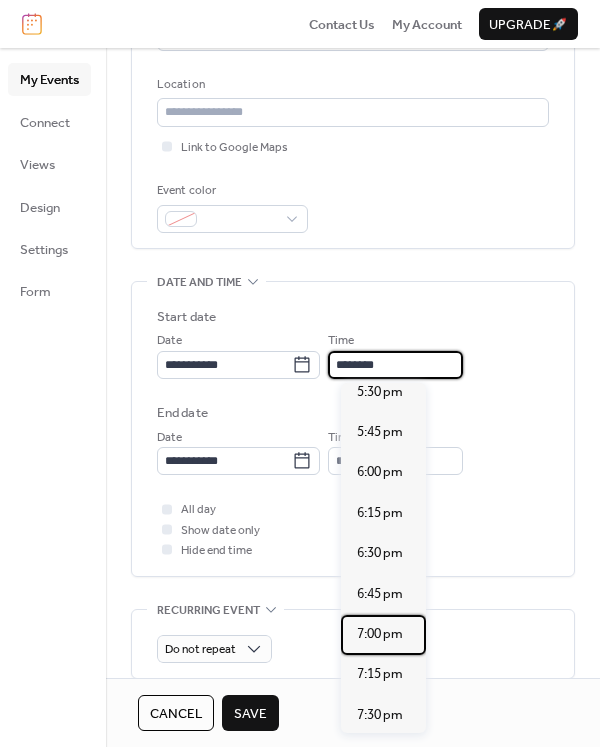 click on "7:00 pm" at bounding box center [380, 634] 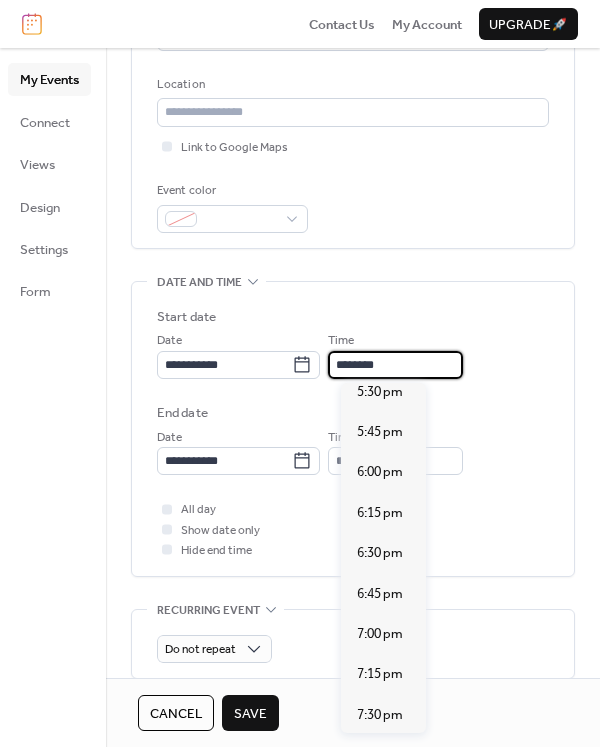 type on "*******" 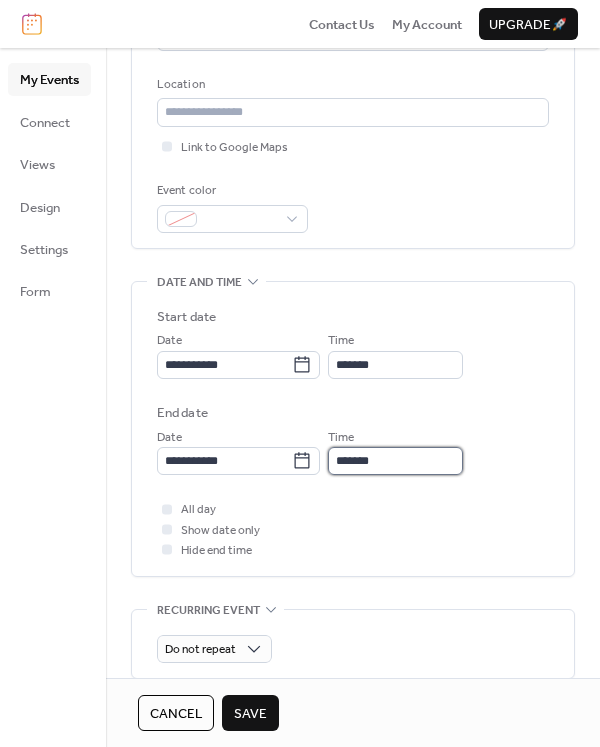click on "*******" at bounding box center (395, 461) 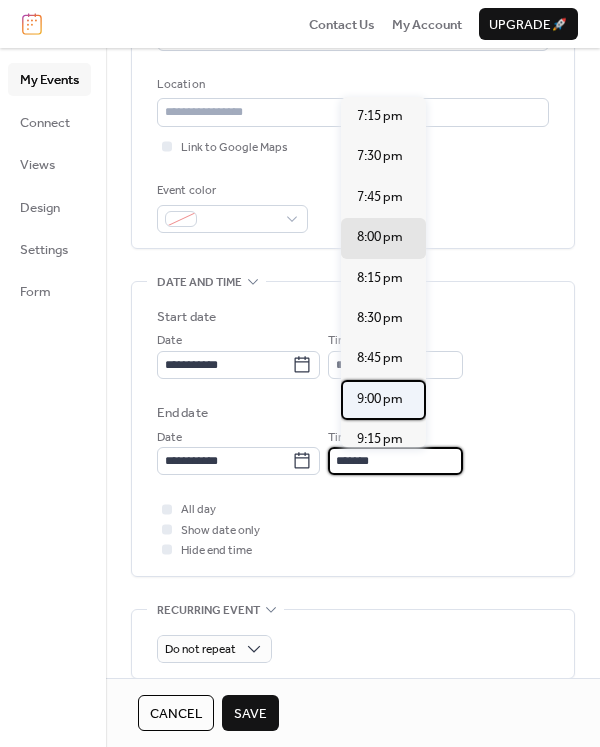click on "9:00 pm" at bounding box center [380, 399] 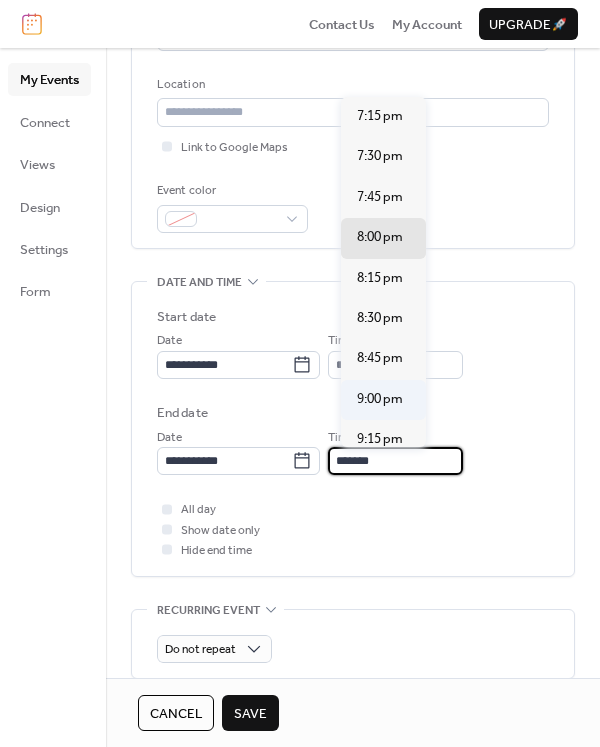 type on "*******" 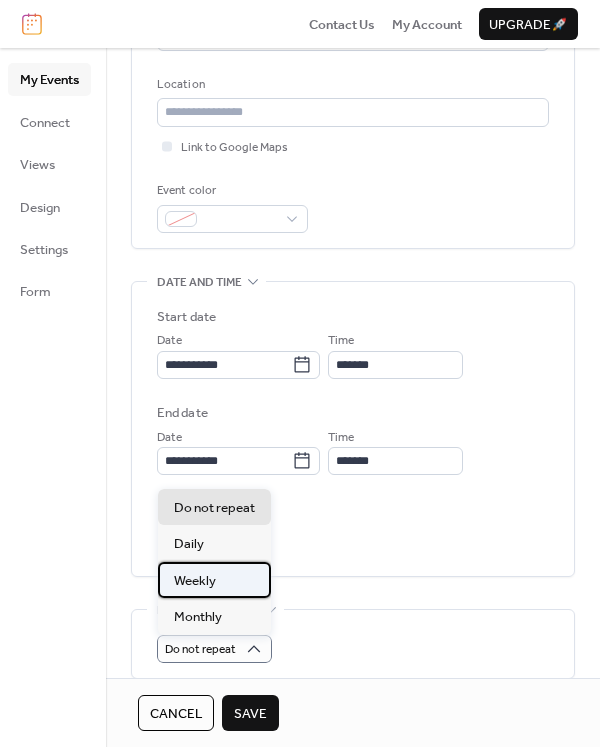 click on "Weekly" at bounding box center (214, 580) 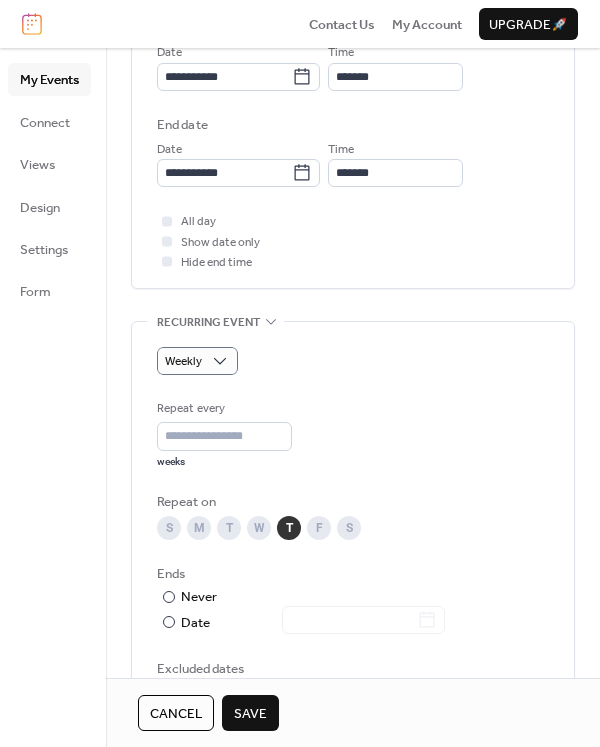 scroll, scrollTop: 700, scrollLeft: 0, axis: vertical 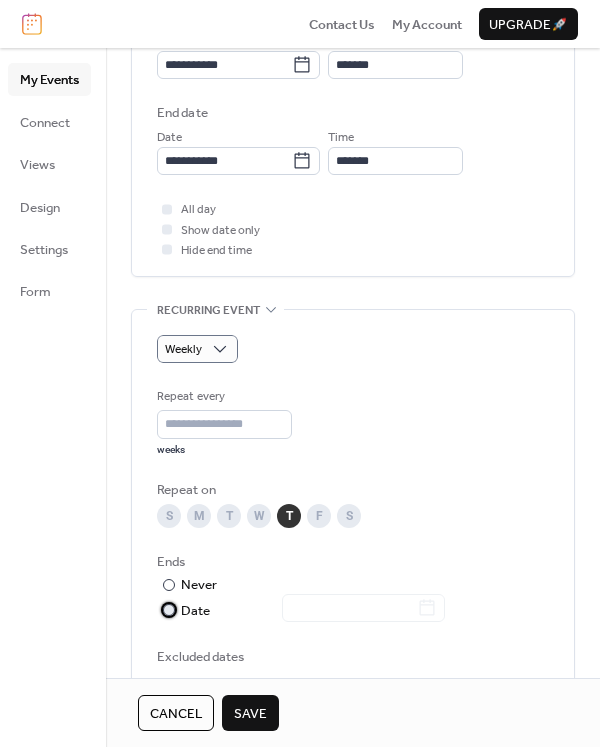click on "Date" at bounding box center [313, 611] 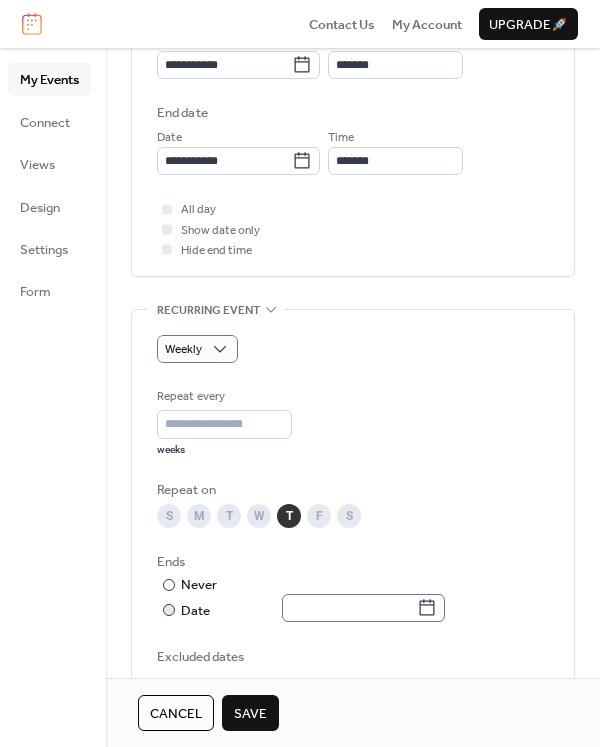click 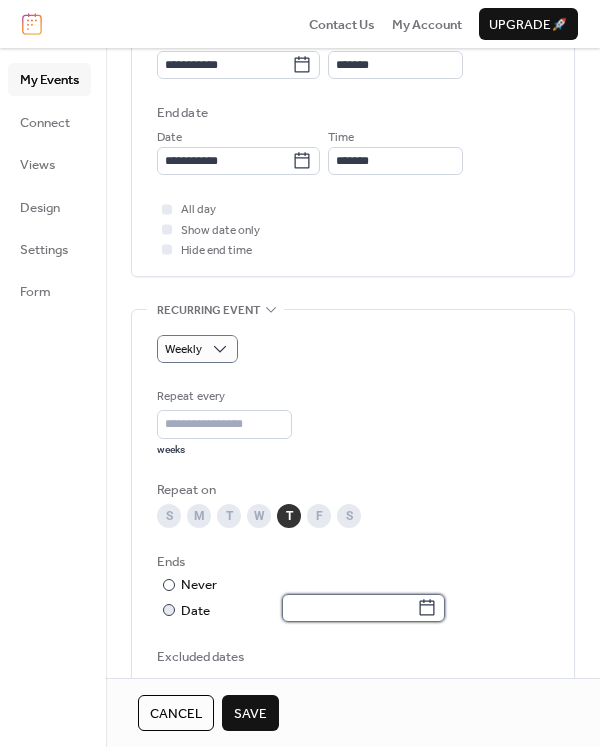 click at bounding box center [349, 608] 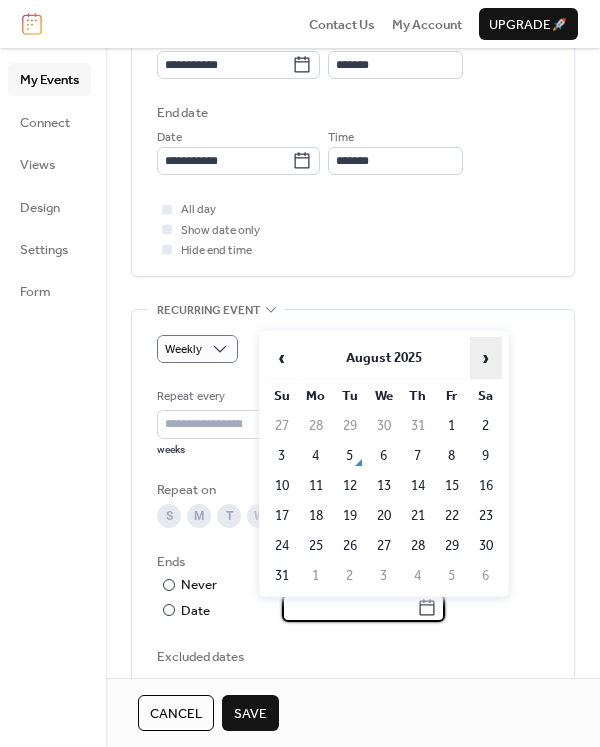 click on "›" at bounding box center [486, 358] 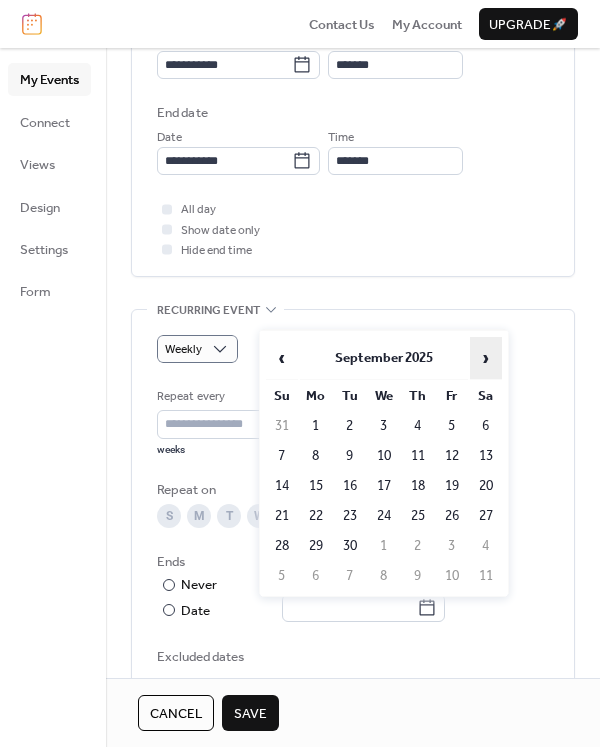 click on "›" at bounding box center (486, 358) 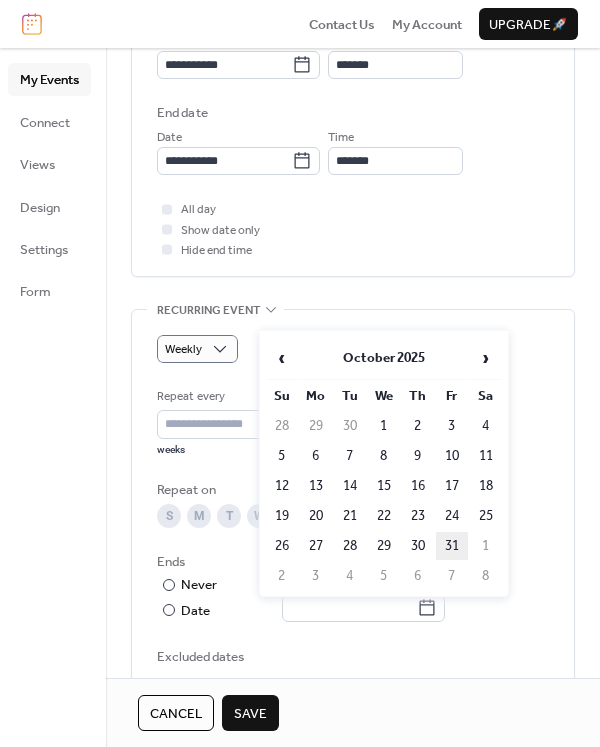 click on "31" at bounding box center (452, 546) 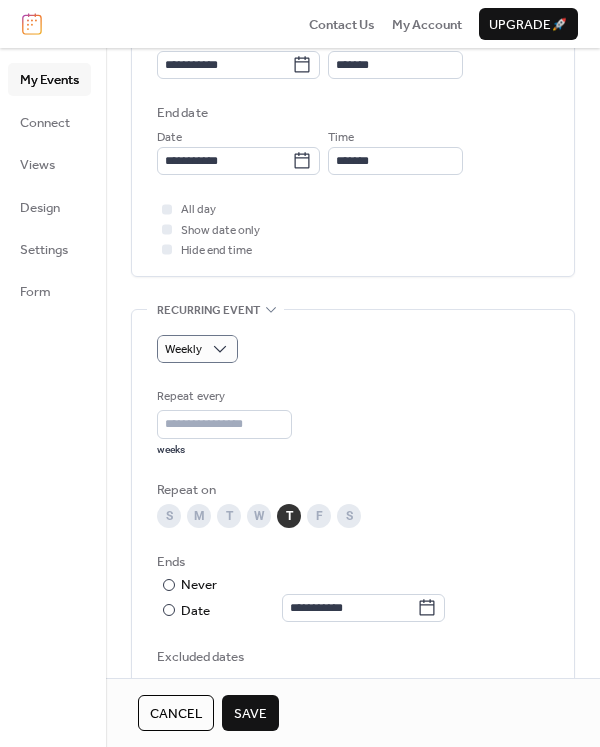 scroll, scrollTop: 400, scrollLeft: 0, axis: vertical 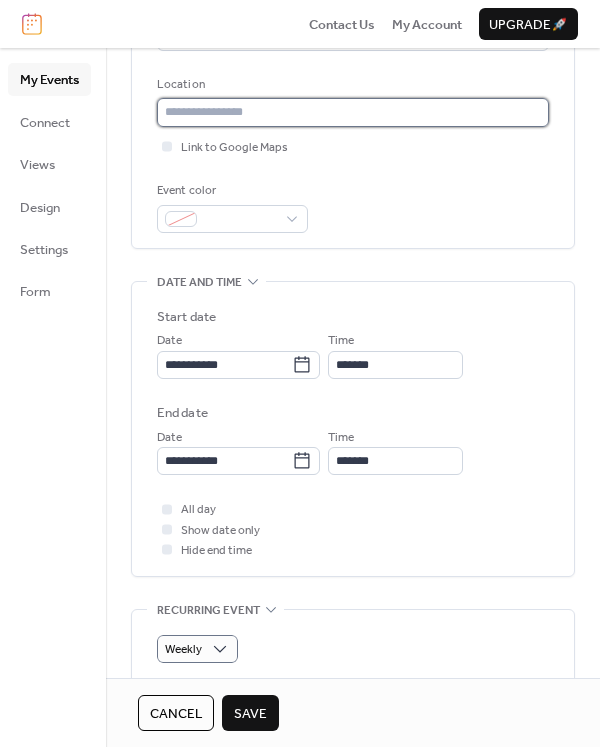 click at bounding box center (353, 112) 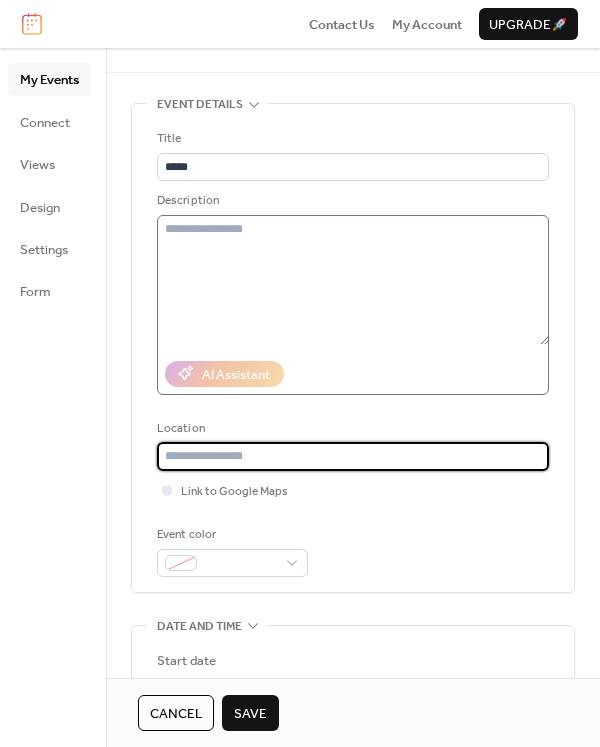 scroll, scrollTop: 0, scrollLeft: 0, axis: both 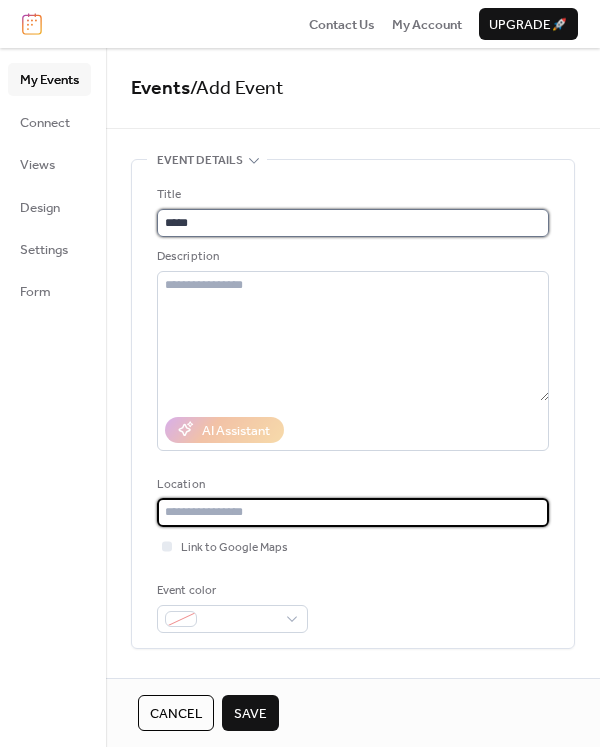 click on "*****" at bounding box center [353, 223] 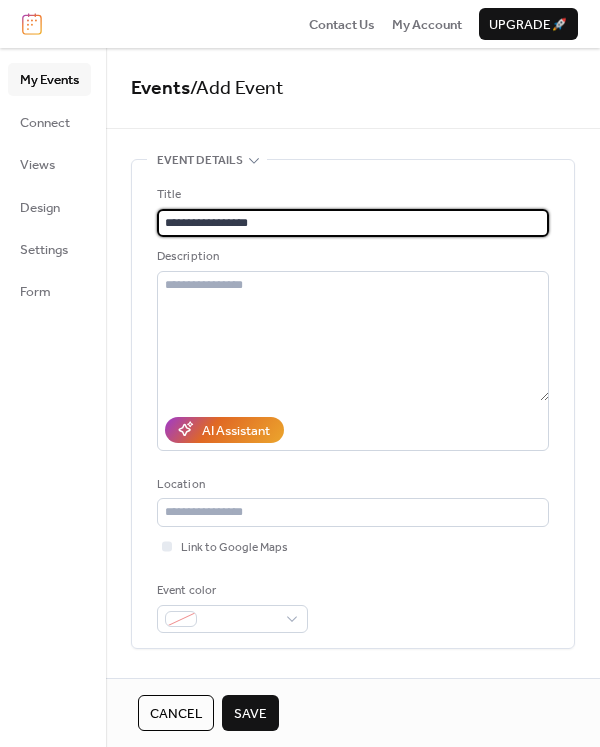 type on "**********" 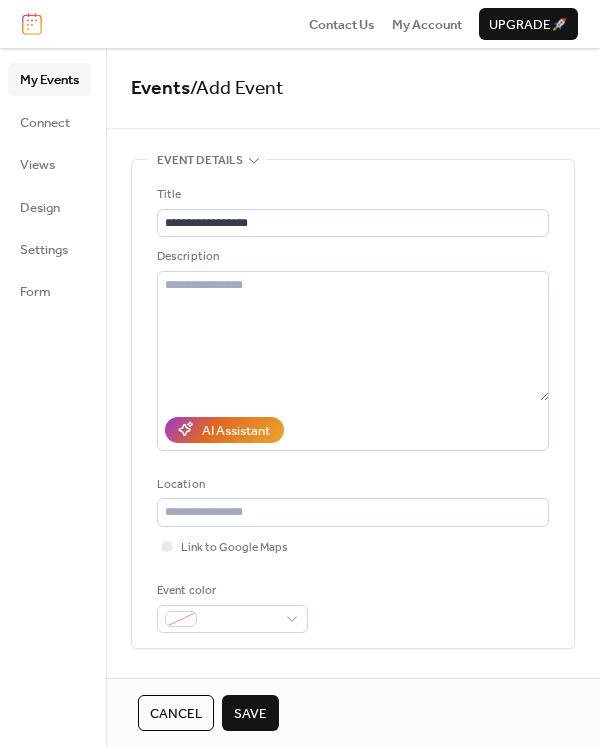 click on "Save" at bounding box center (250, 713) 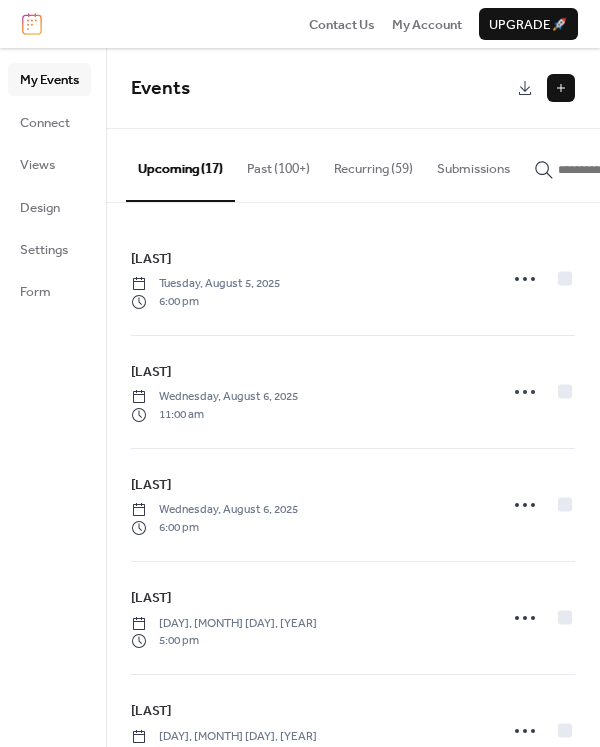 click at bounding box center [561, 88] 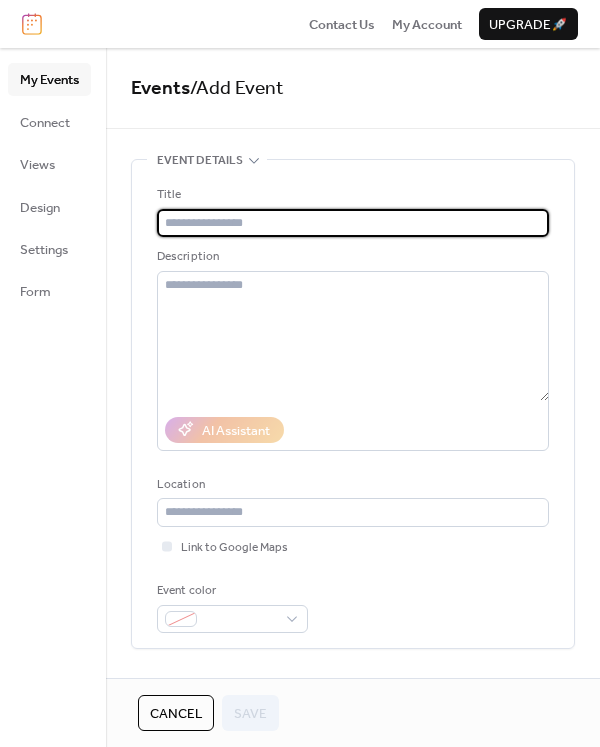 click at bounding box center (353, 223) 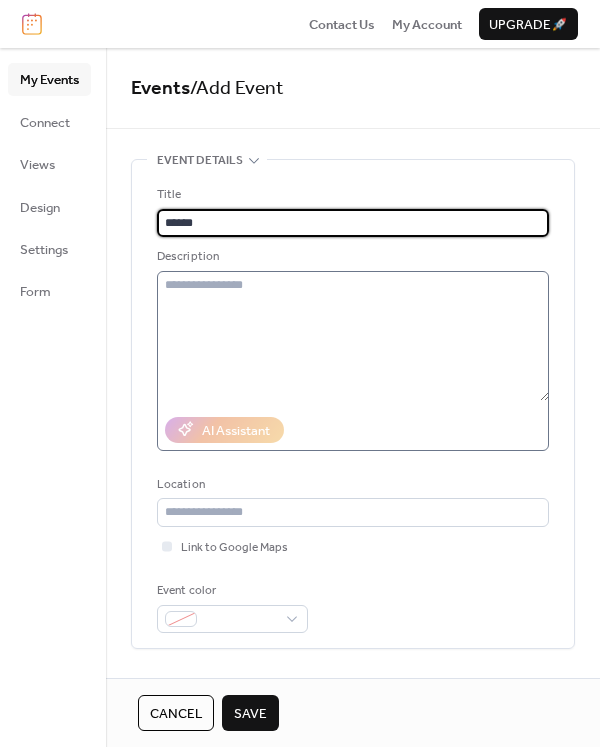 scroll, scrollTop: 1, scrollLeft: 0, axis: vertical 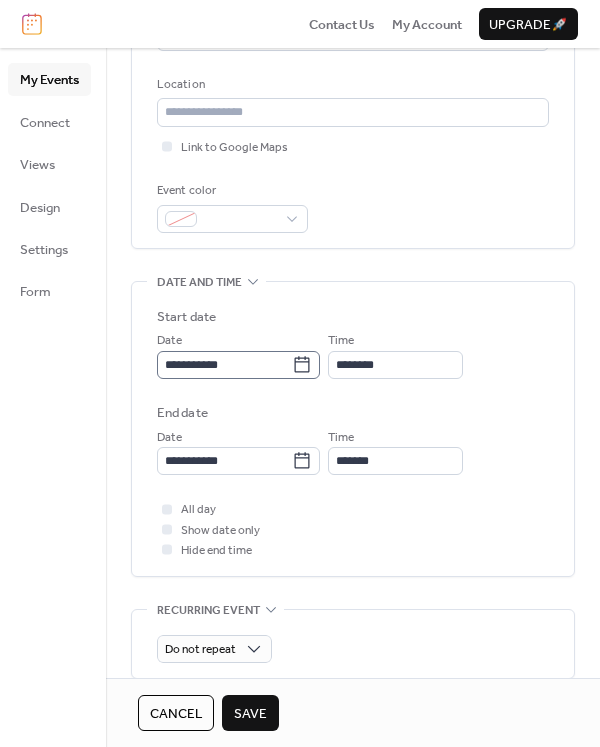 type on "******" 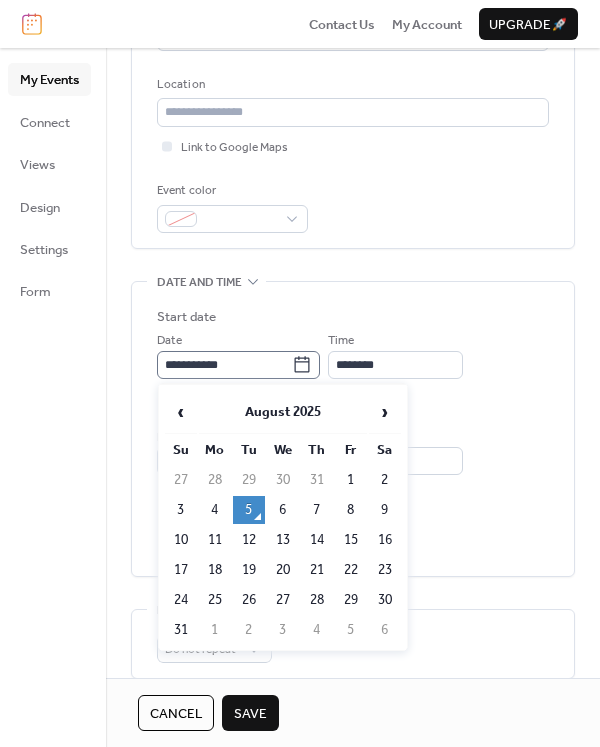 click 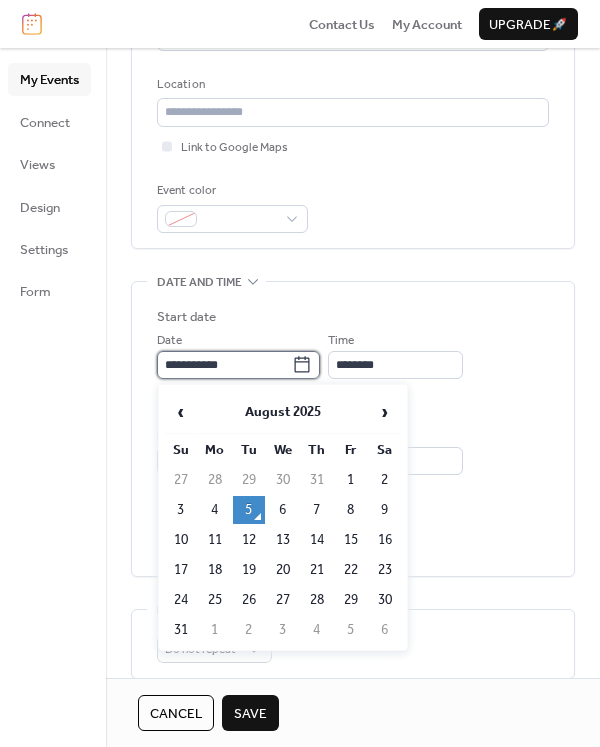 click on "**********" at bounding box center [224, 365] 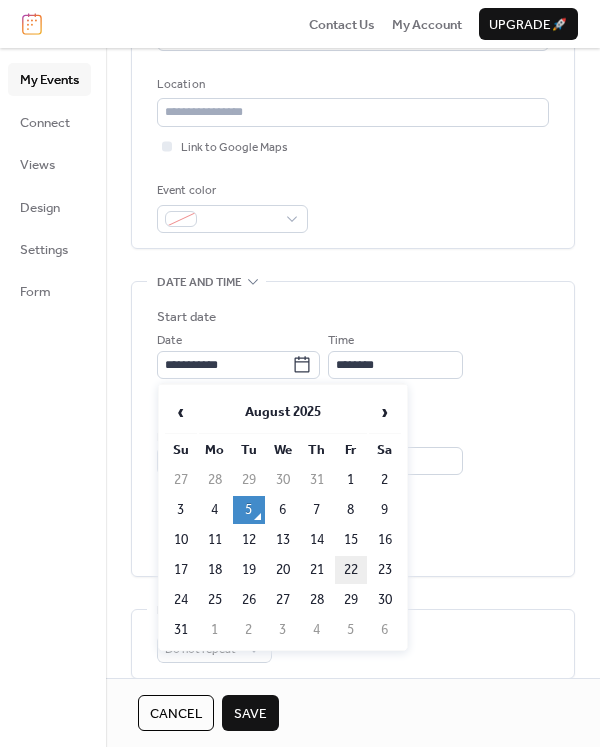 click on "22" at bounding box center (351, 570) 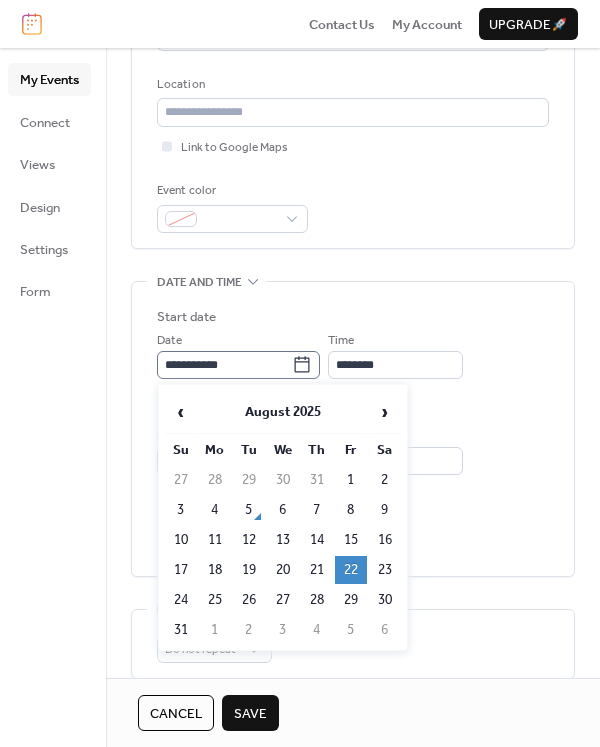 click 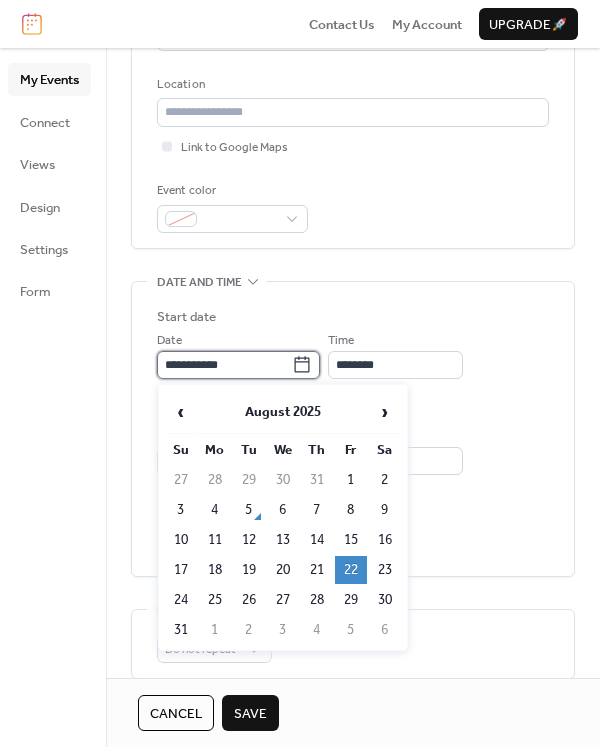 click on "**********" at bounding box center [224, 365] 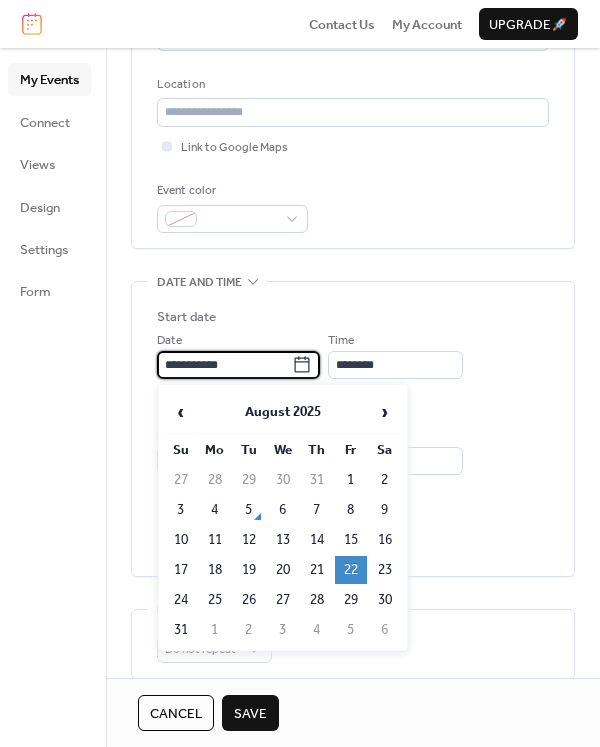 drag, startPoint x: 322, startPoint y: 569, endPoint x: 293, endPoint y: 582, distance: 31.780497 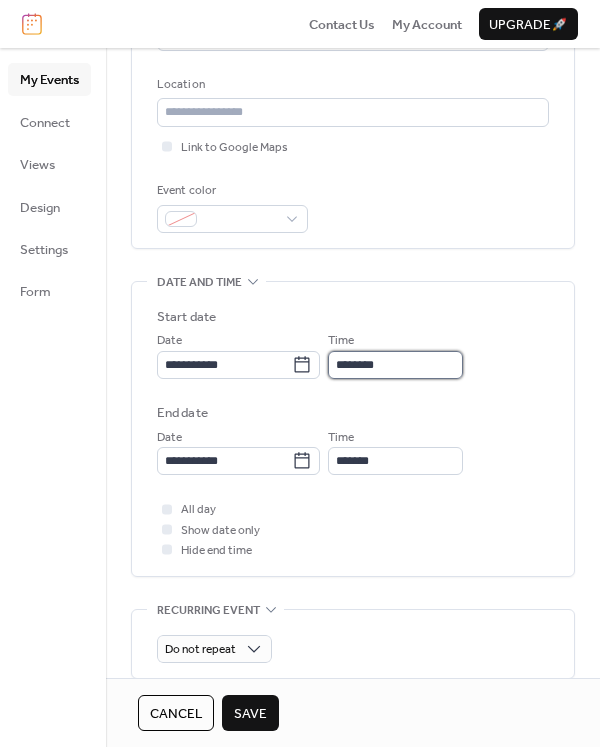click on "********" at bounding box center [395, 365] 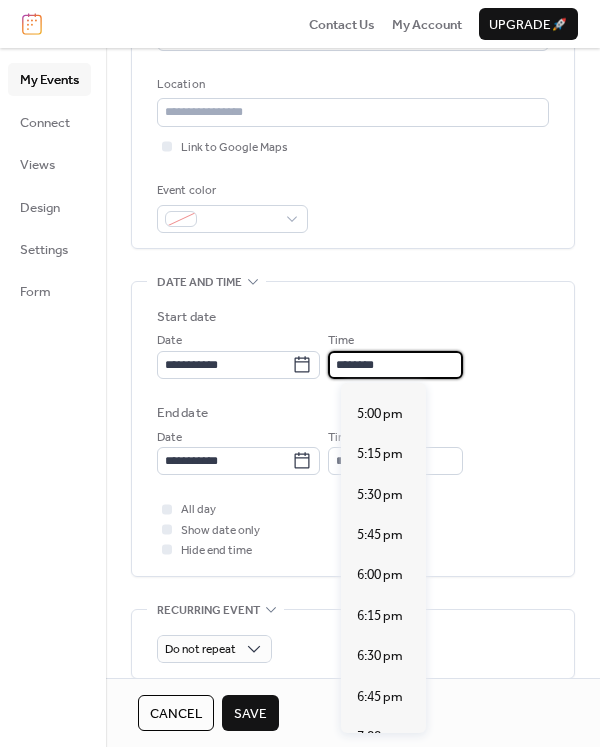 scroll, scrollTop: 2739, scrollLeft: 0, axis: vertical 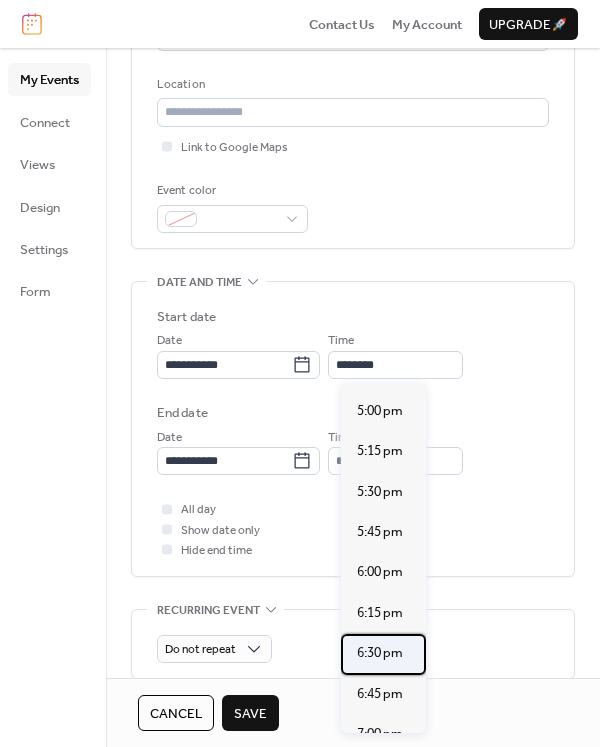 click on "6:30 pm" at bounding box center (380, 653) 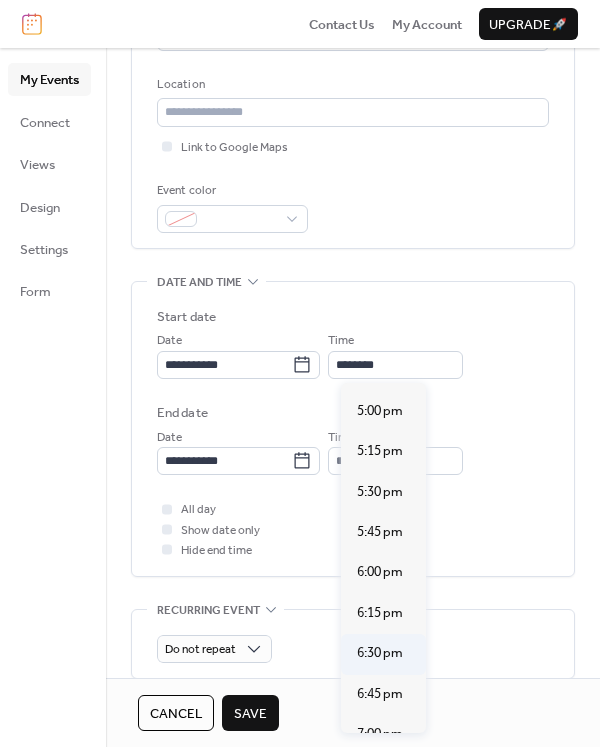 type on "*******" 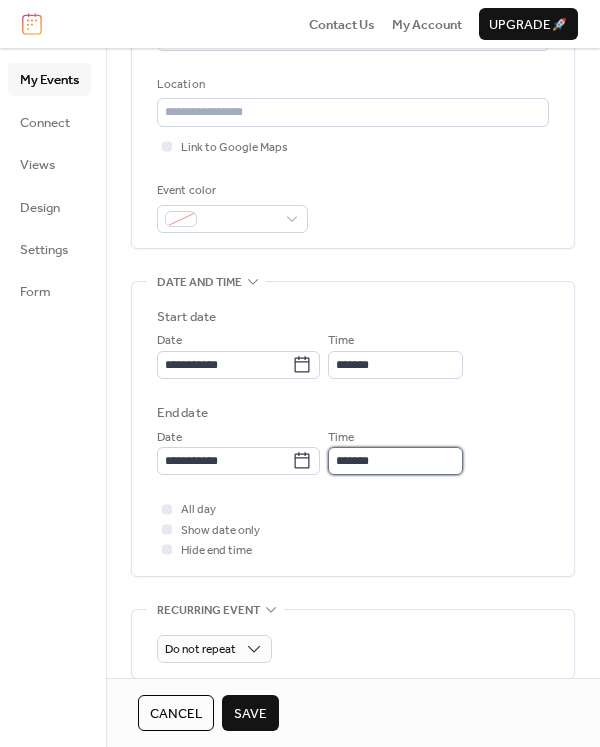 click on "*******" at bounding box center (395, 461) 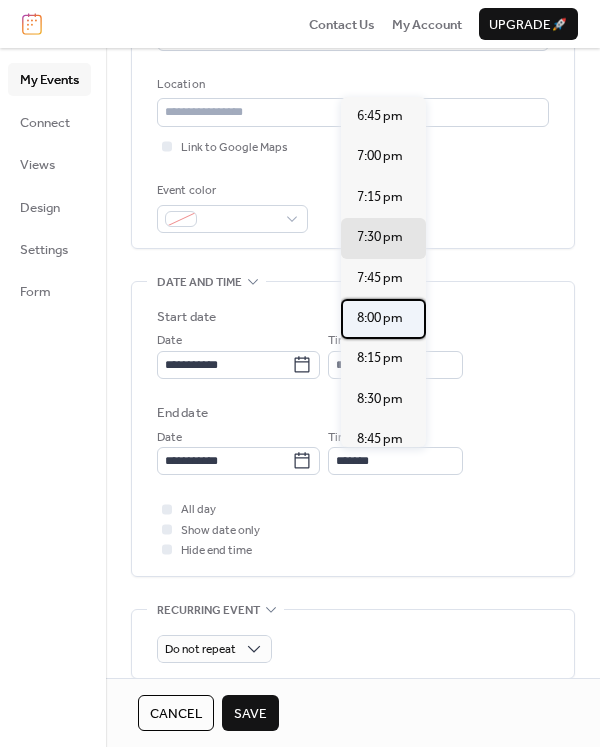 click on "8:00 pm" at bounding box center [383, 319] 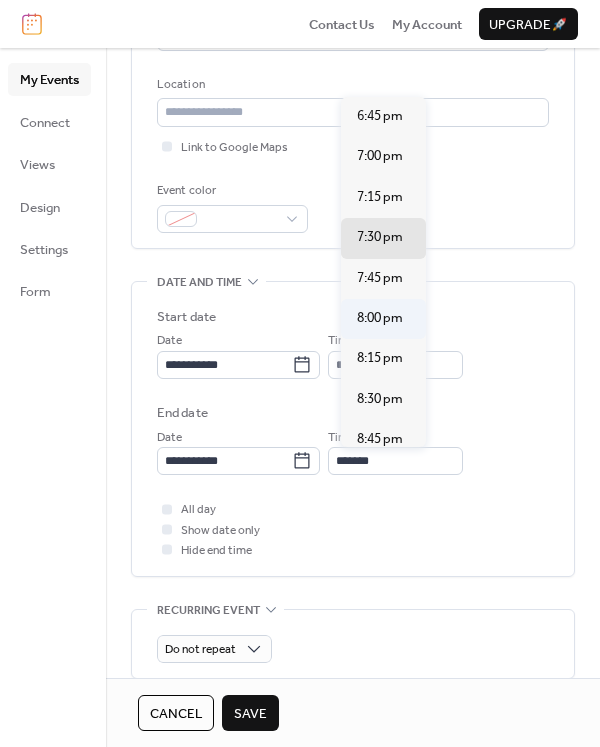 type on "*******" 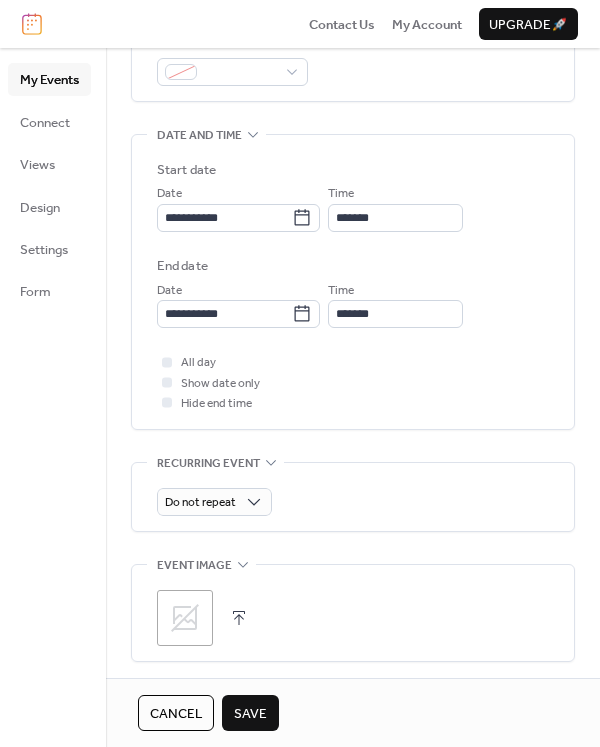 scroll, scrollTop: 700, scrollLeft: 0, axis: vertical 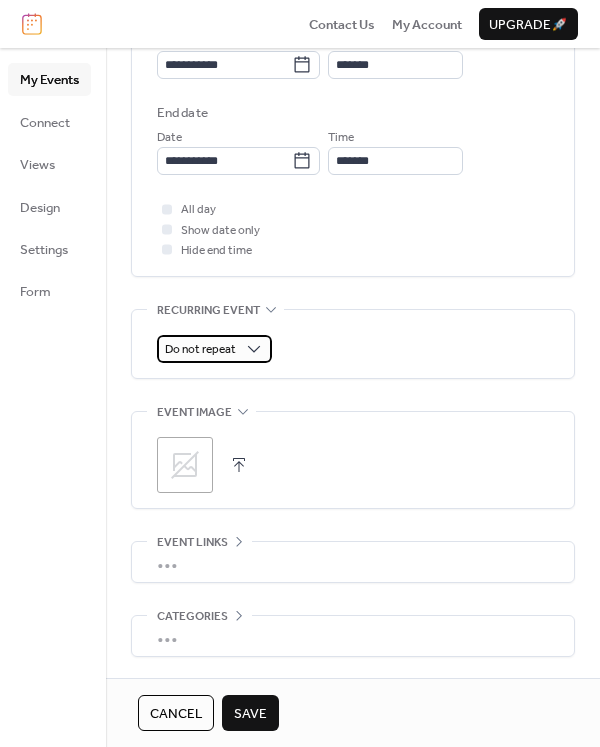click on "Do not repeat" at bounding box center [214, 349] 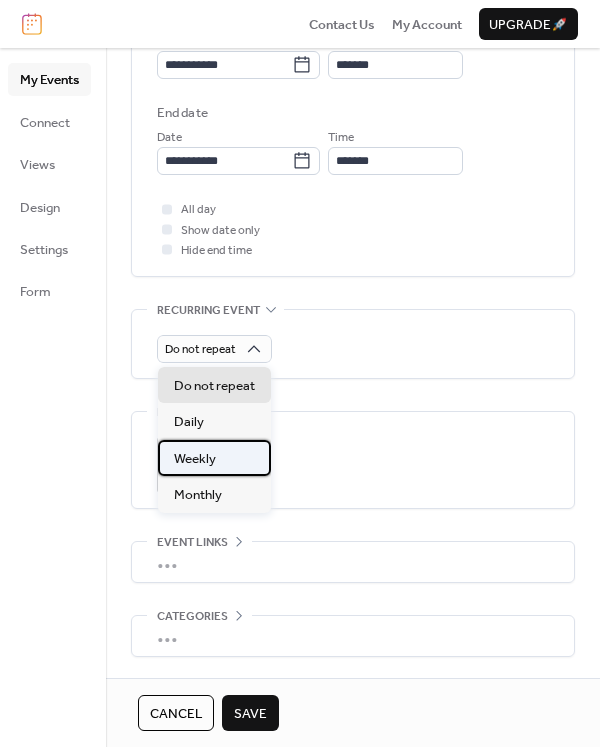 click on "Weekly" at bounding box center (214, 458) 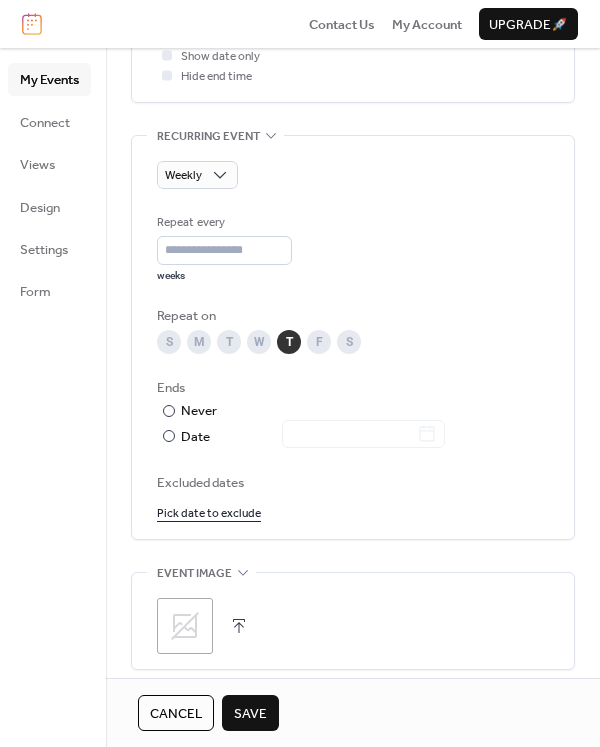 scroll, scrollTop: 900, scrollLeft: 0, axis: vertical 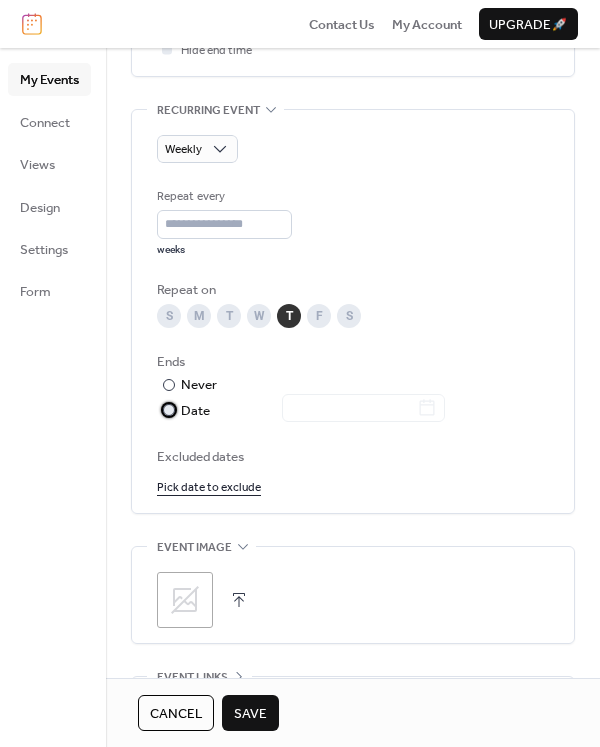 click on "Date" at bounding box center [313, 411] 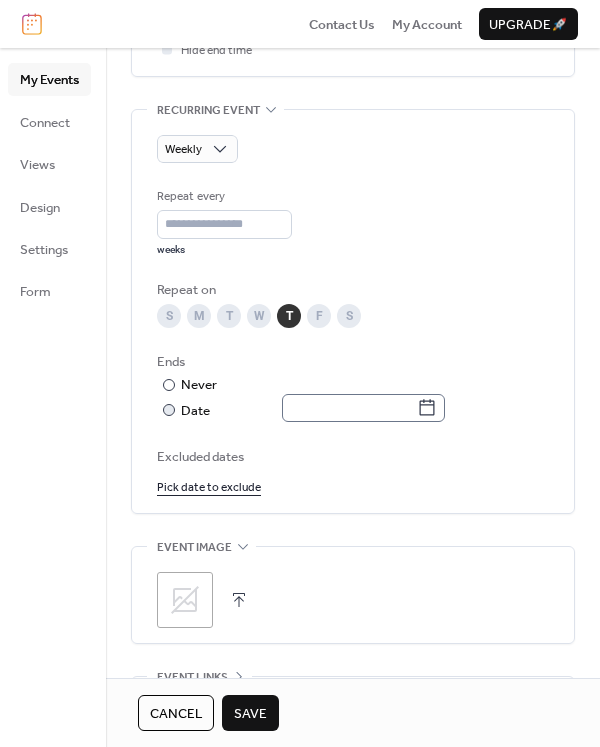 click 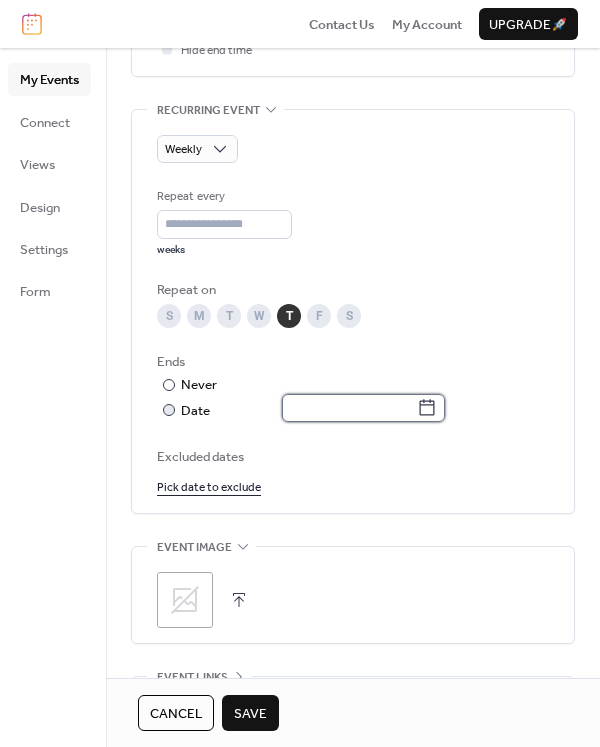 click at bounding box center (349, 408) 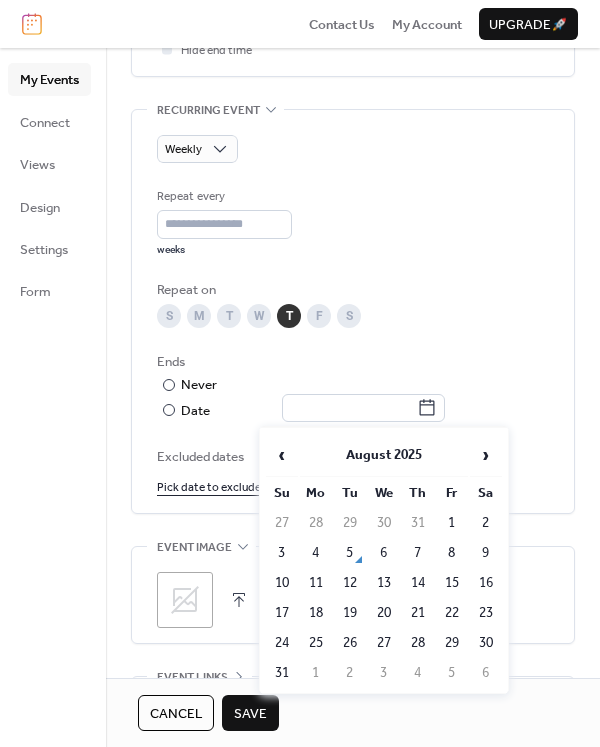 click on "‹ August 2025 › Su Mo Tu We Th Fr Sa 27 28 29 30 31 1 2 3 4 5 6 7 8 9 10 11 12 13 14 15 16 17 18 19 20 21 22 23 24 25 26 27 28 29 30 31 1 2 3 4 5 6" at bounding box center [384, 560] 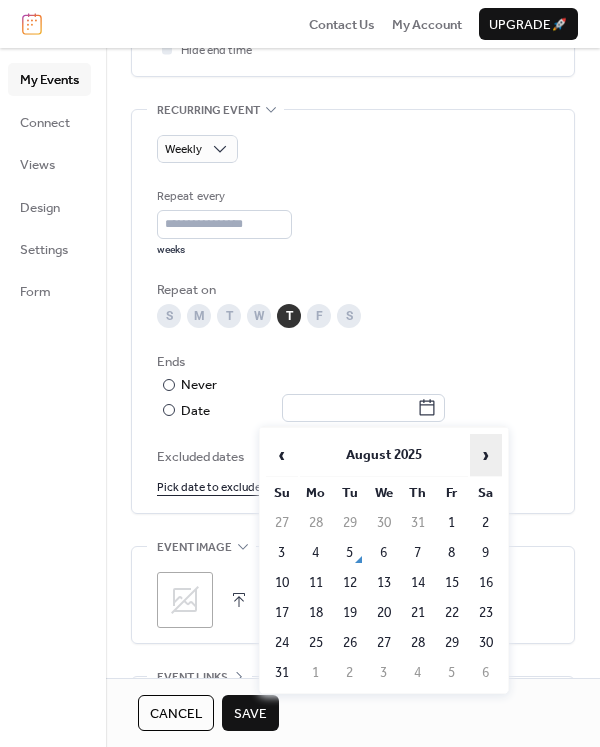 click on "›" at bounding box center (486, 455) 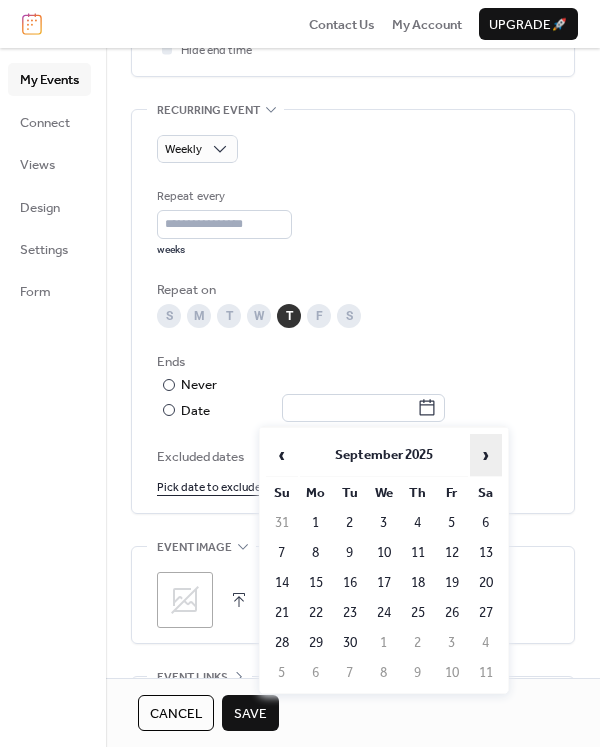 click on "›" at bounding box center [486, 455] 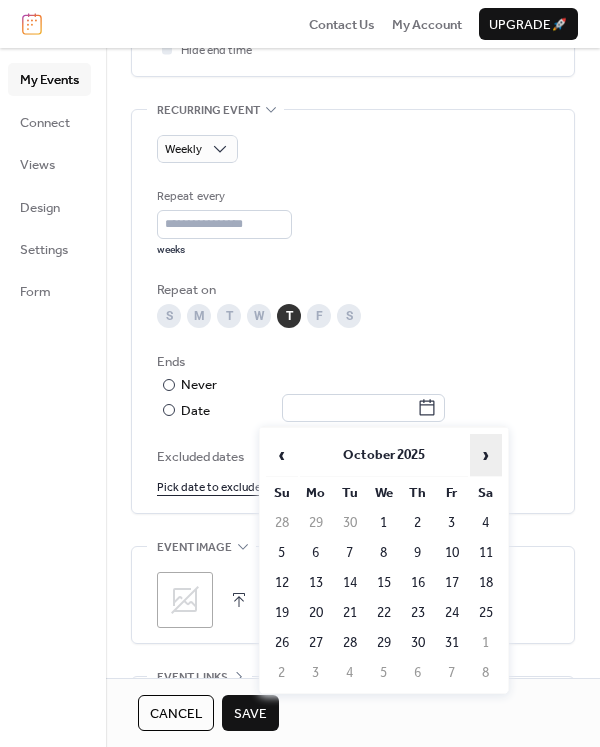 click on "›" at bounding box center (486, 455) 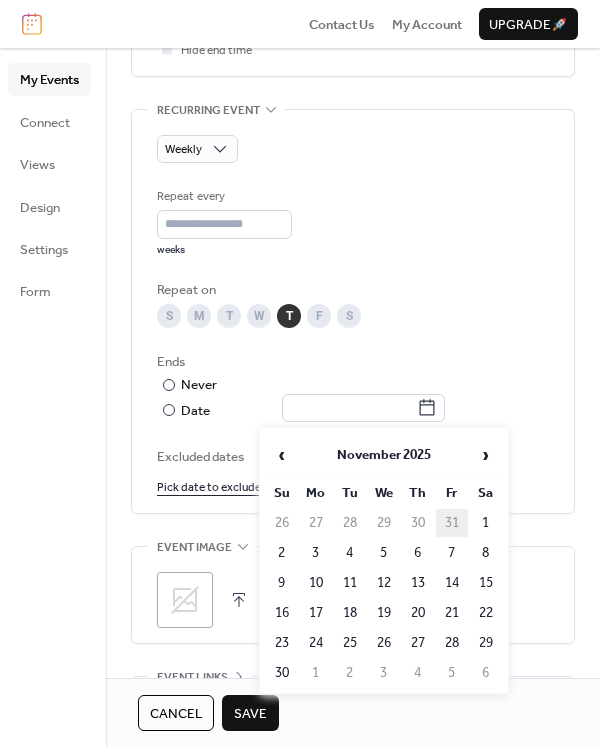 click on "31" at bounding box center [452, 523] 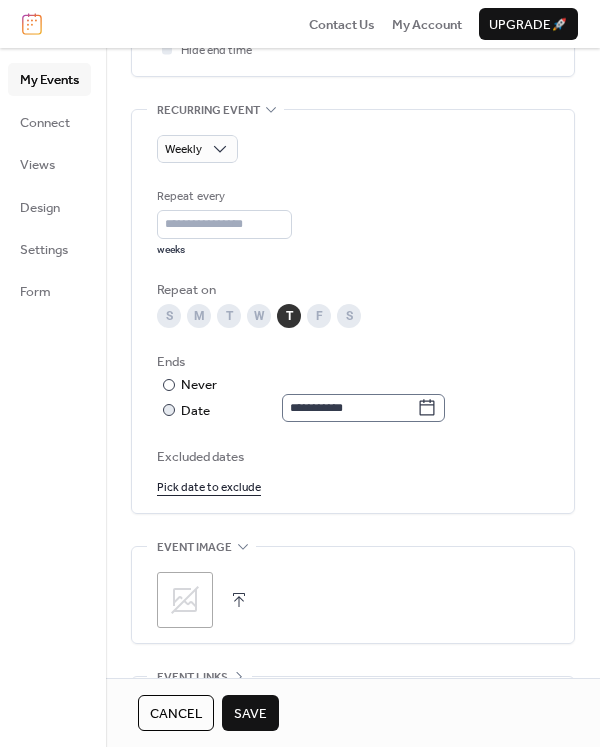 click 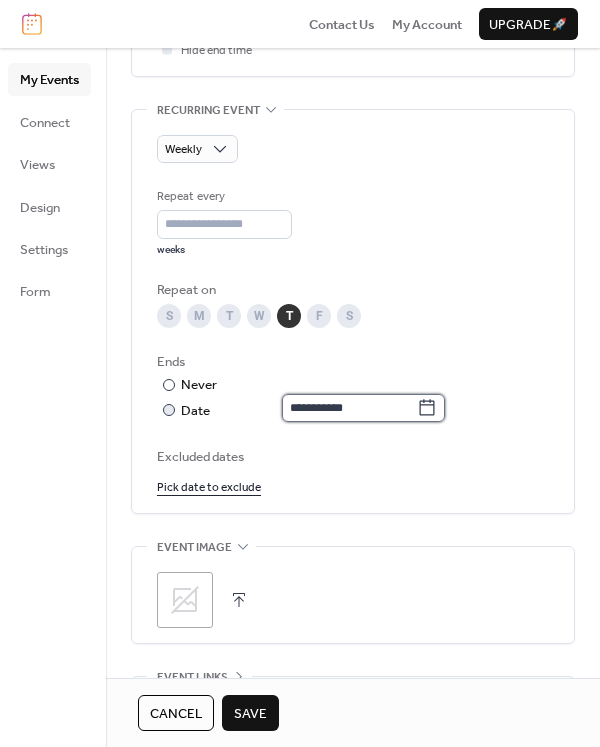 click on "**********" at bounding box center (349, 408) 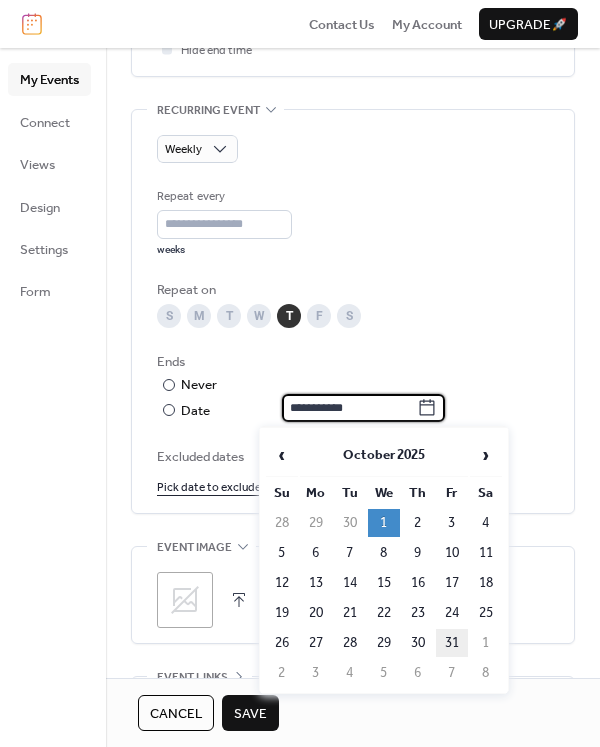 click on "31" at bounding box center [452, 643] 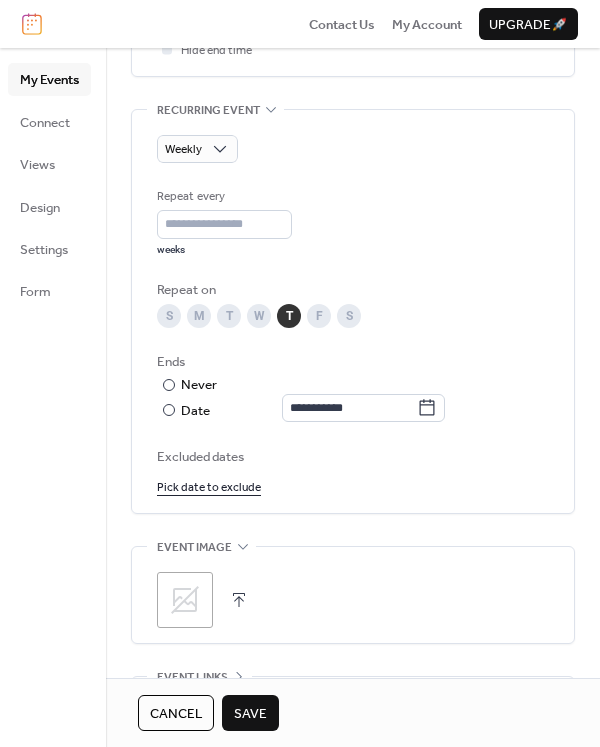 click on "Save" at bounding box center [250, 714] 